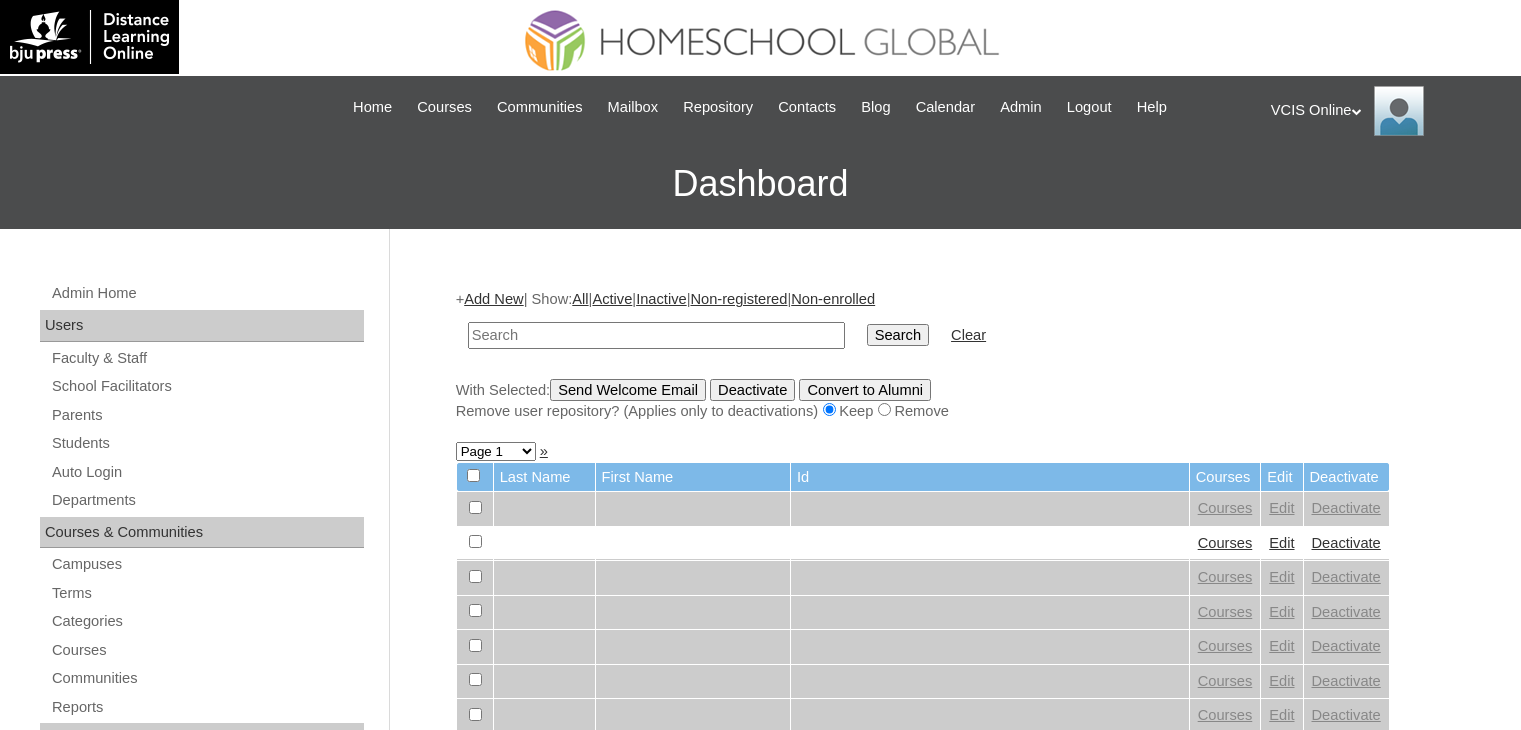 scroll, scrollTop: 0, scrollLeft: 0, axis: both 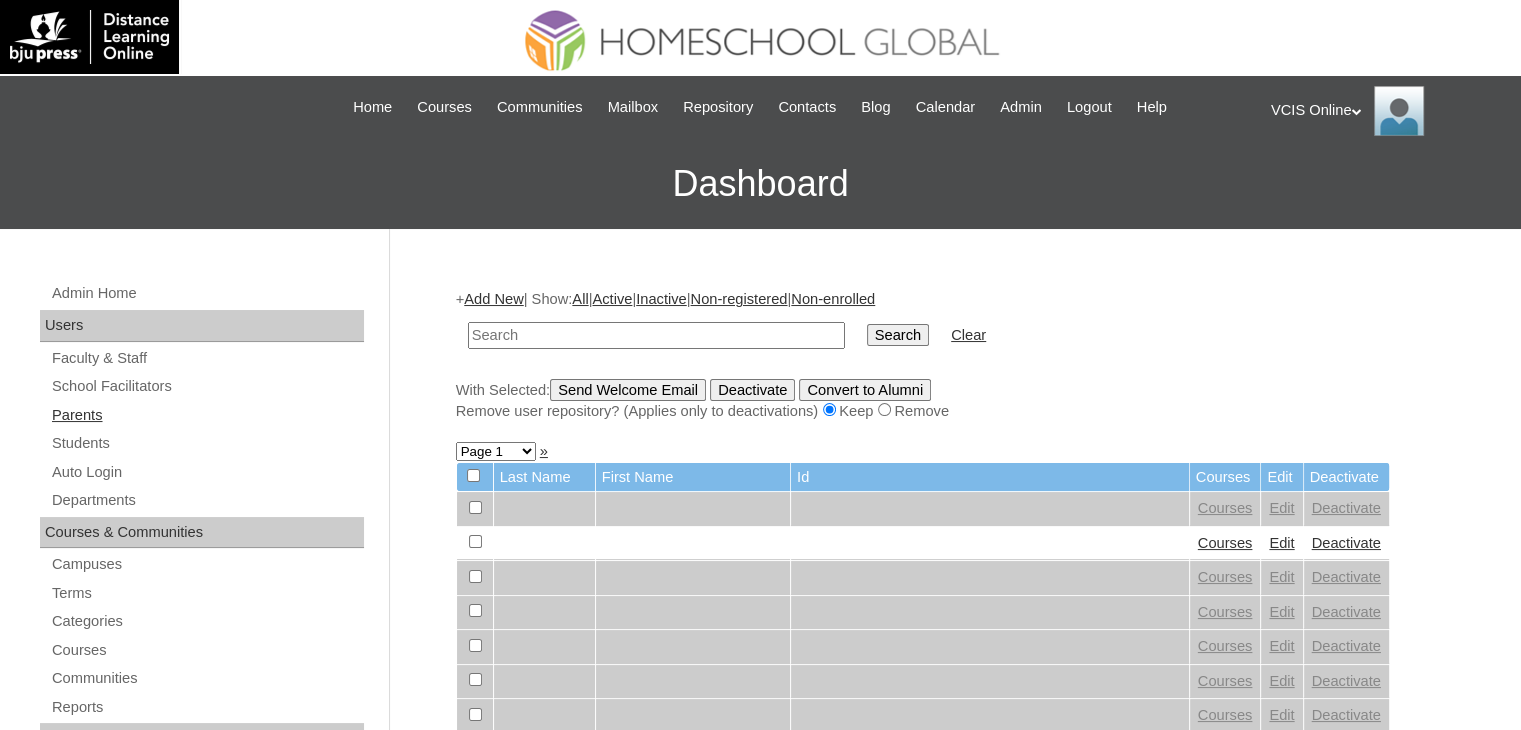 click on "Parents" at bounding box center [207, 415] 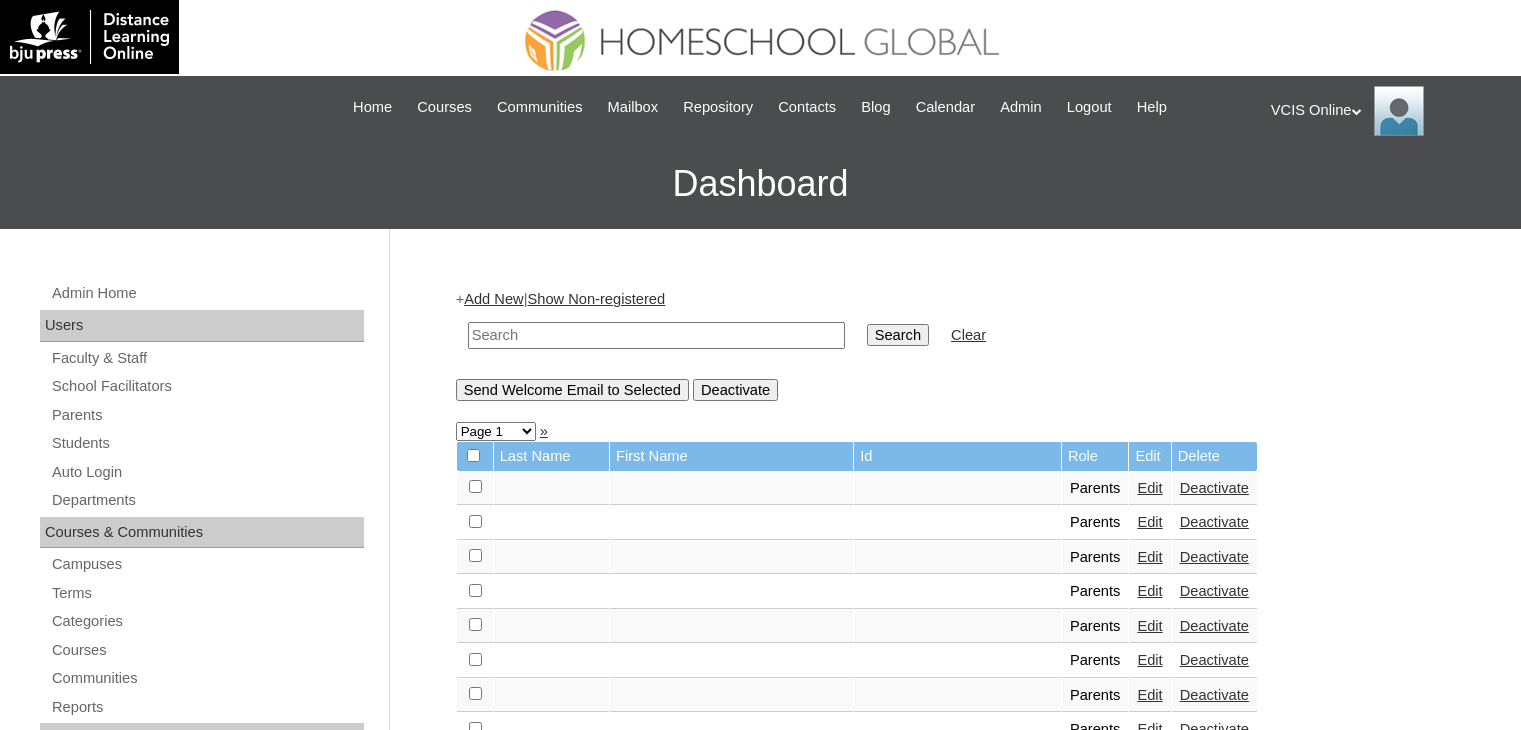 scroll, scrollTop: 0, scrollLeft: 0, axis: both 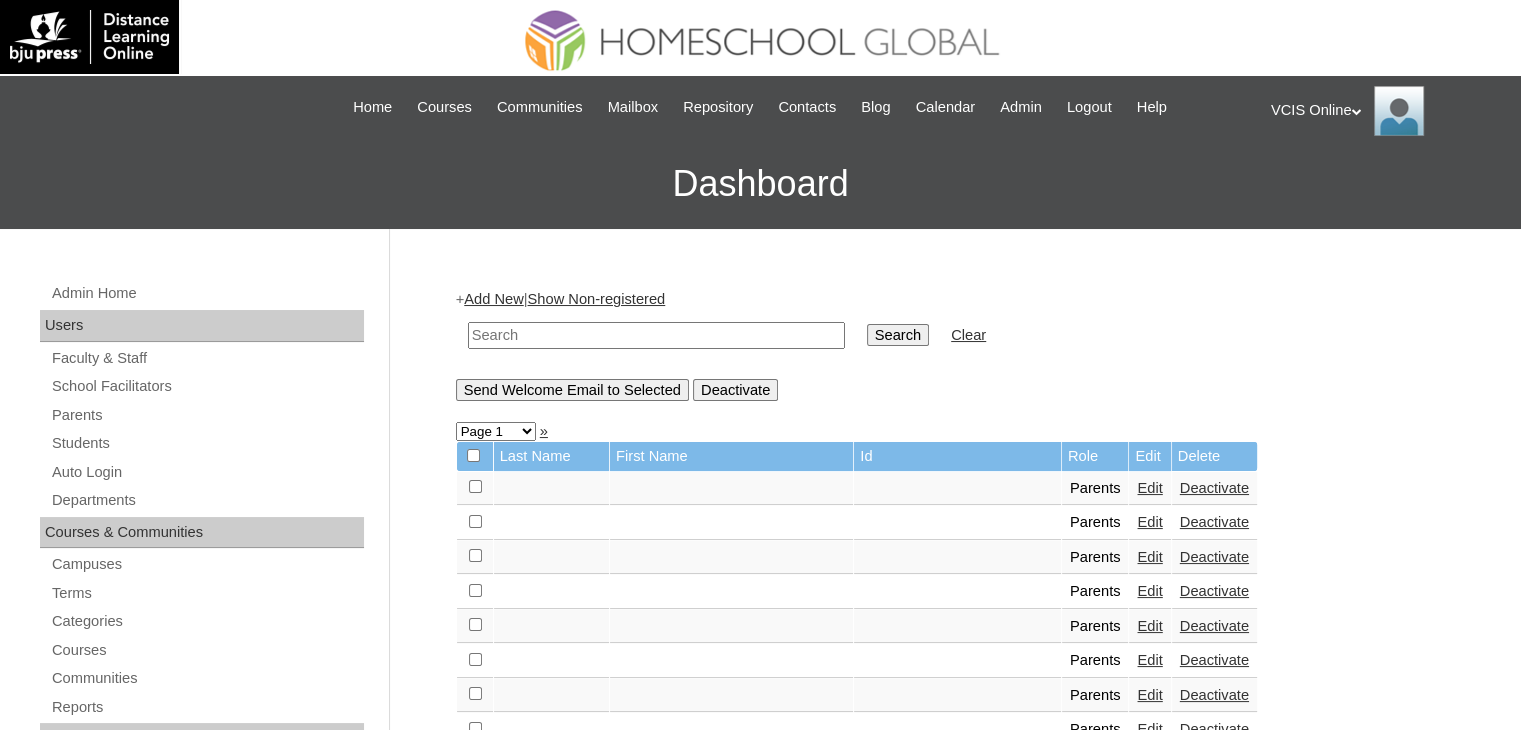 click at bounding box center [656, 335] 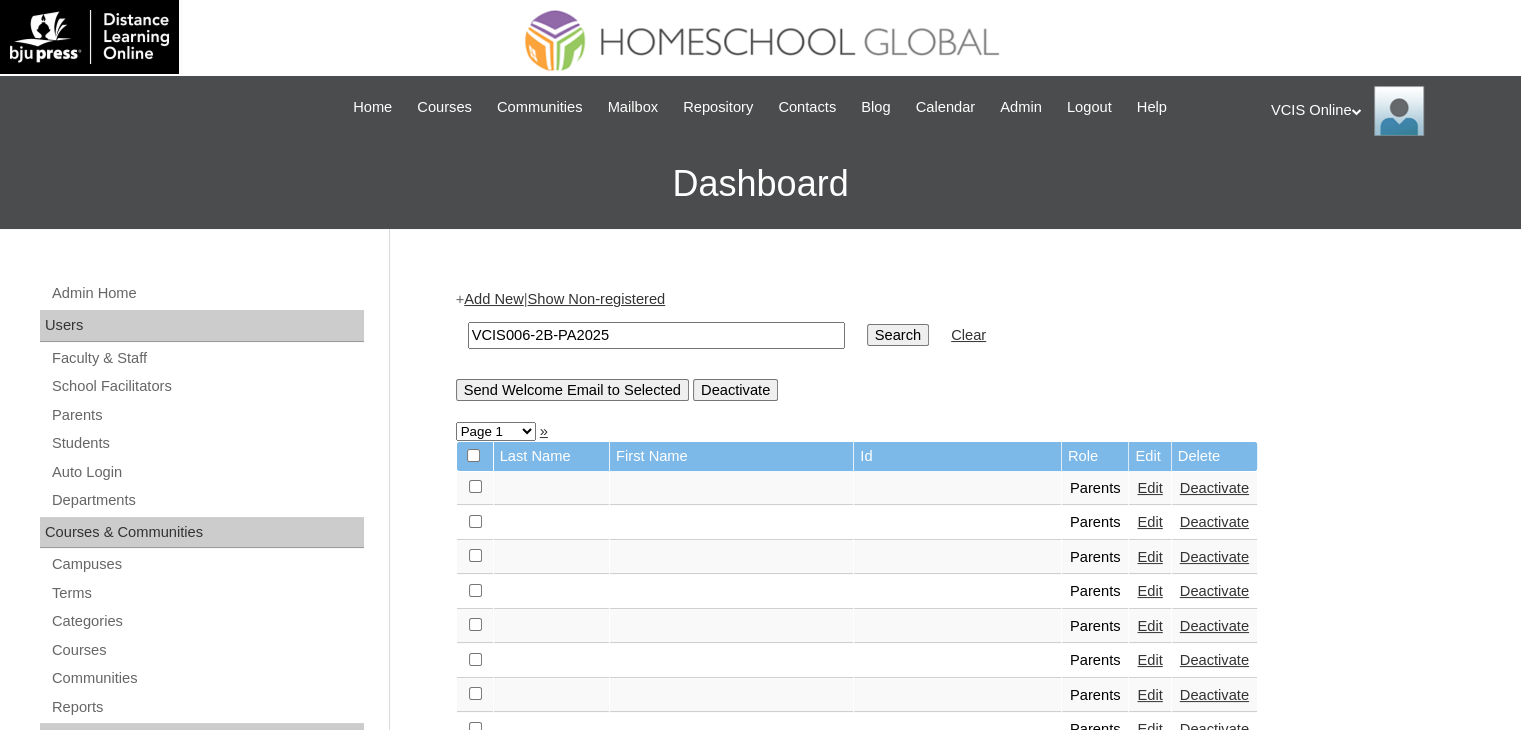 type on "VCIS006-2B-PA2025" 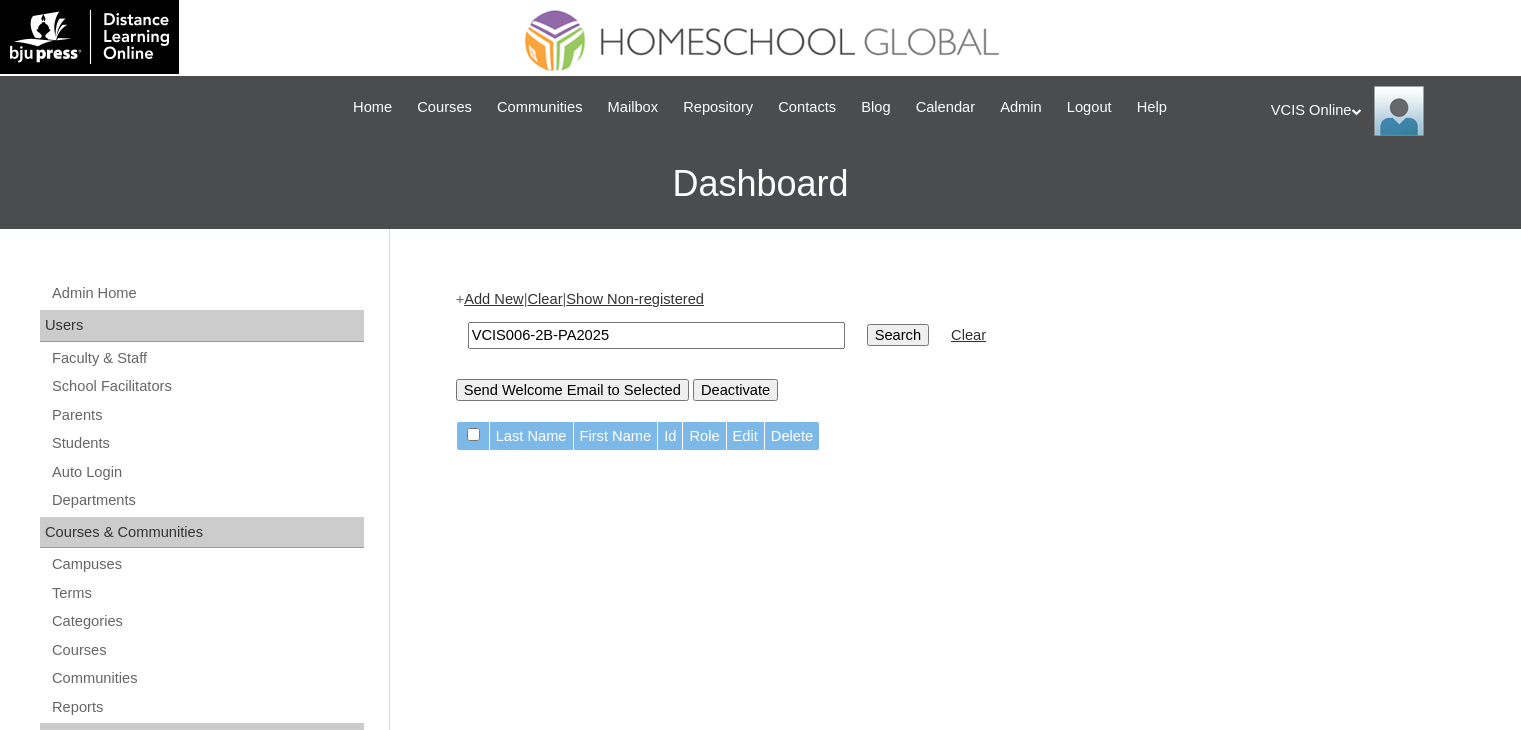 scroll, scrollTop: 0, scrollLeft: 0, axis: both 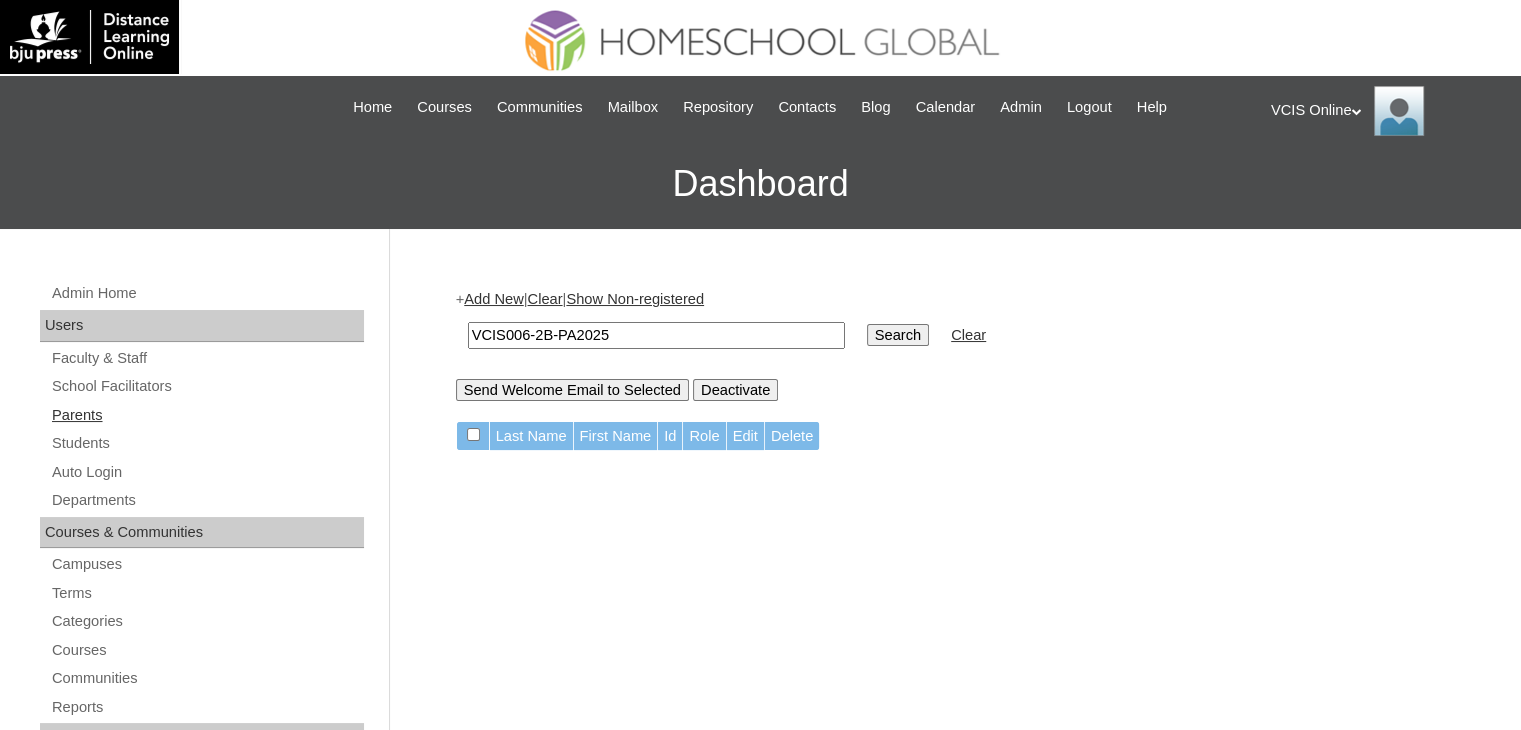 click on "Parents" at bounding box center [207, 415] 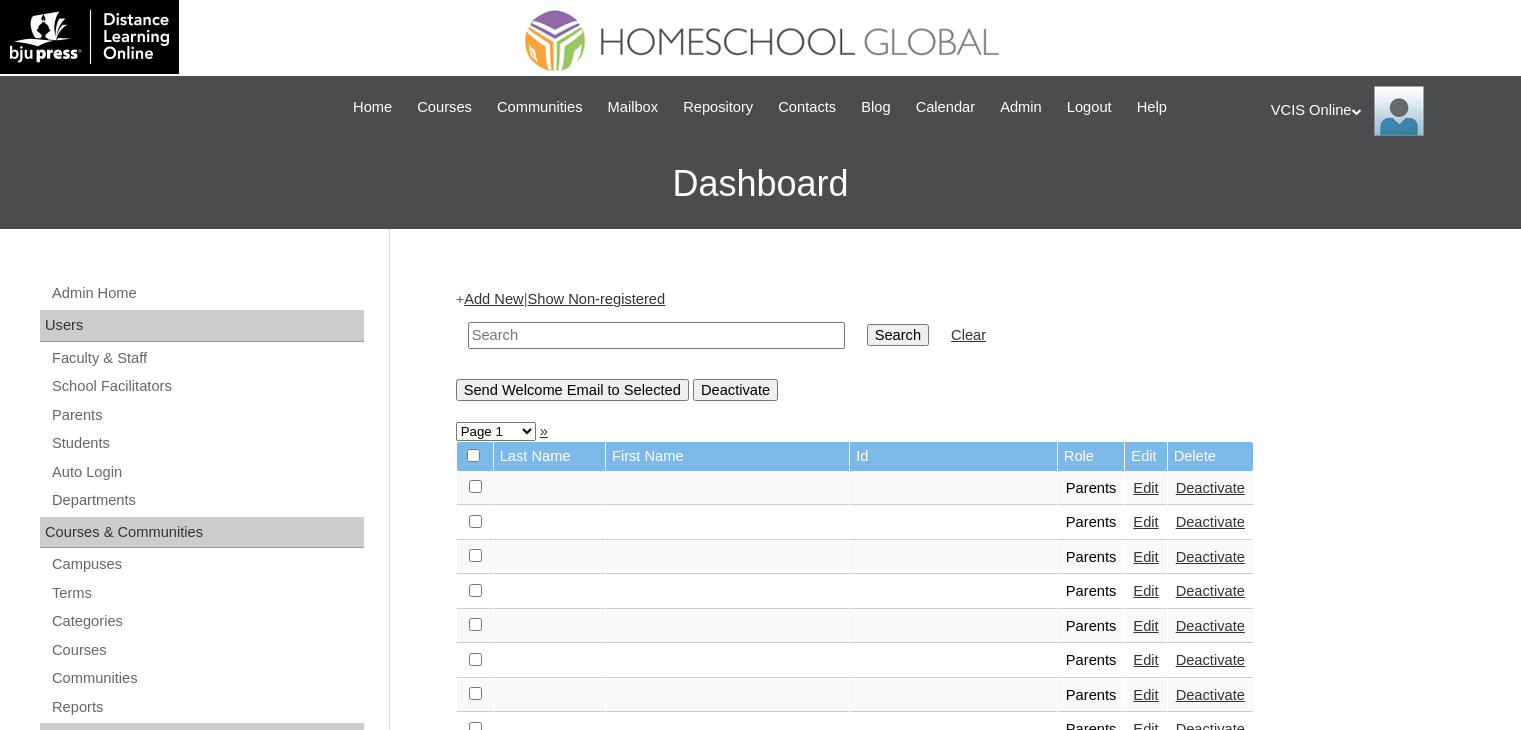 scroll, scrollTop: 0, scrollLeft: 0, axis: both 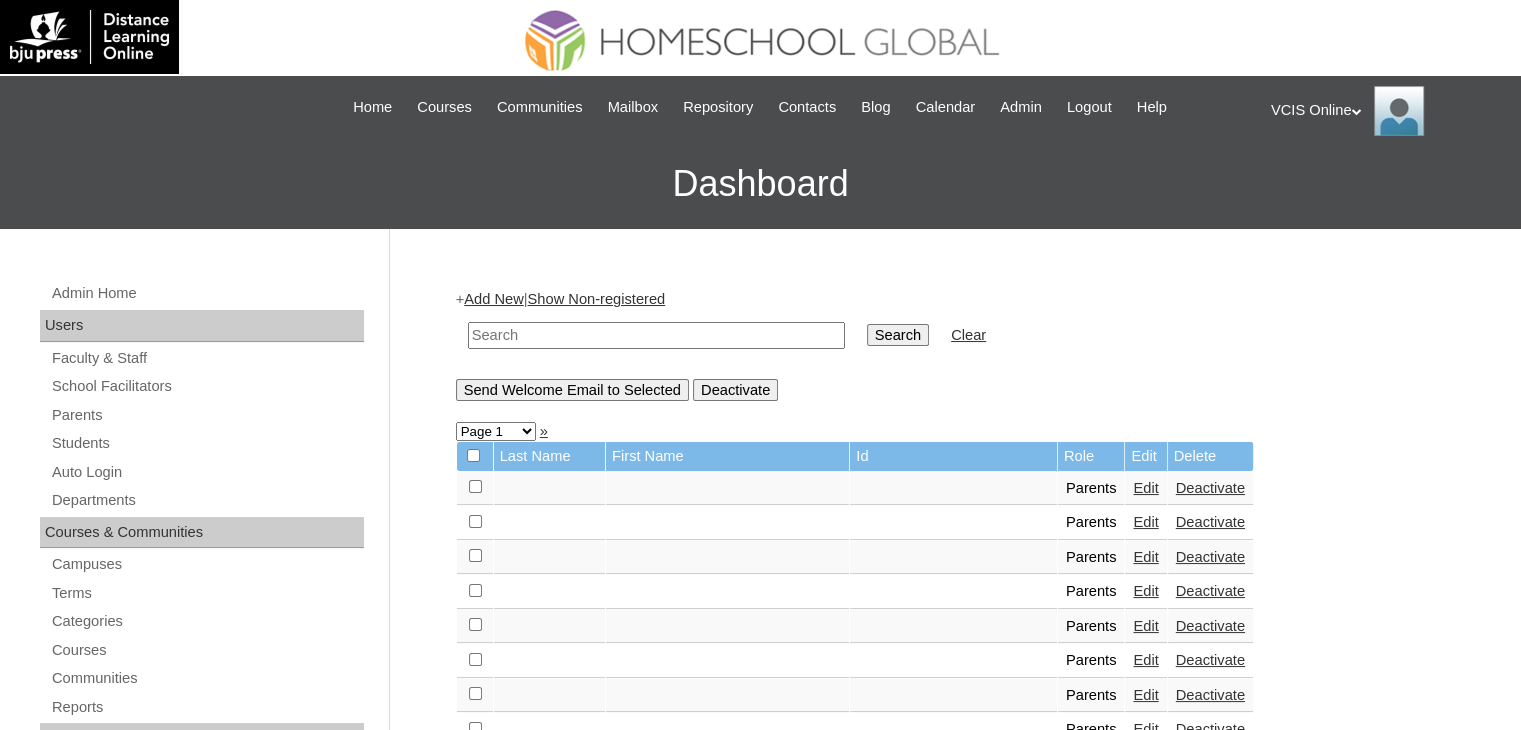 click on "Add New" at bounding box center (493, 299) 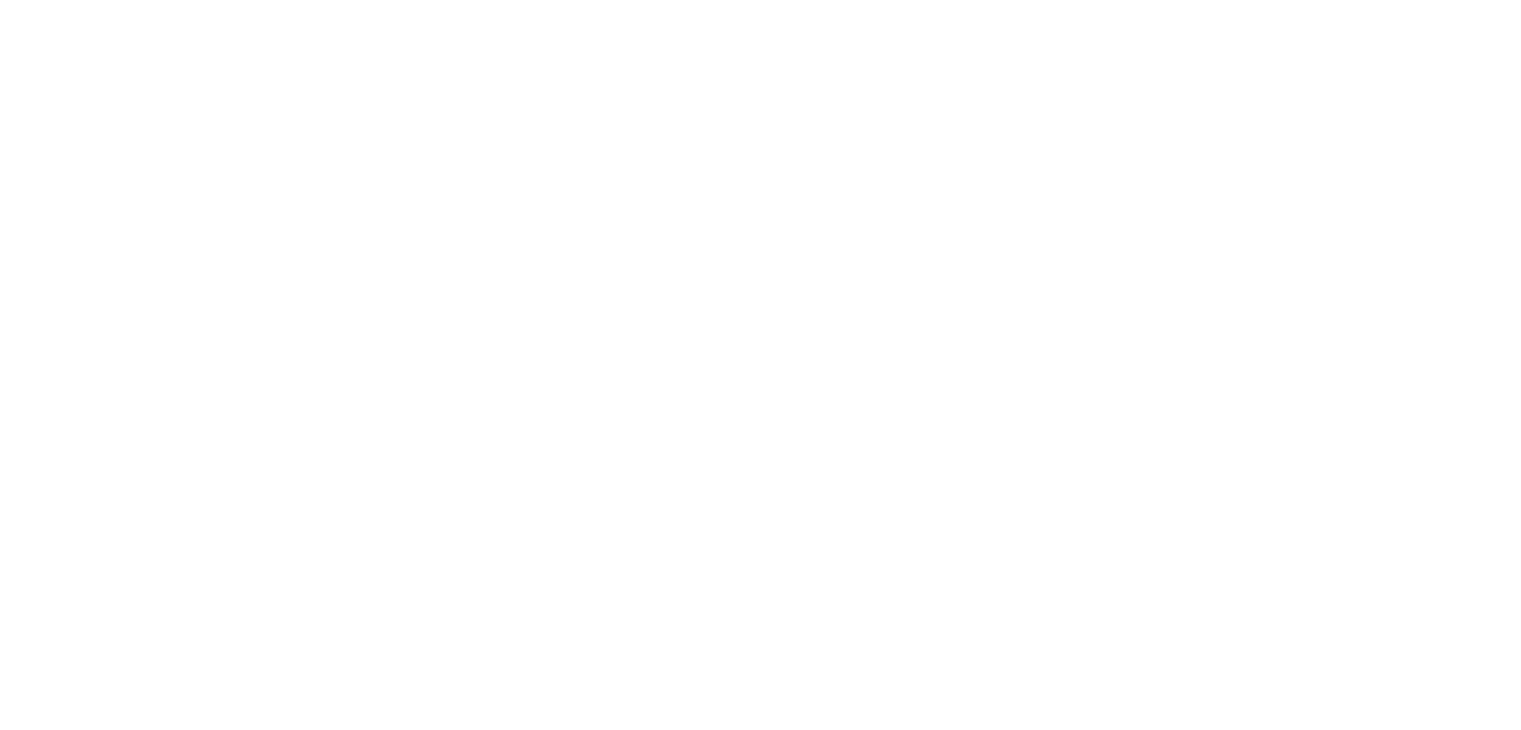 scroll, scrollTop: 0, scrollLeft: 0, axis: both 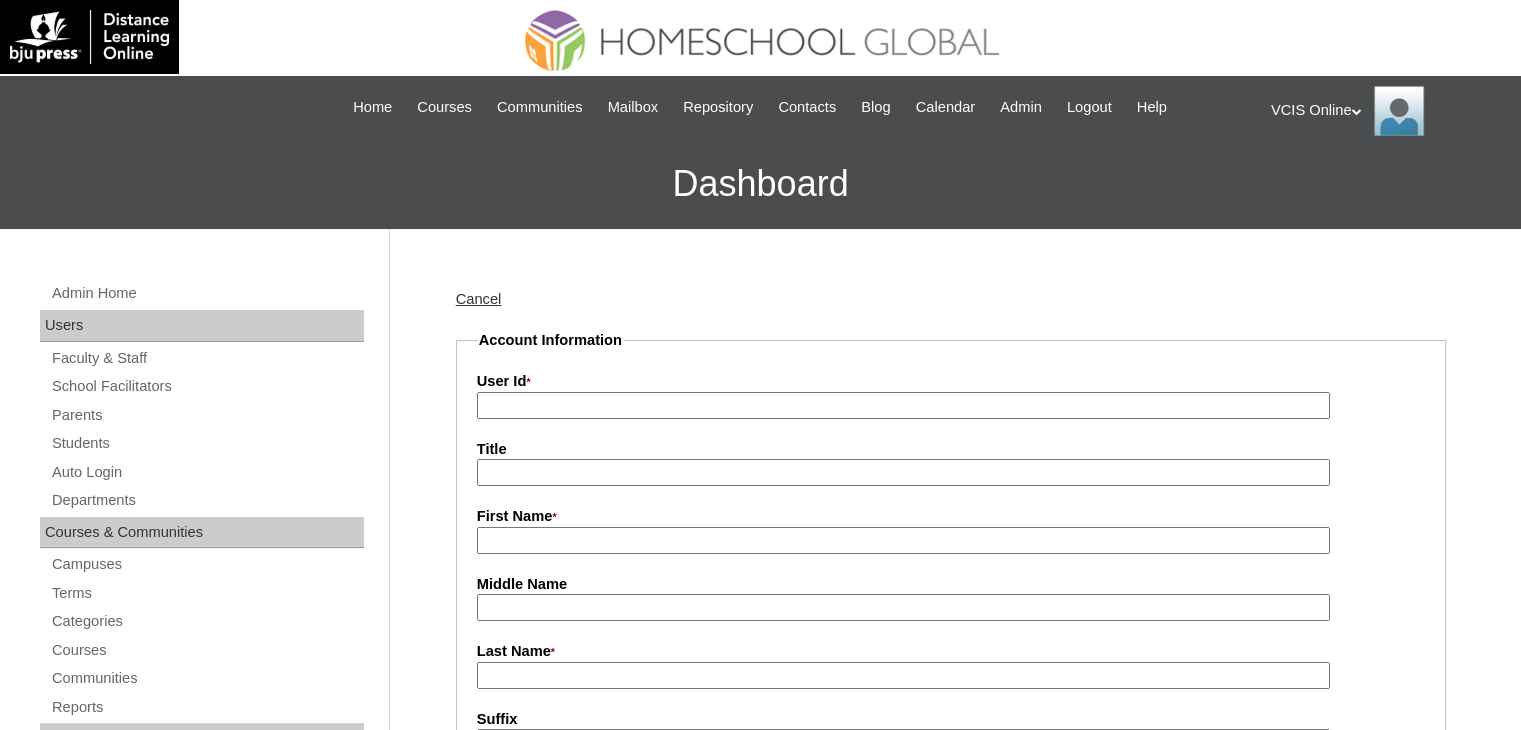 click on "User Id  *" at bounding box center [903, 405] 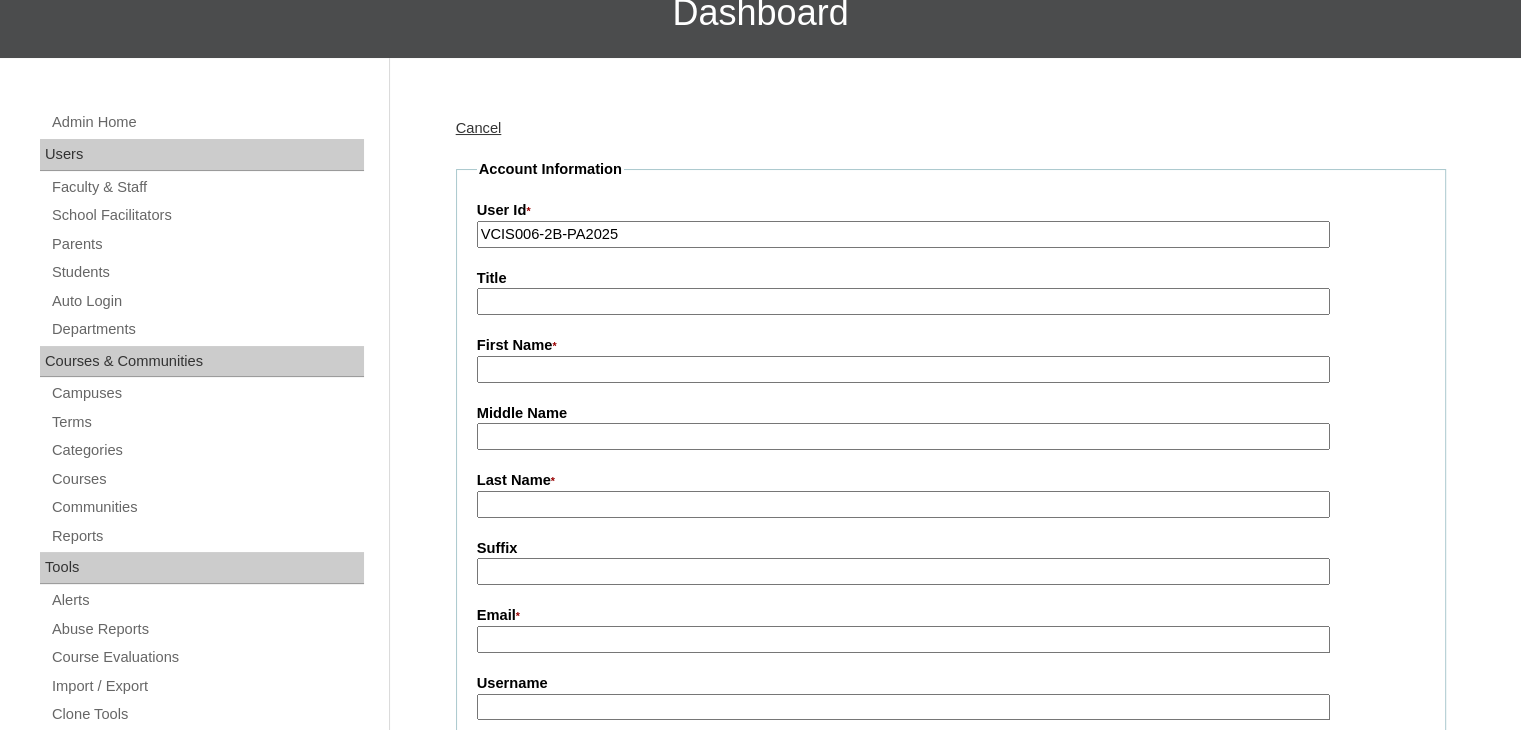 scroll, scrollTop: 172, scrollLeft: 0, axis: vertical 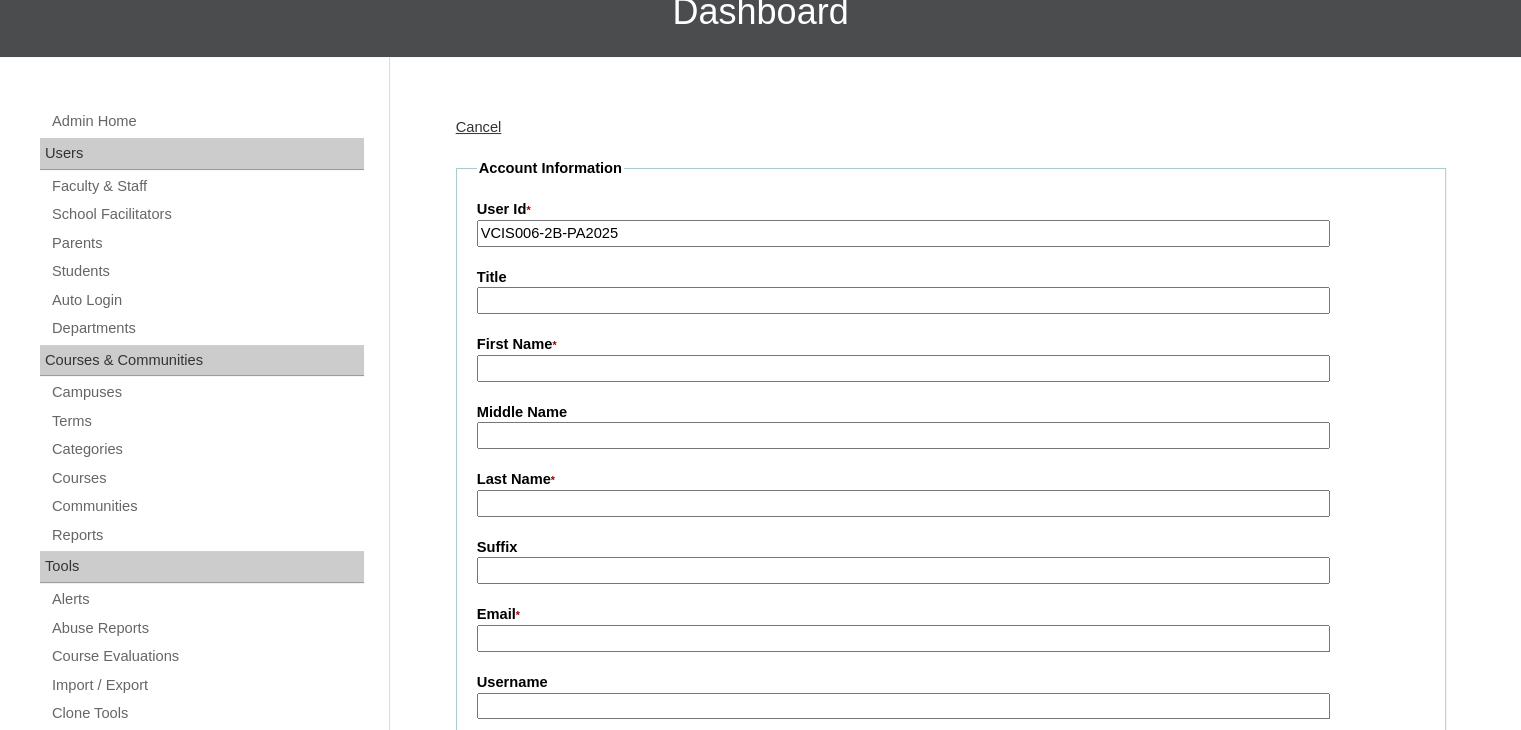 type on "VCIS006-2B-PA2025" 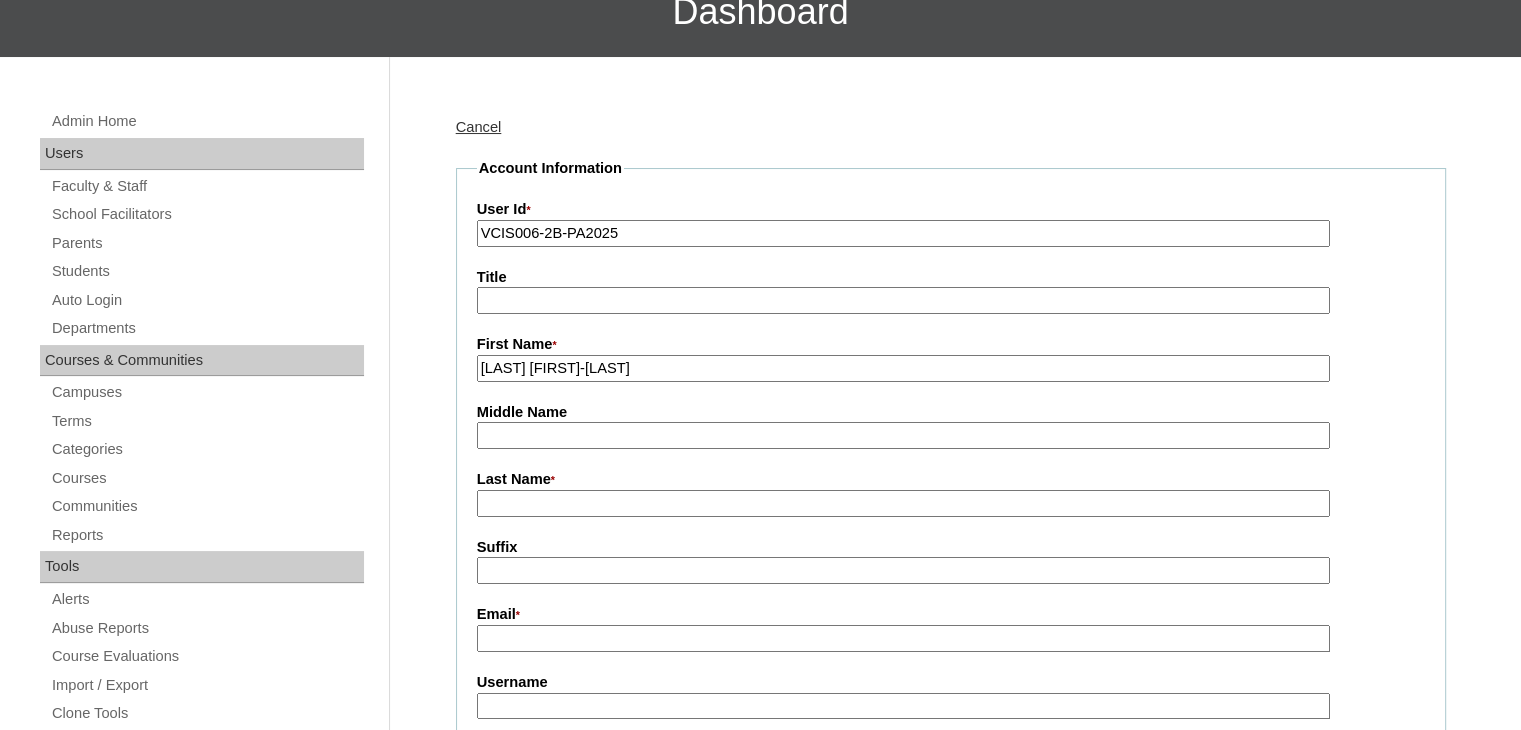 drag, startPoint x: 660, startPoint y: 362, endPoint x: 545, endPoint y: 373, distance: 115.52489 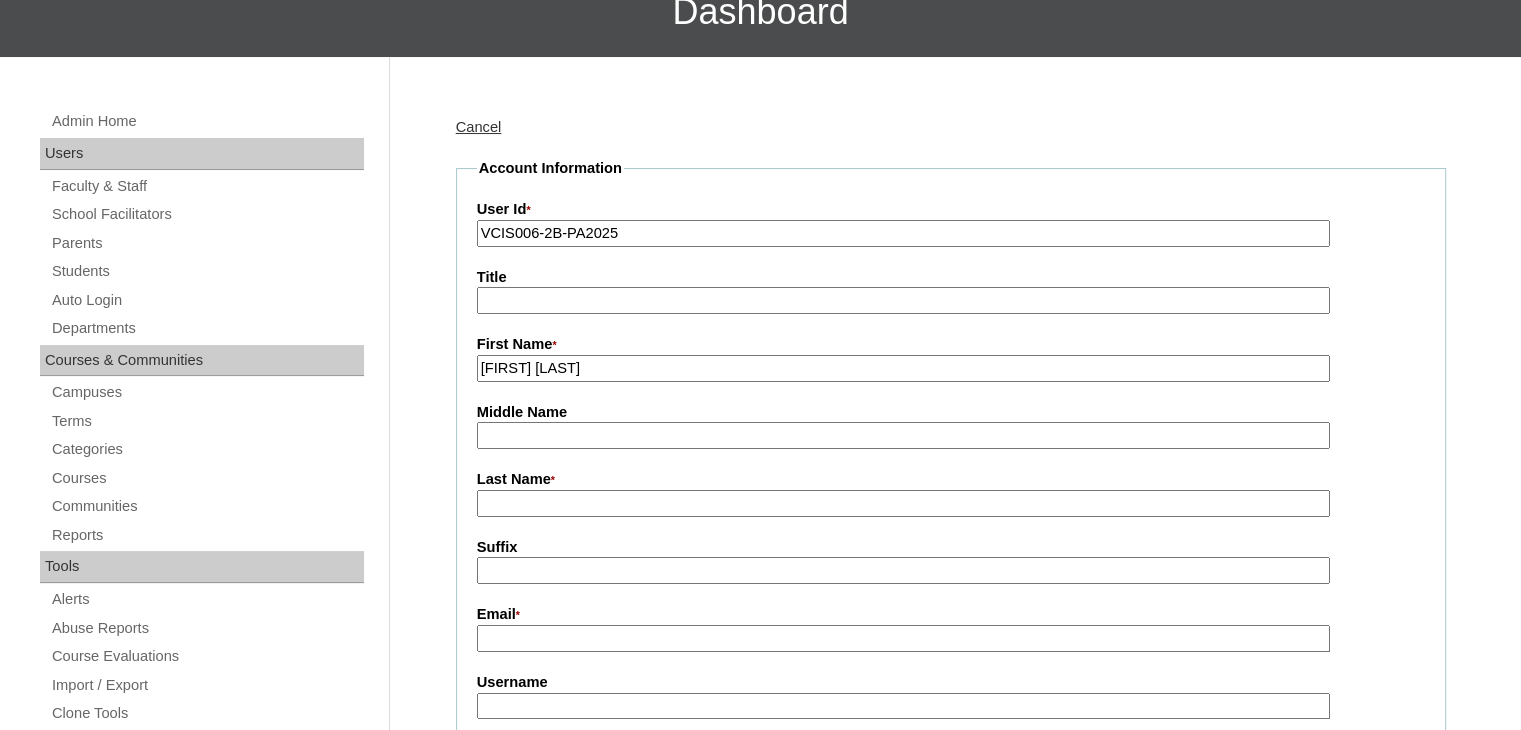 type on "Mary Cris" 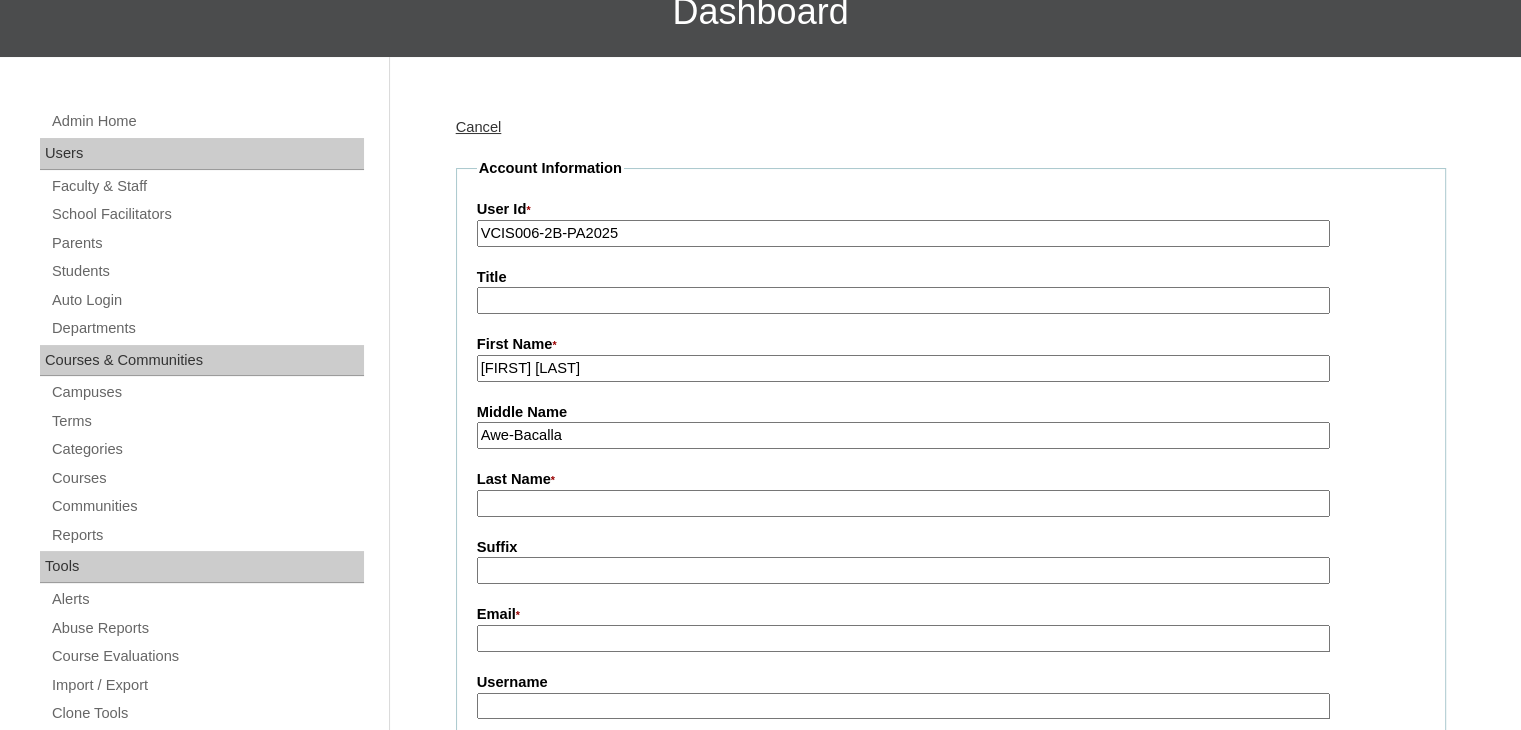 drag, startPoint x: 596, startPoint y: 435, endPoint x: 516, endPoint y: 431, distance: 80.09994 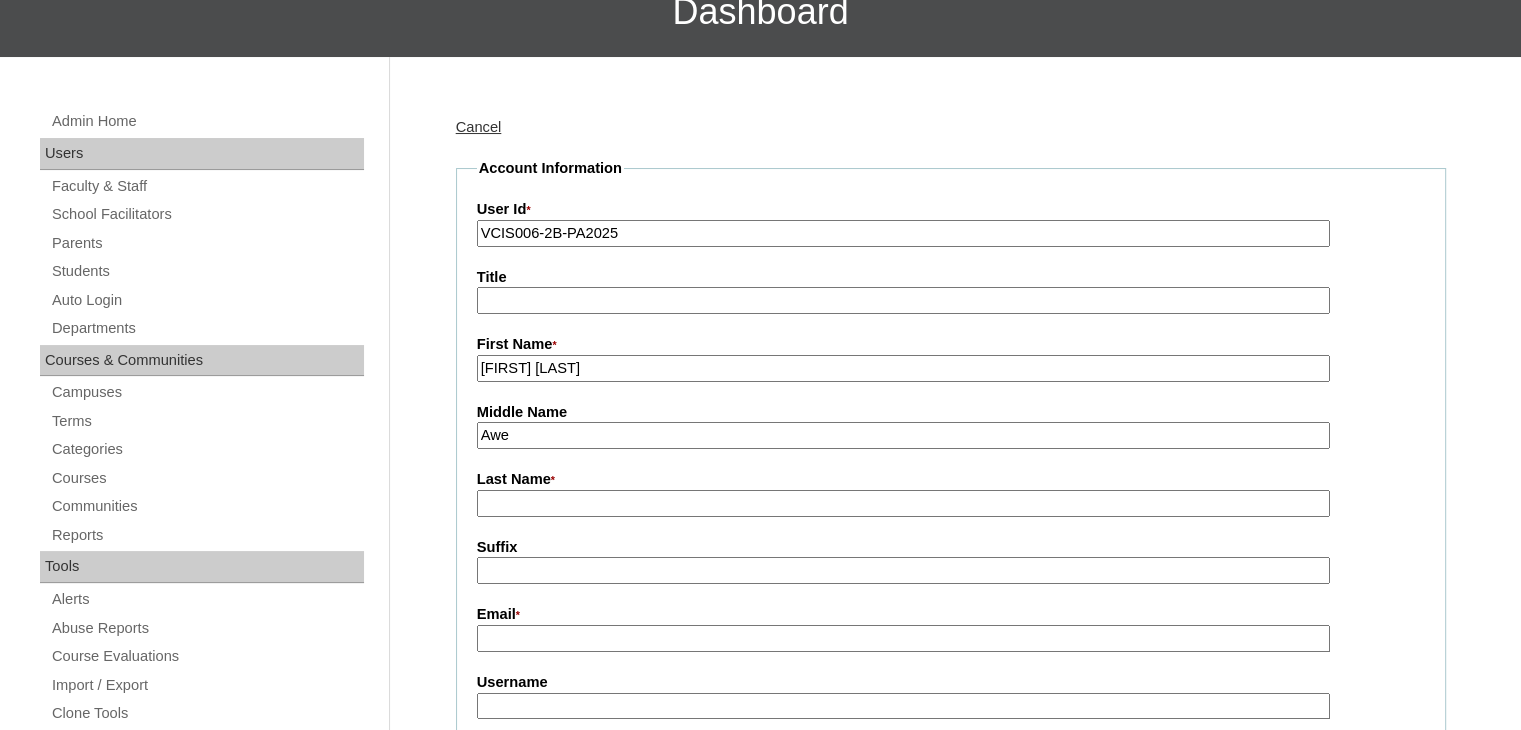 type on "Awe" 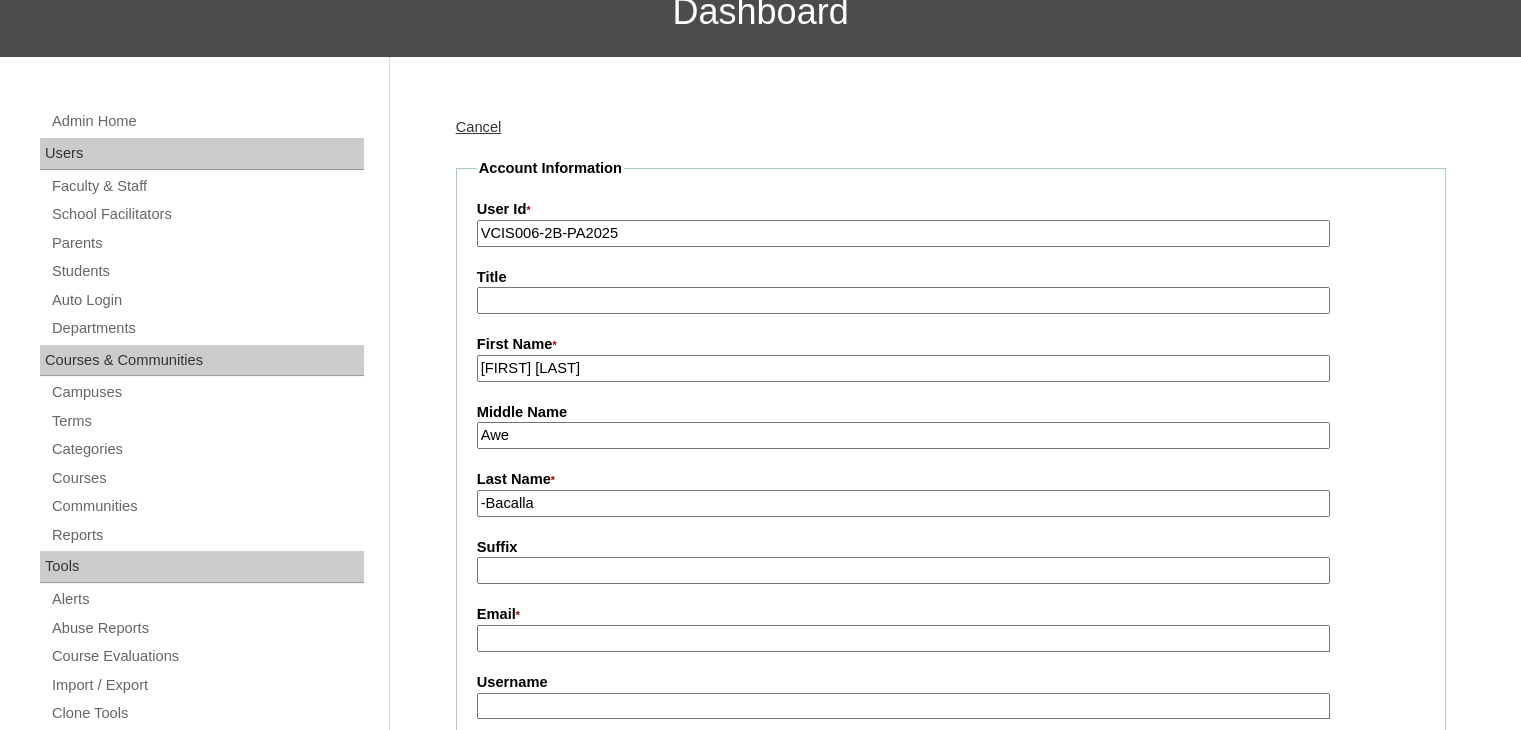 click on "-Bacalla" at bounding box center [903, 503] 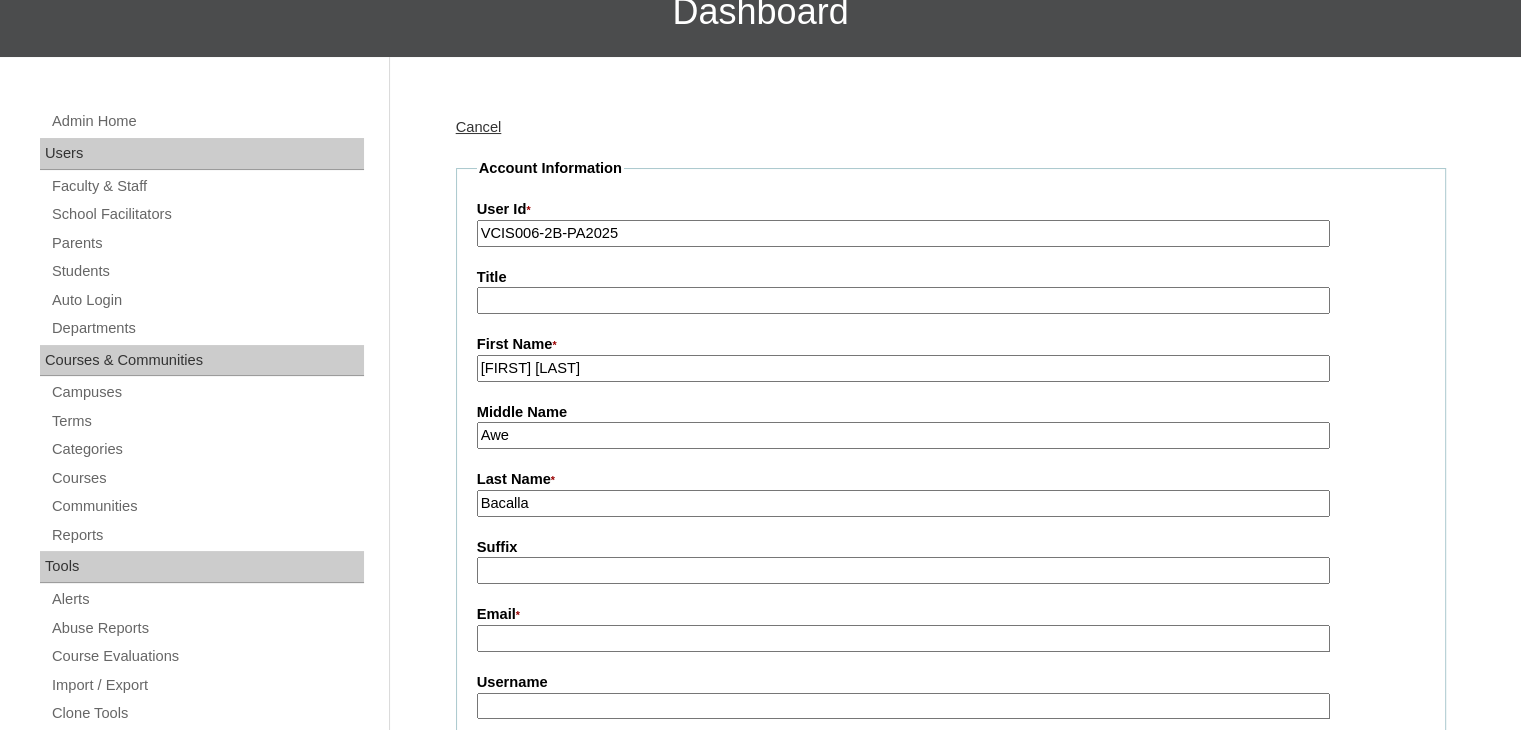 click on "Bacalla" at bounding box center (903, 503) 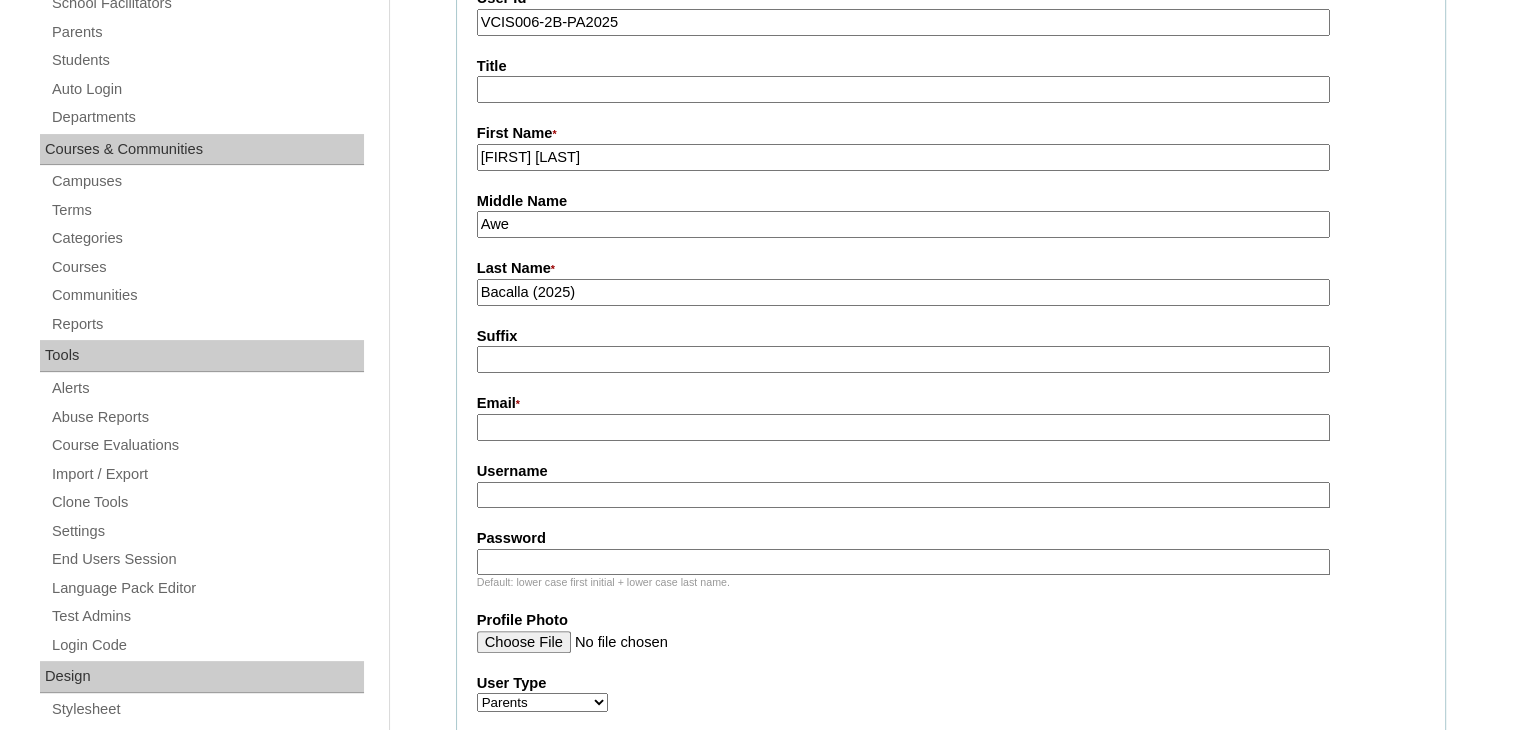 scroll, scrollTop: 384, scrollLeft: 0, axis: vertical 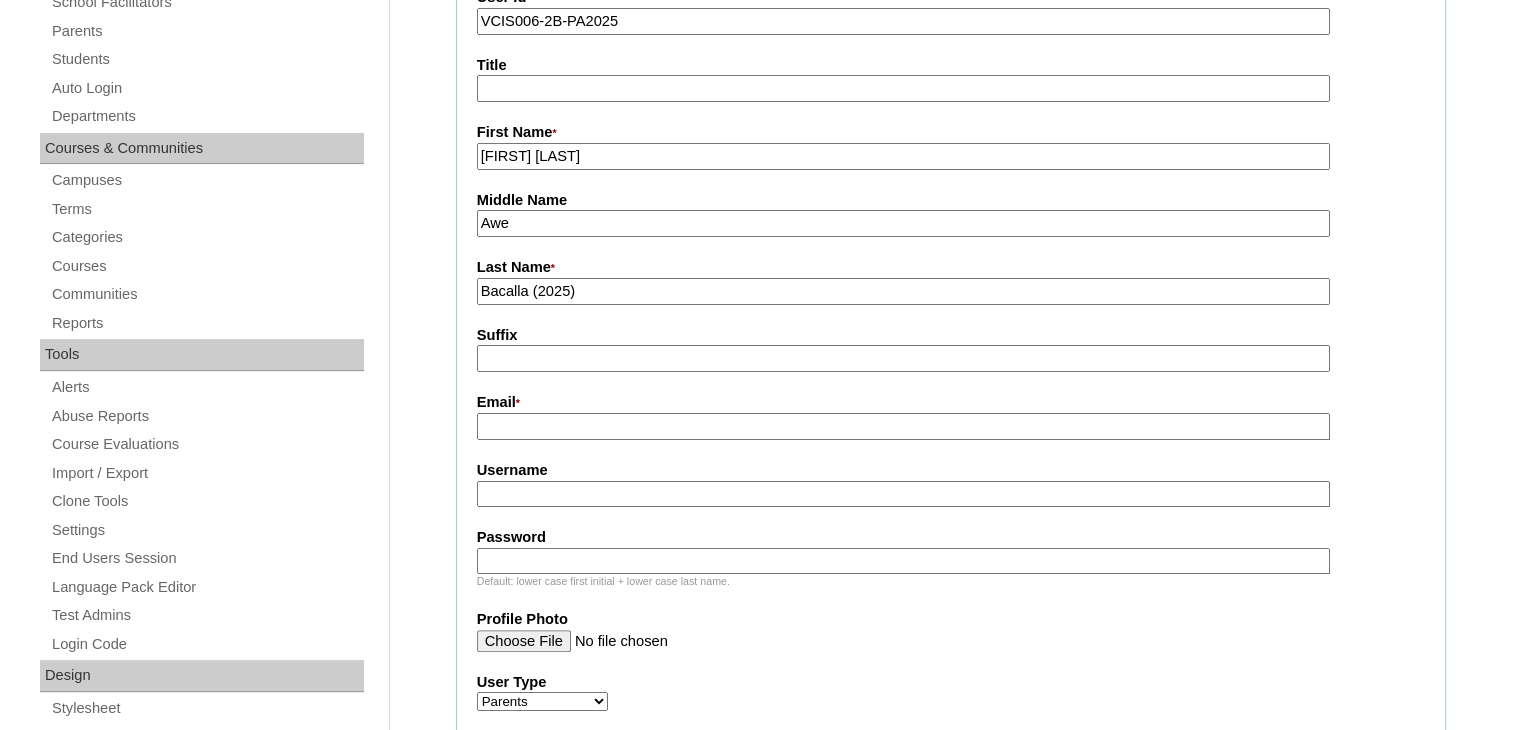 type on "Bacalla (2025)" 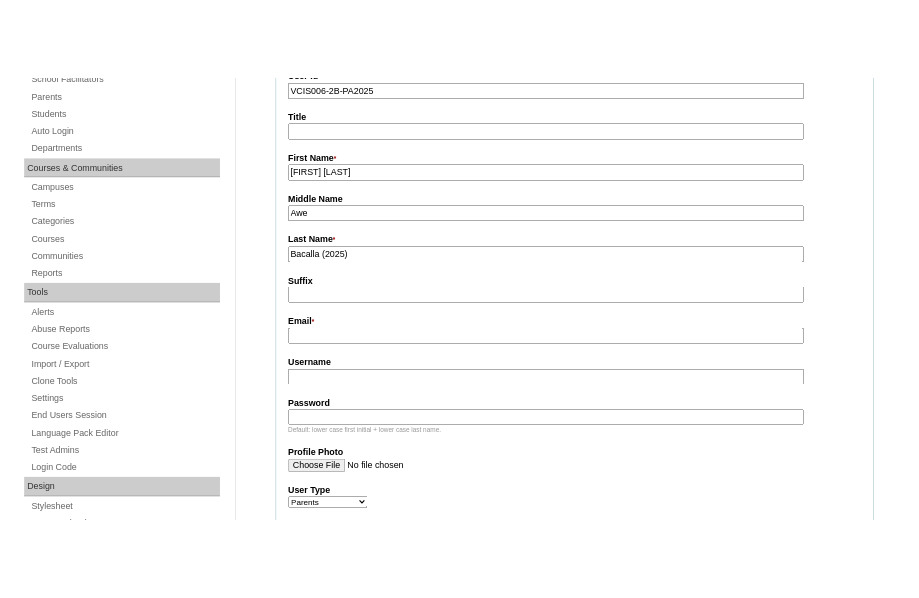 scroll, scrollTop: 407, scrollLeft: 0, axis: vertical 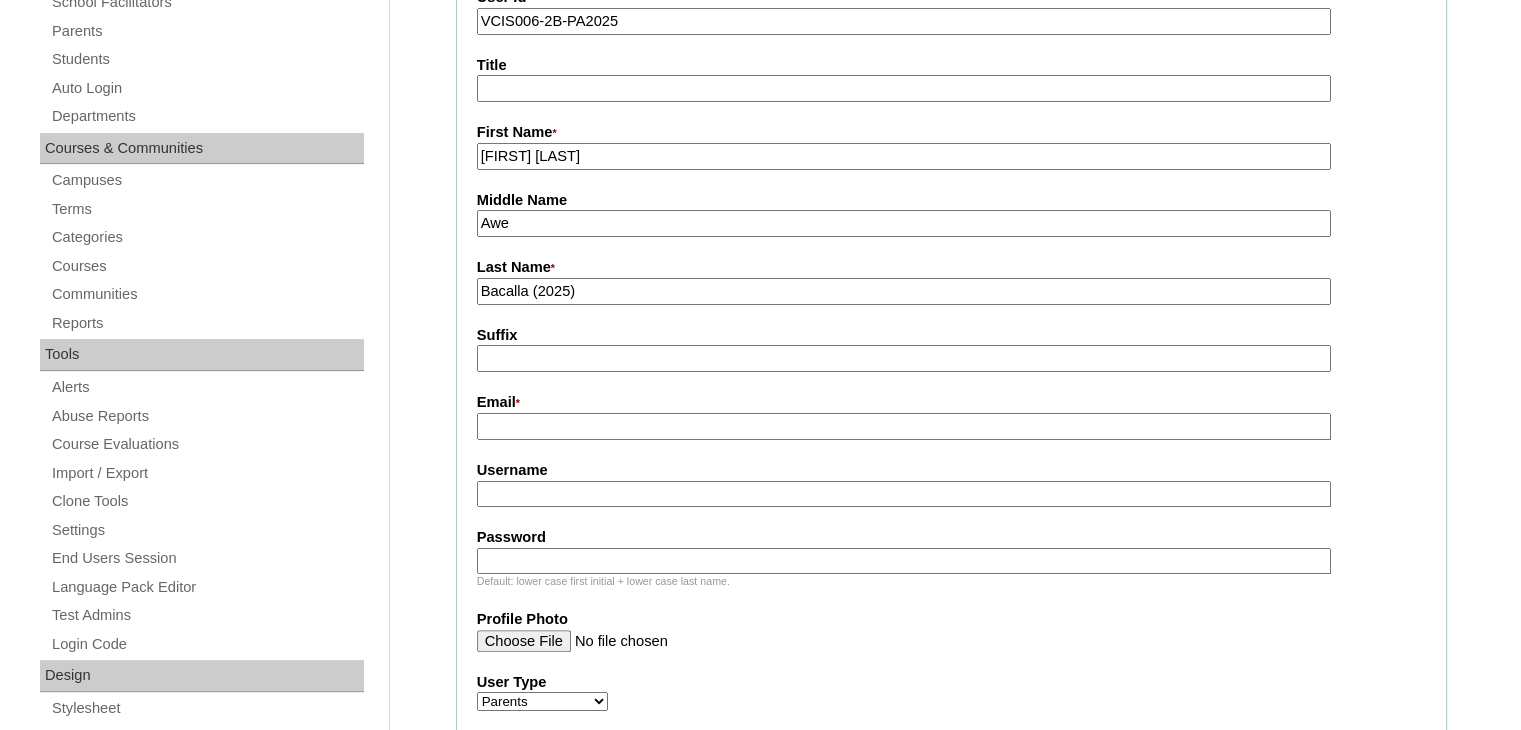 click on "Email  *" at bounding box center [904, 426] 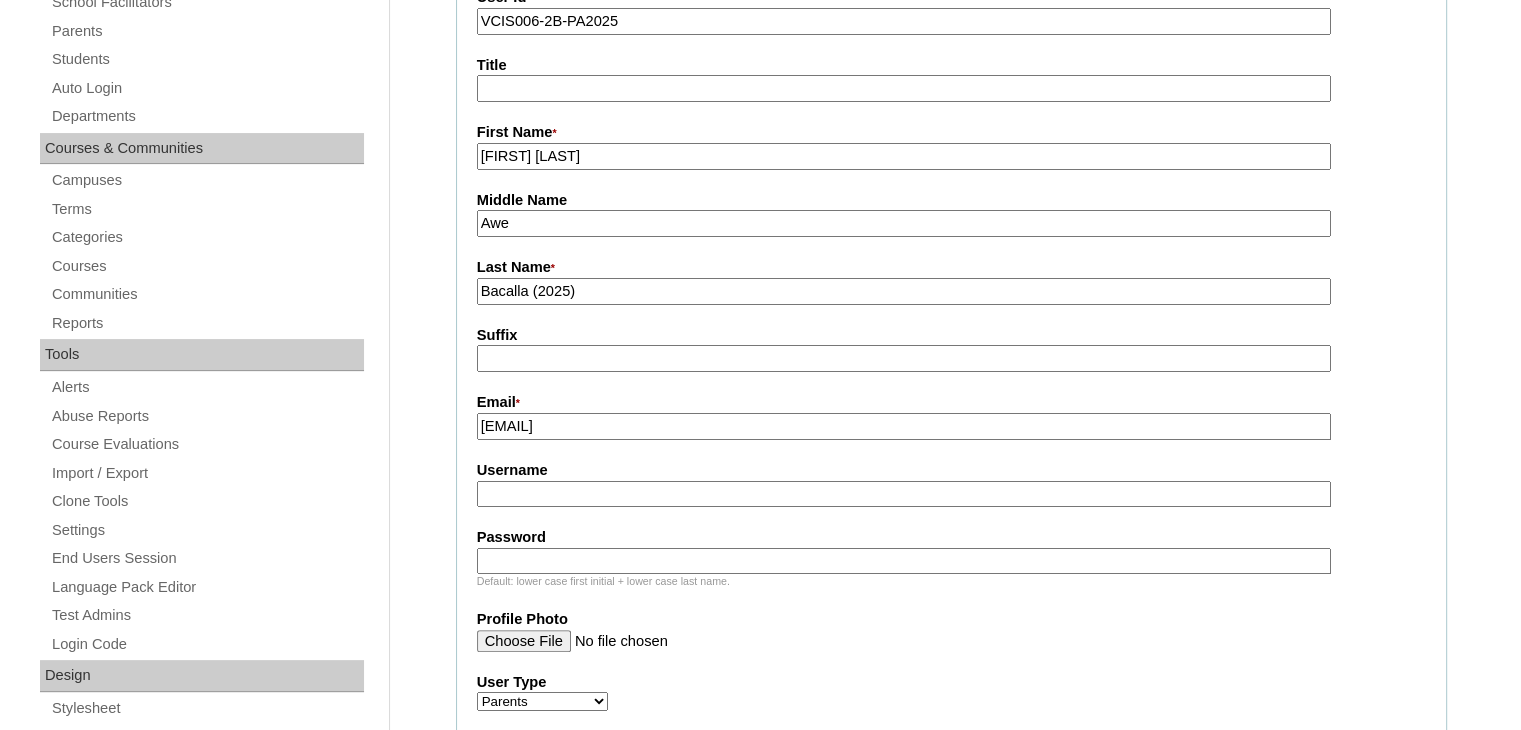 type on "[EMAIL]" 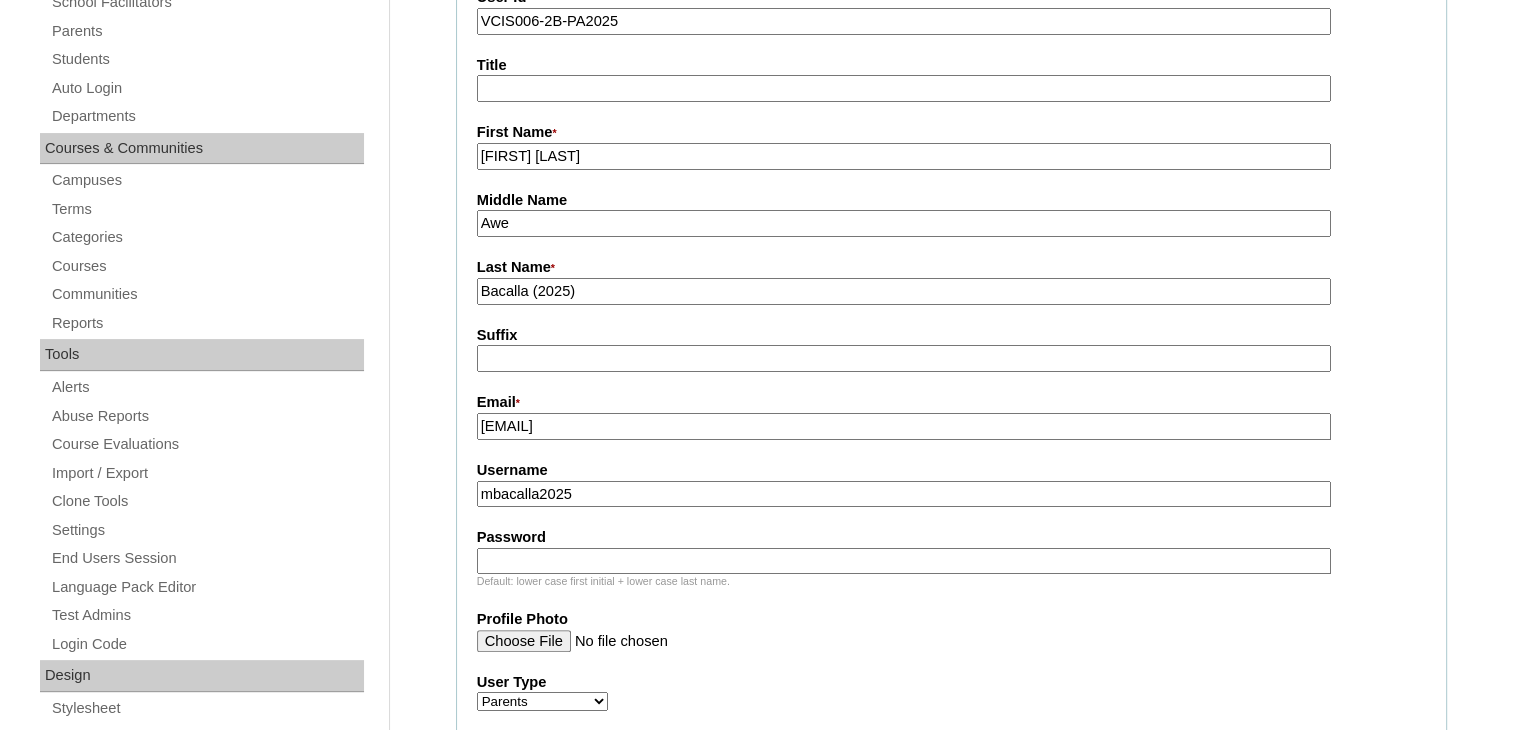 type on "mbacalla2025" 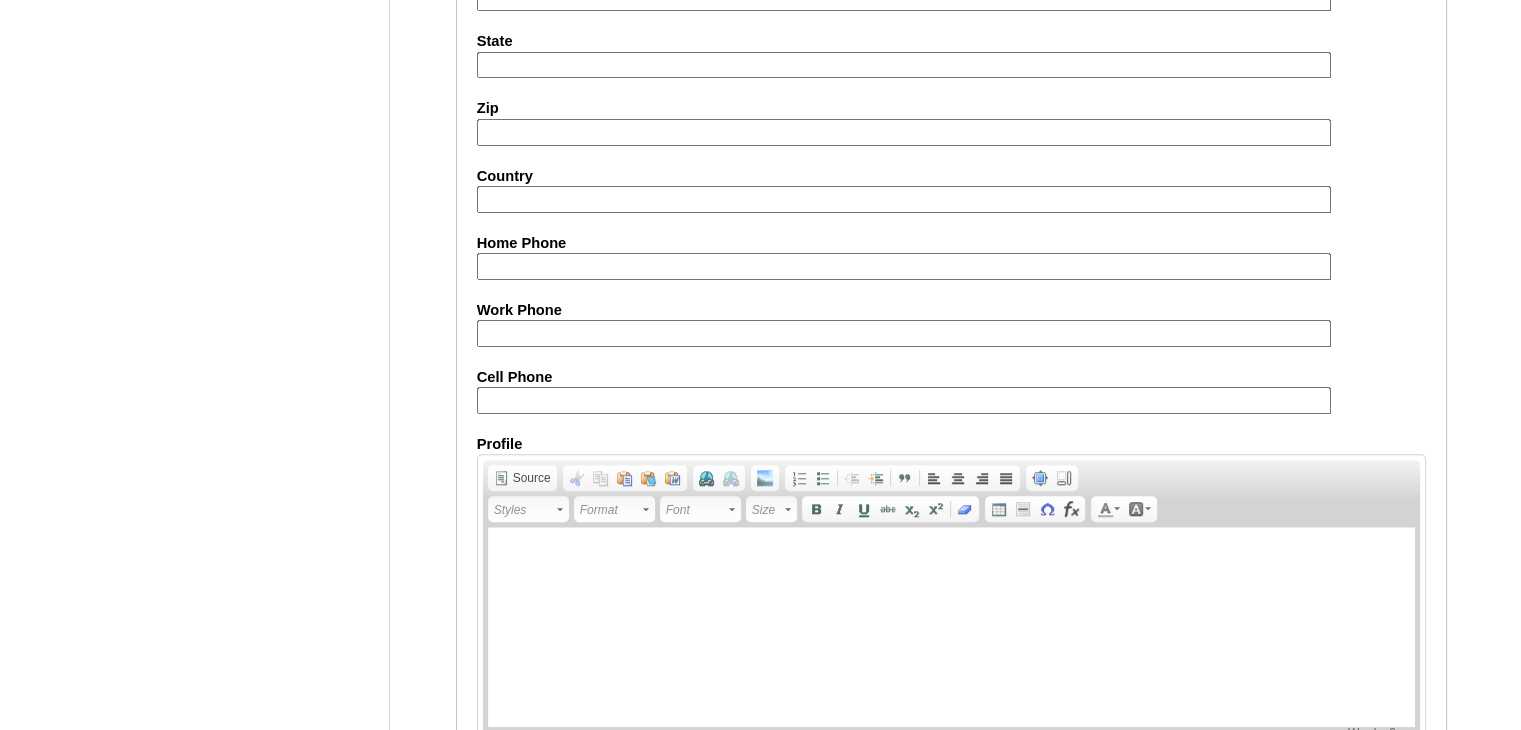 scroll, scrollTop: 1952, scrollLeft: 0, axis: vertical 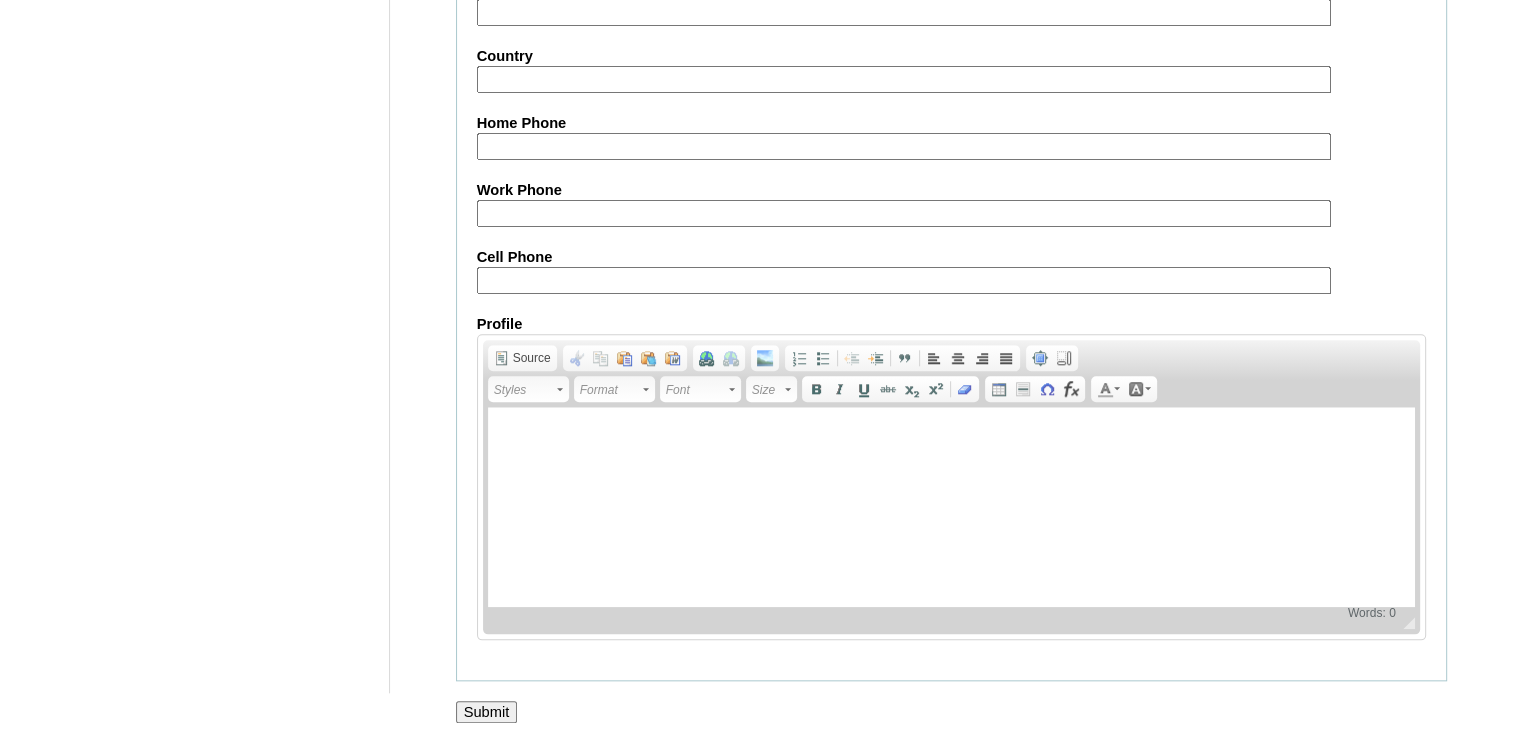 type on "CDmbr21" 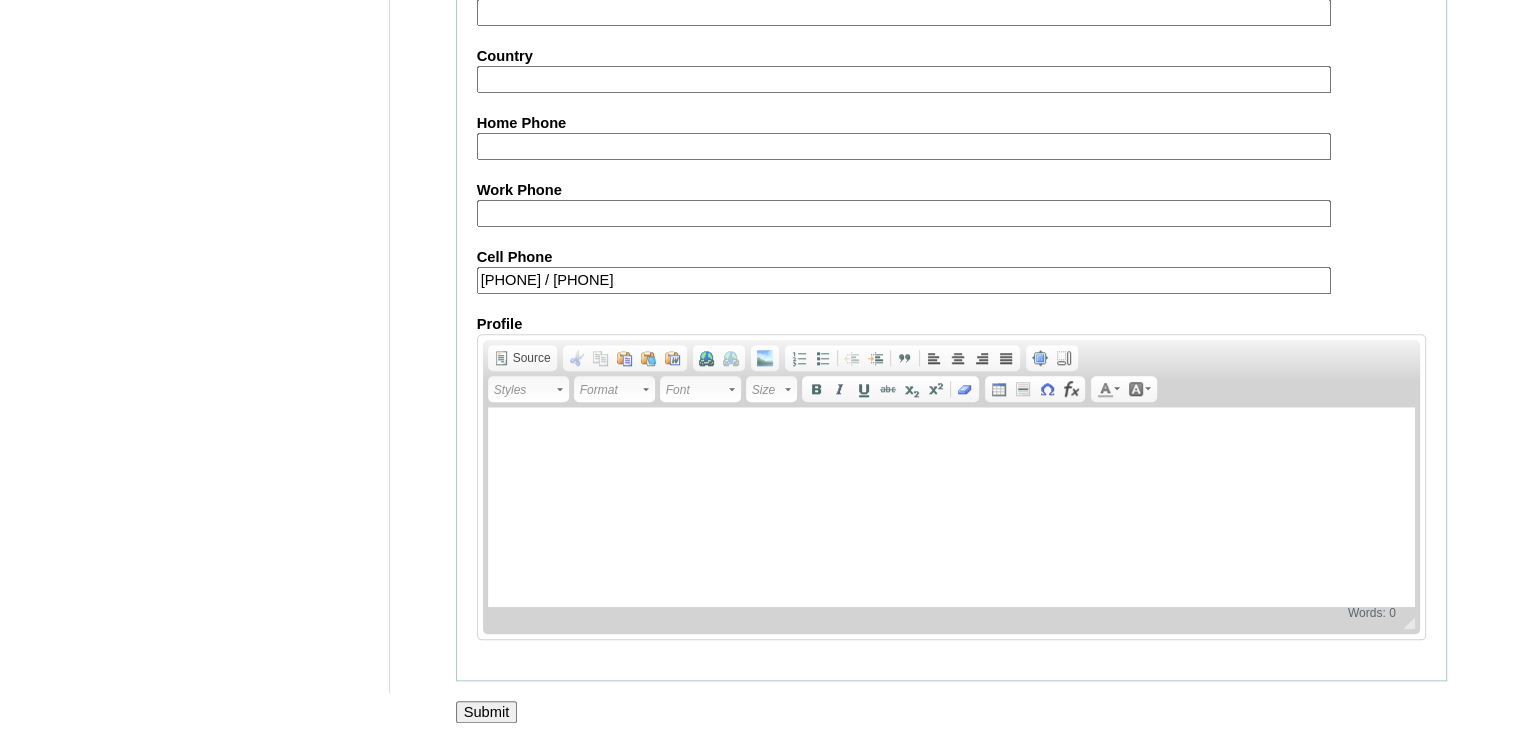 type on "[PHONE] / [PHONE]" 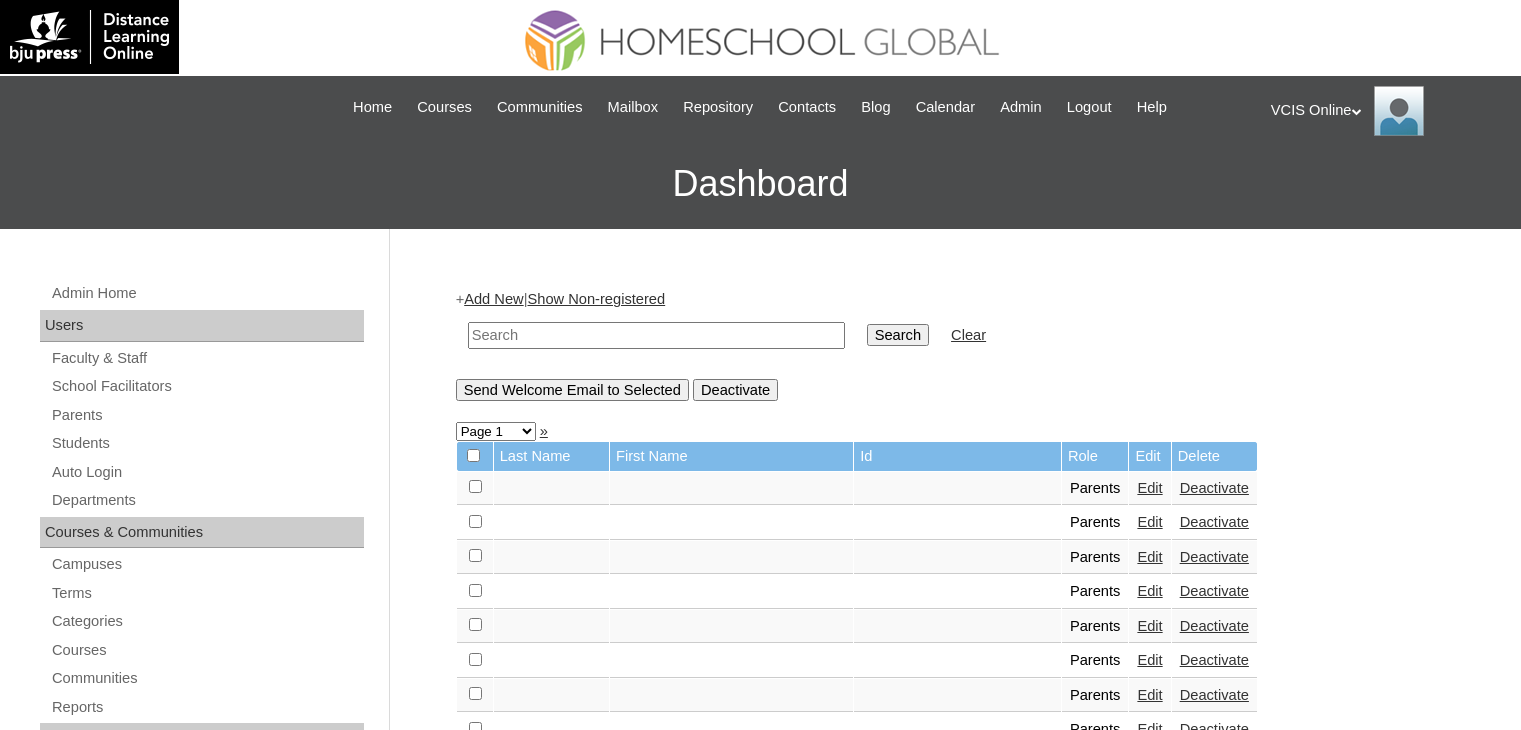 scroll, scrollTop: 0, scrollLeft: 0, axis: both 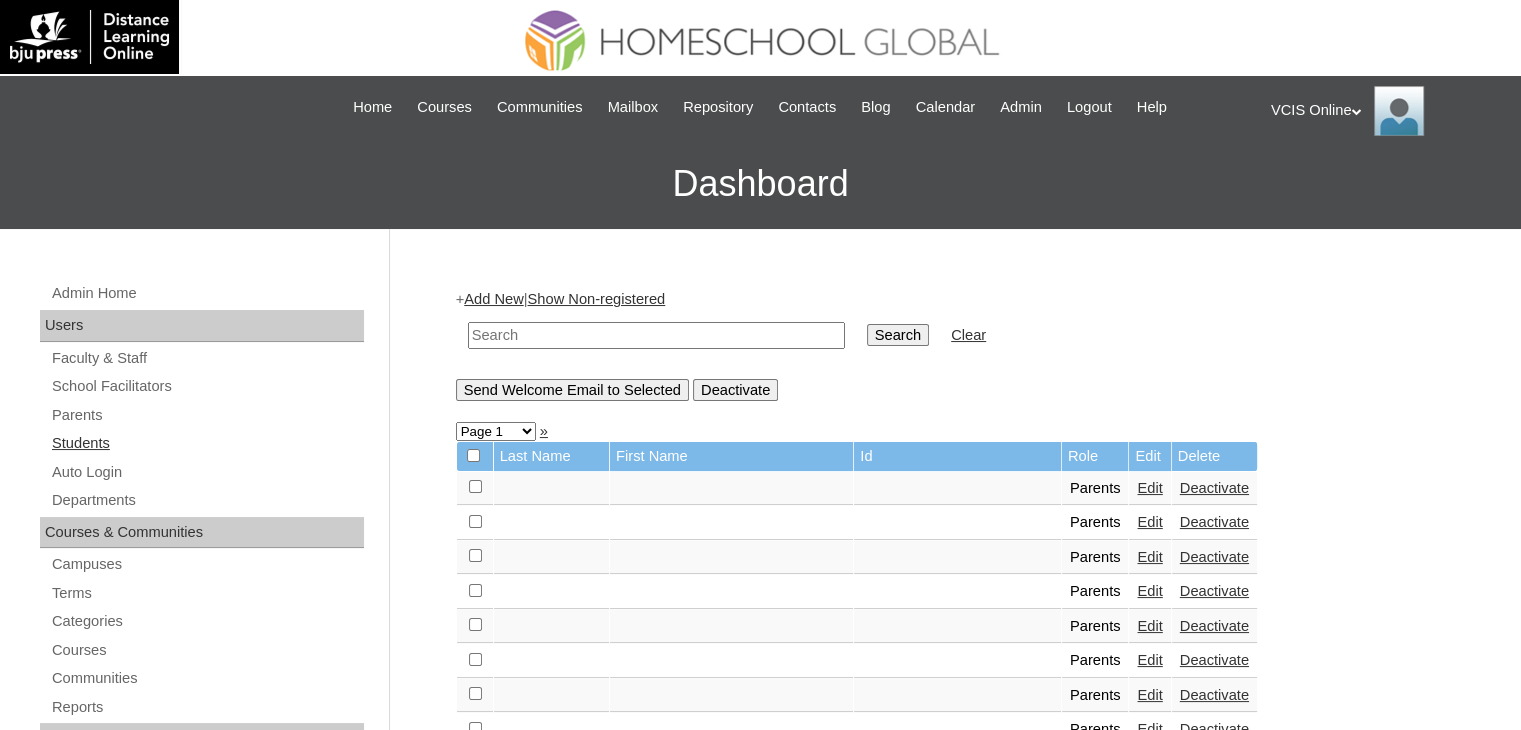 click on "Students" at bounding box center [207, 443] 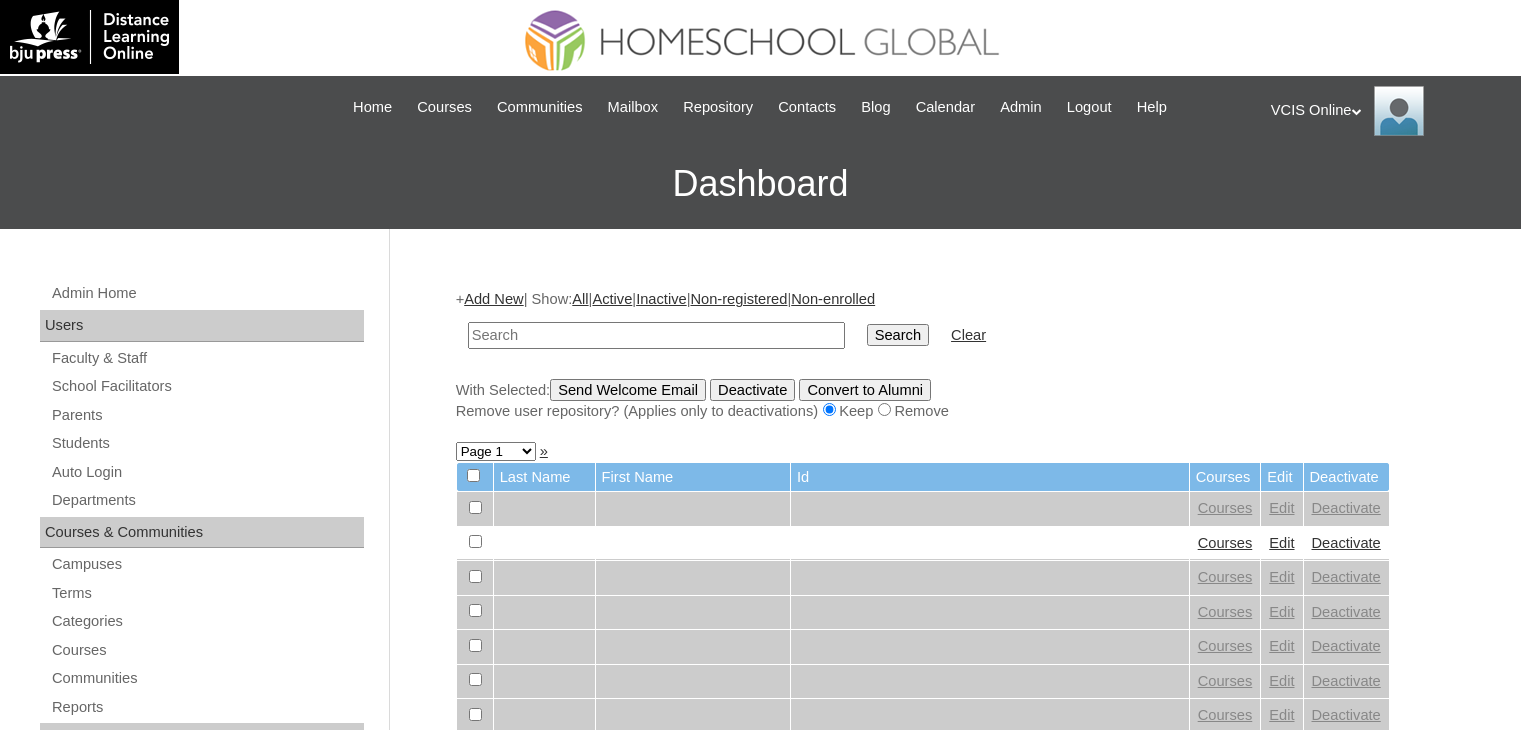scroll, scrollTop: 0, scrollLeft: 0, axis: both 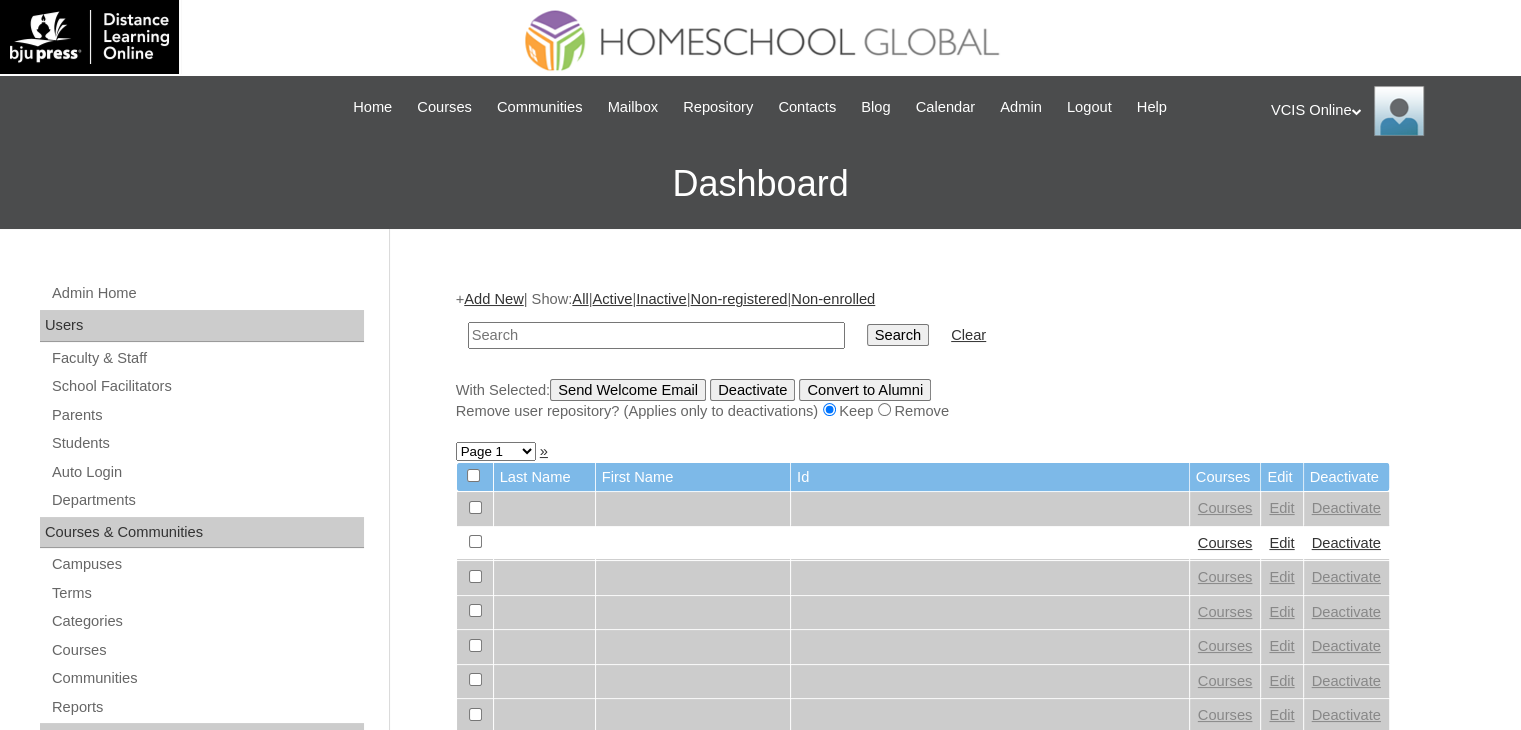 click at bounding box center (656, 335) 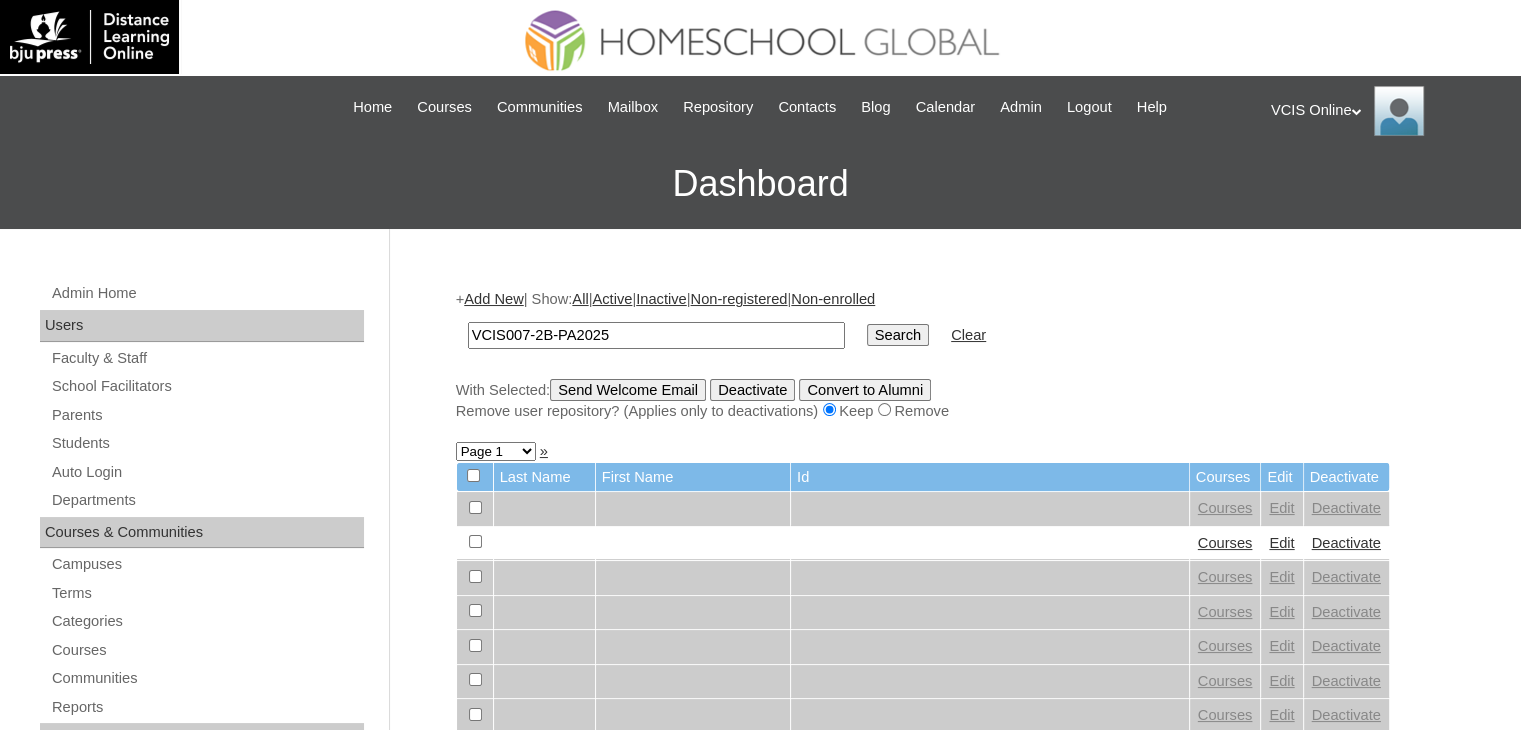 type on "VCIS007-2B-PA2025" 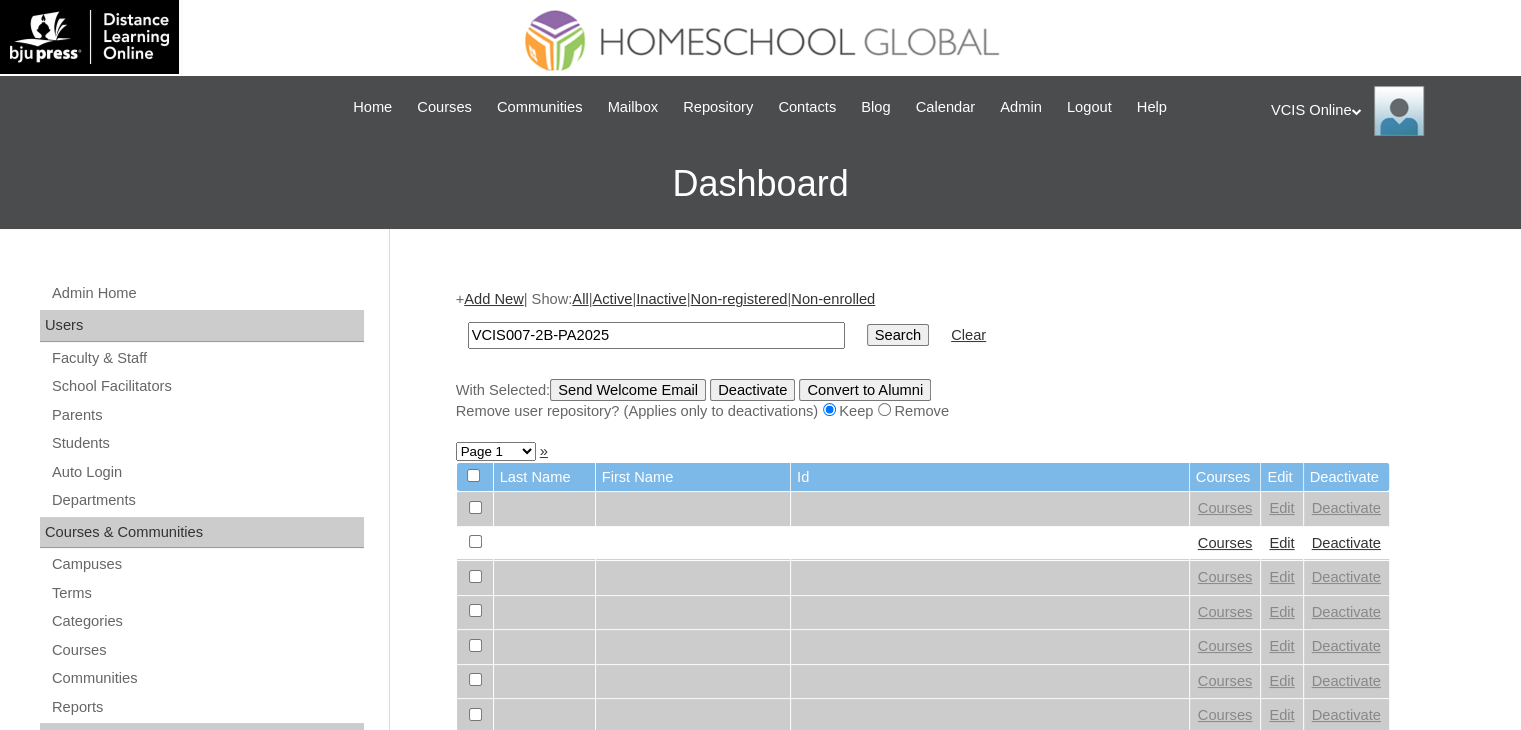 click on "Add New" at bounding box center [493, 299] 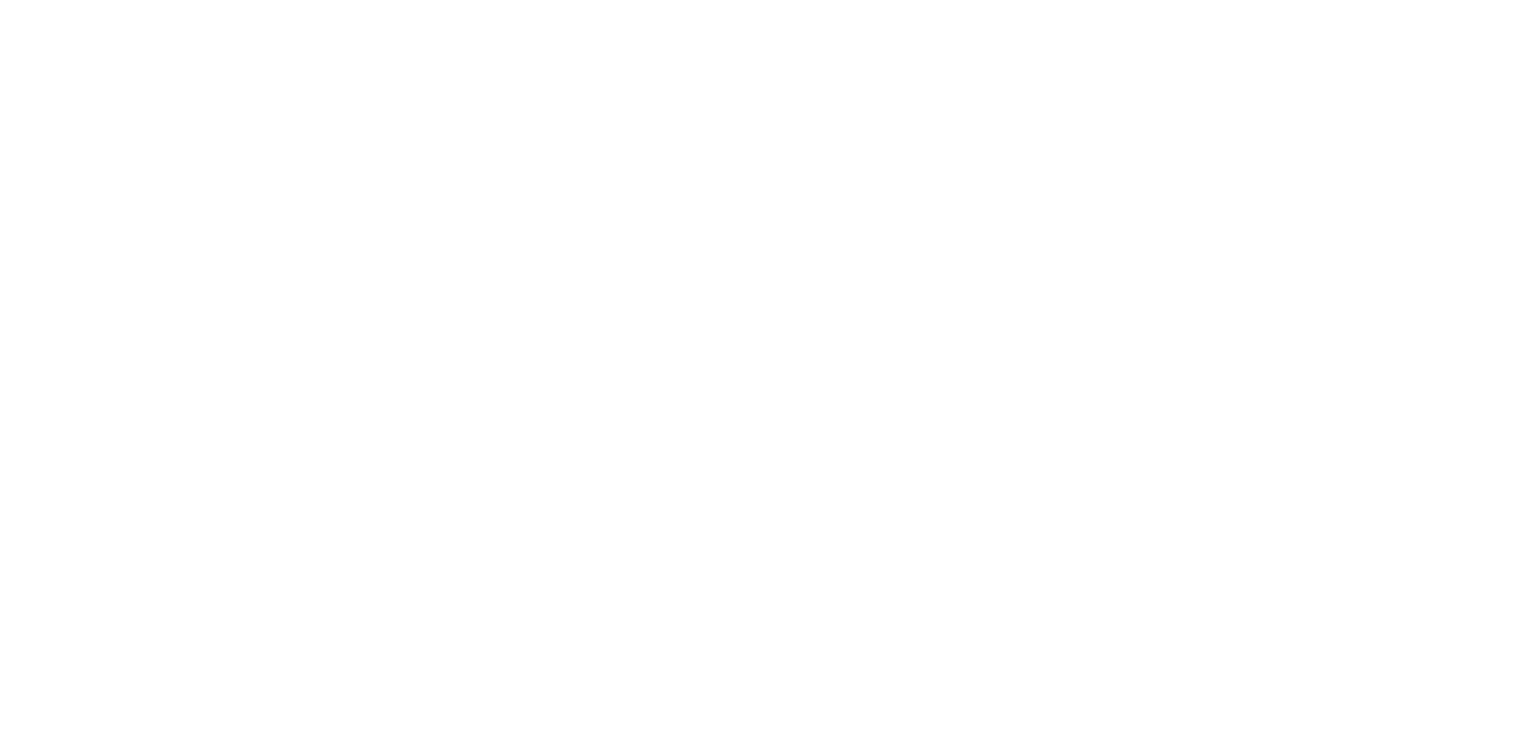 scroll, scrollTop: 0, scrollLeft: 0, axis: both 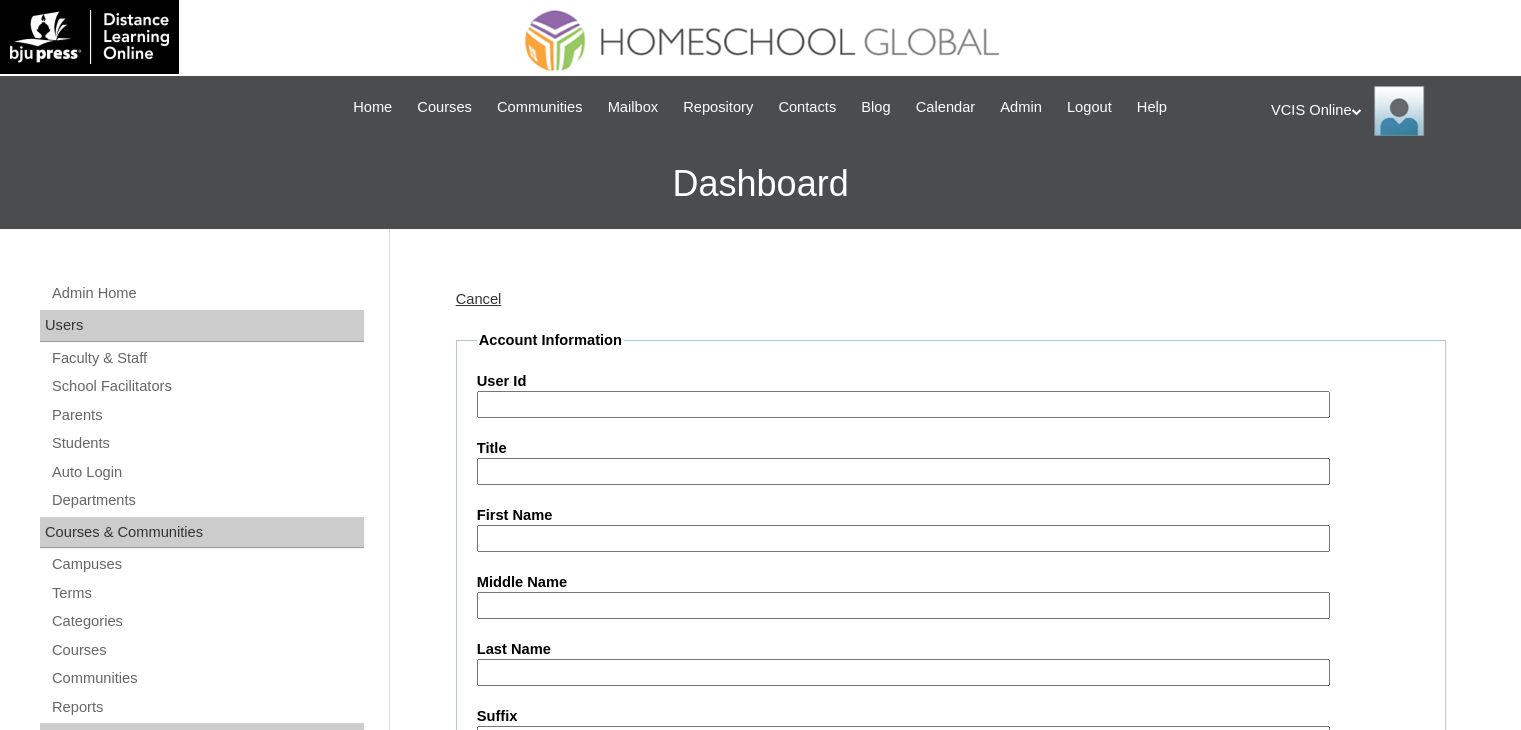 click on "User Id" at bounding box center [903, 404] 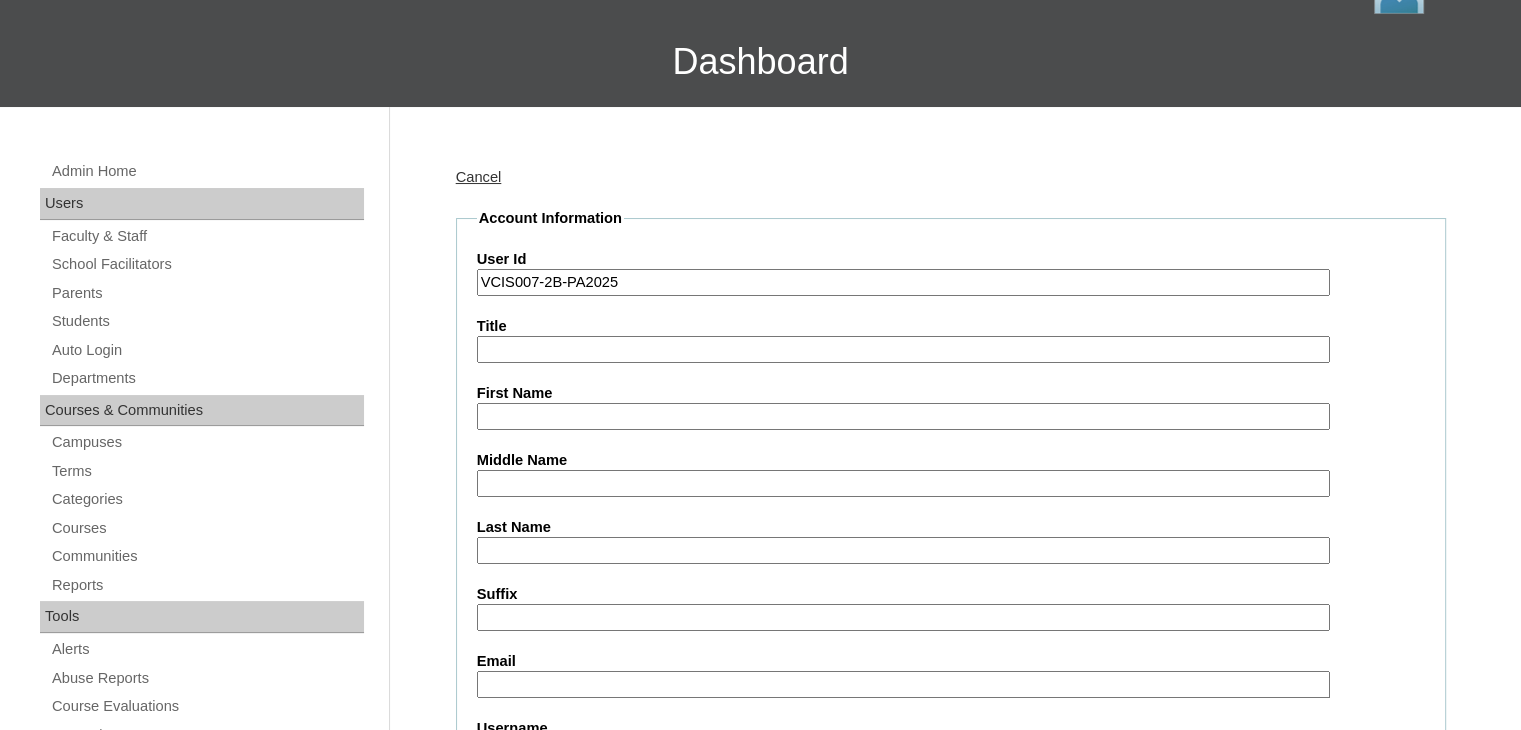 scroll, scrollTop: 128, scrollLeft: 0, axis: vertical 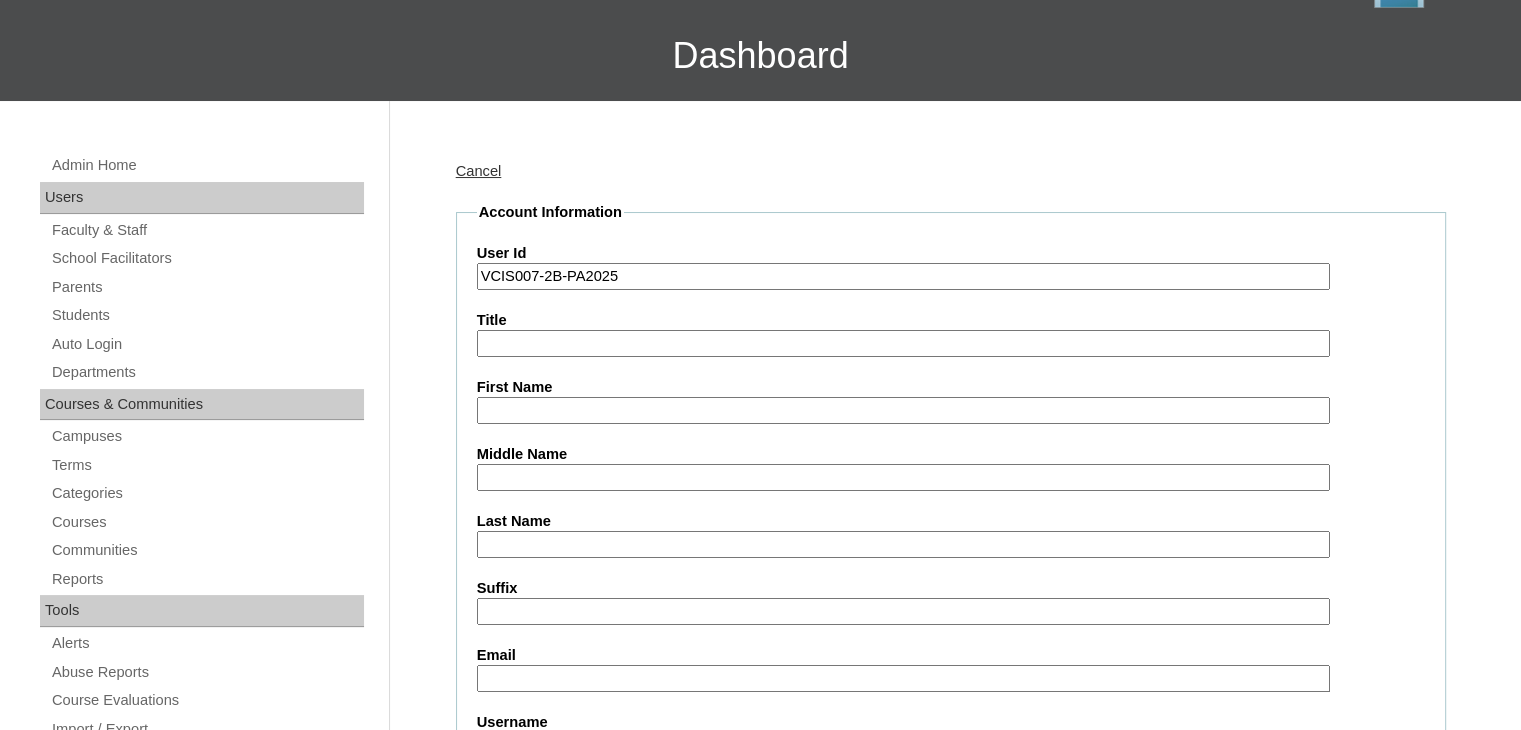 type on "VCIS007-2B-PA2025" 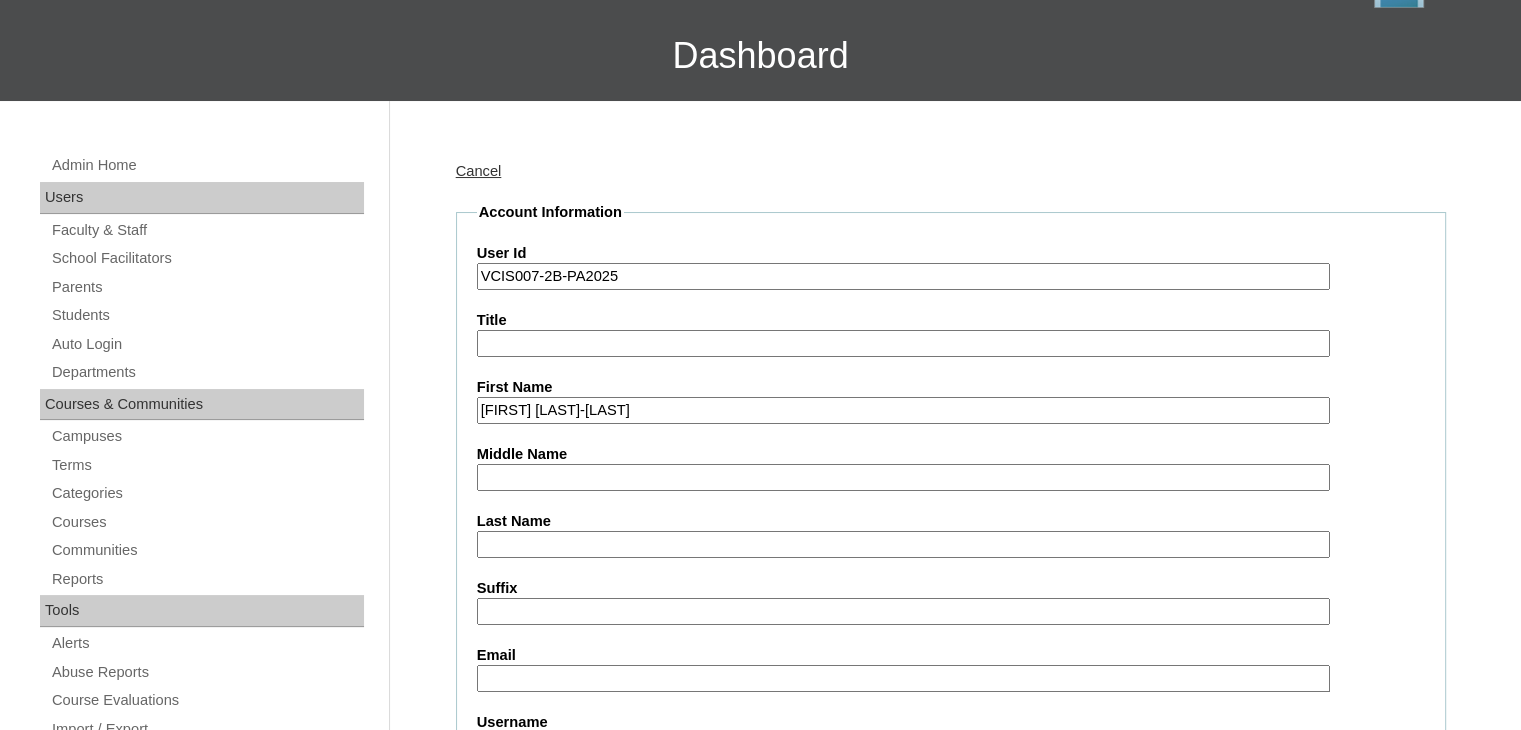 drag, startPoint x: 664, startPoint y: 409, endPoint x: 534, endPoint y: 409, distance: 130 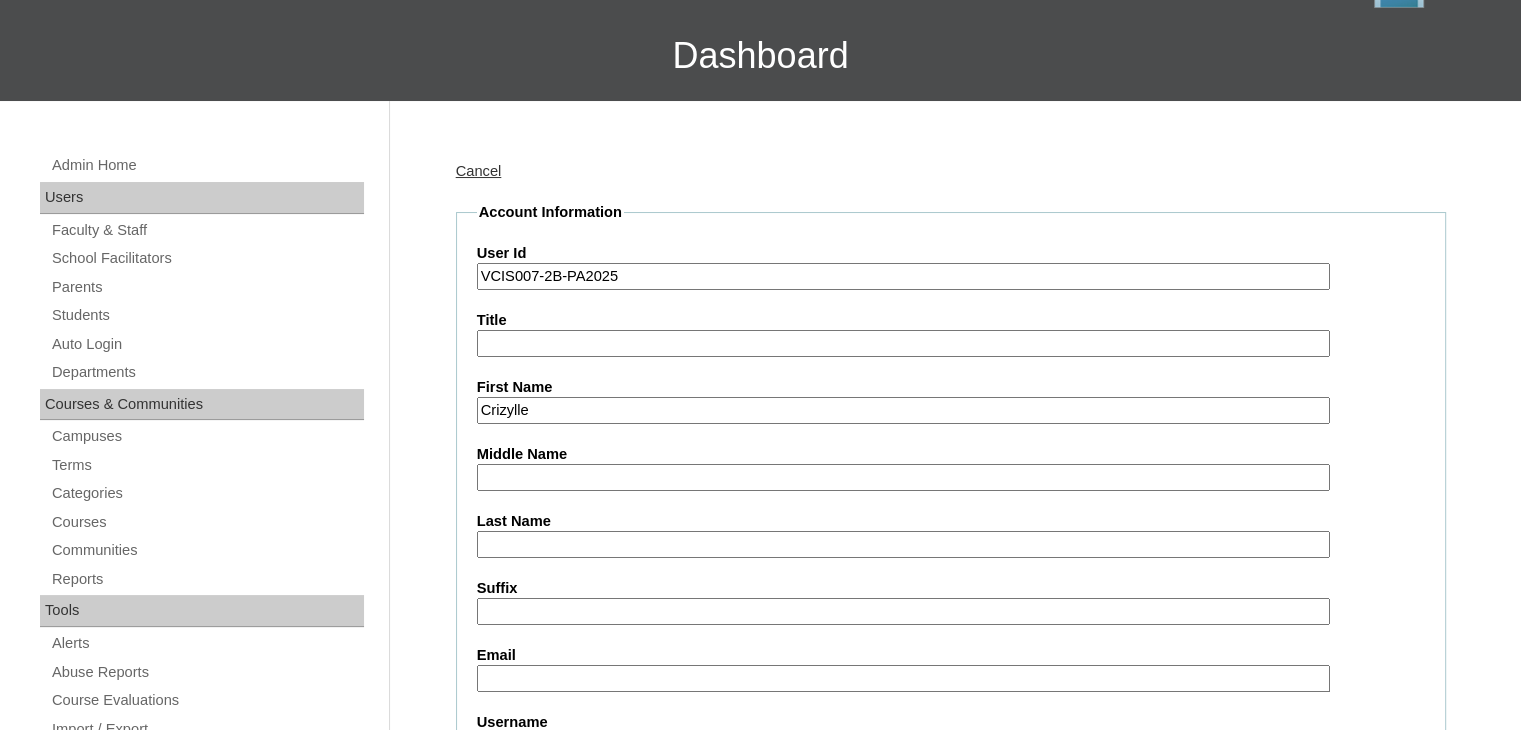 type on "Crizylle" 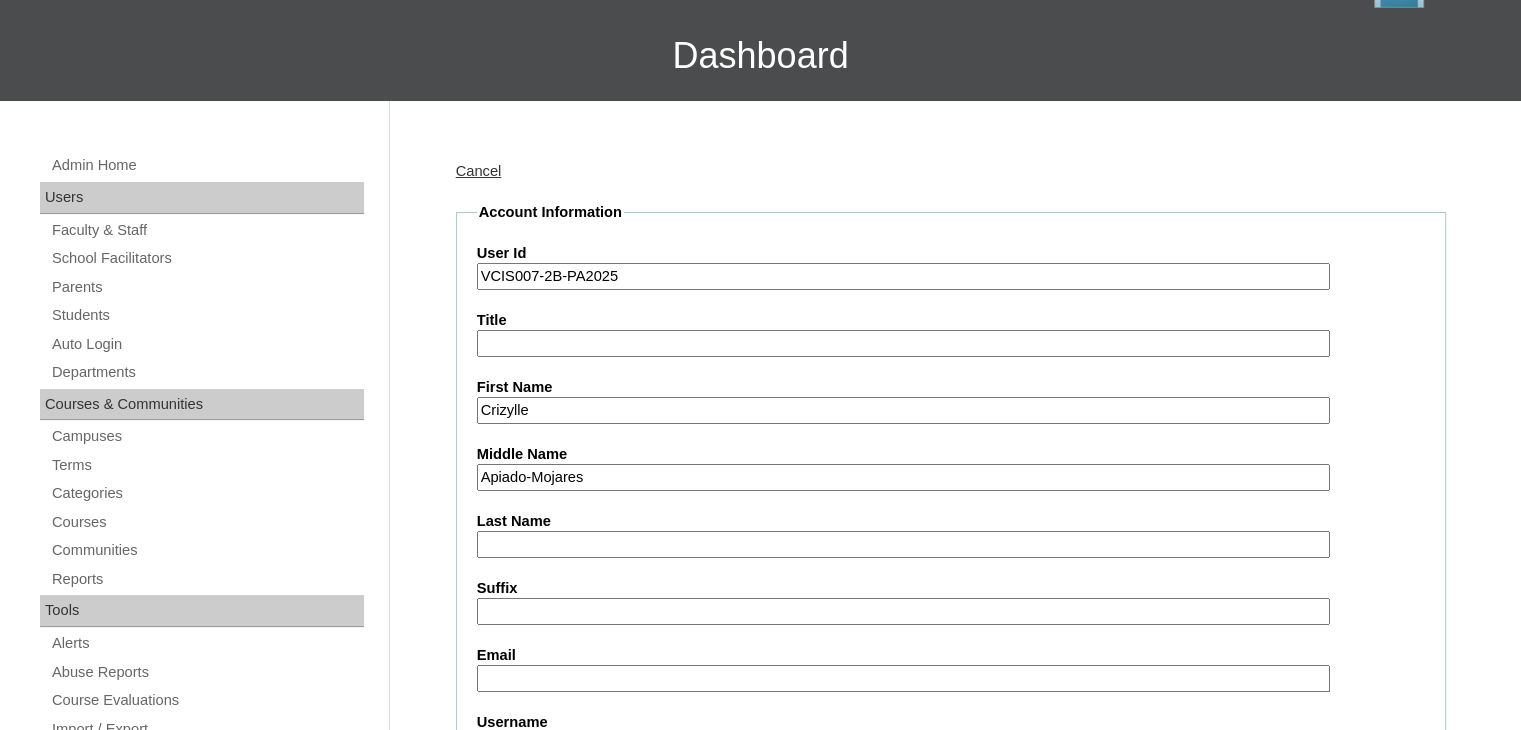 drag, startPoint x: 597, startPoint y: 476, endPoint x: 532, endPoint y: 477, distance: 65.00769 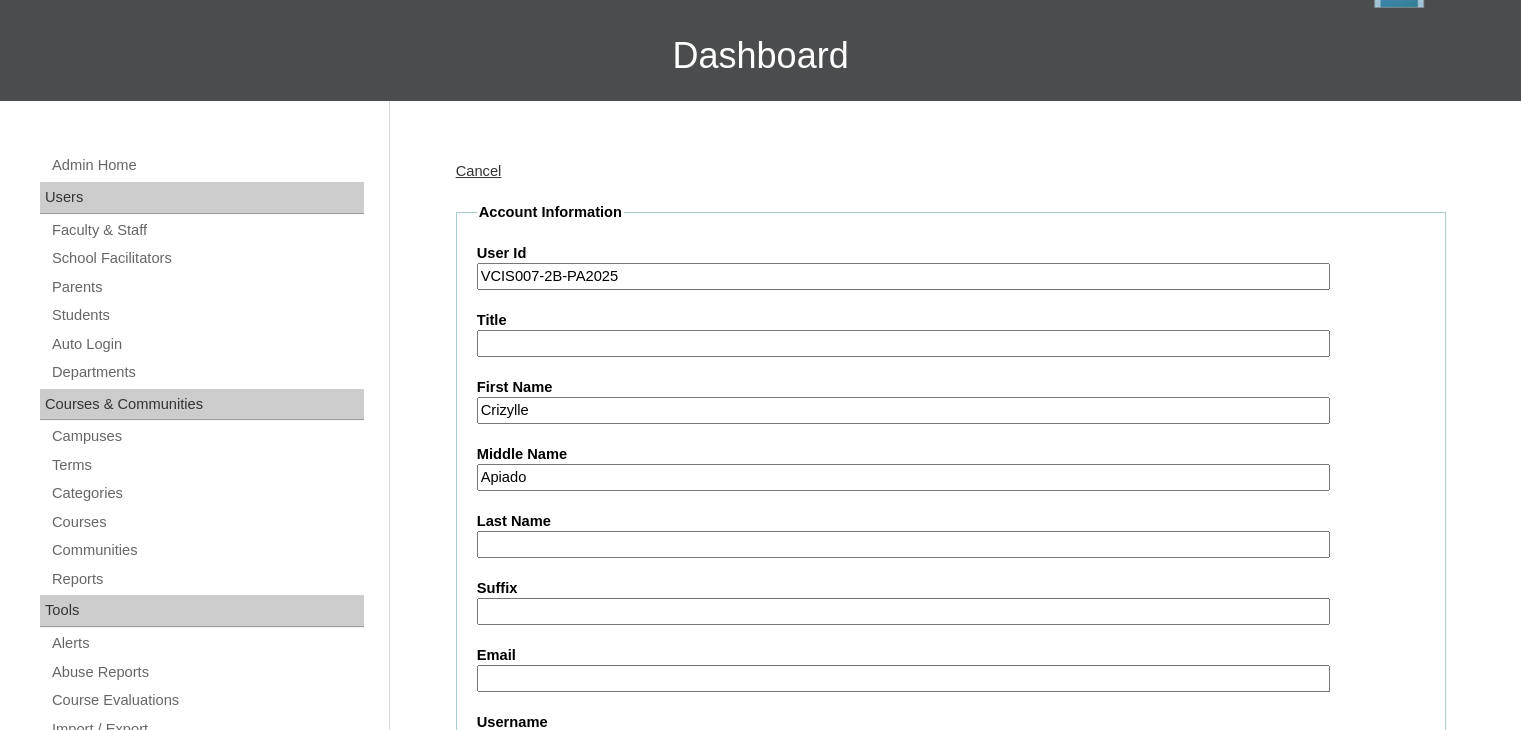 type on "Apiado" 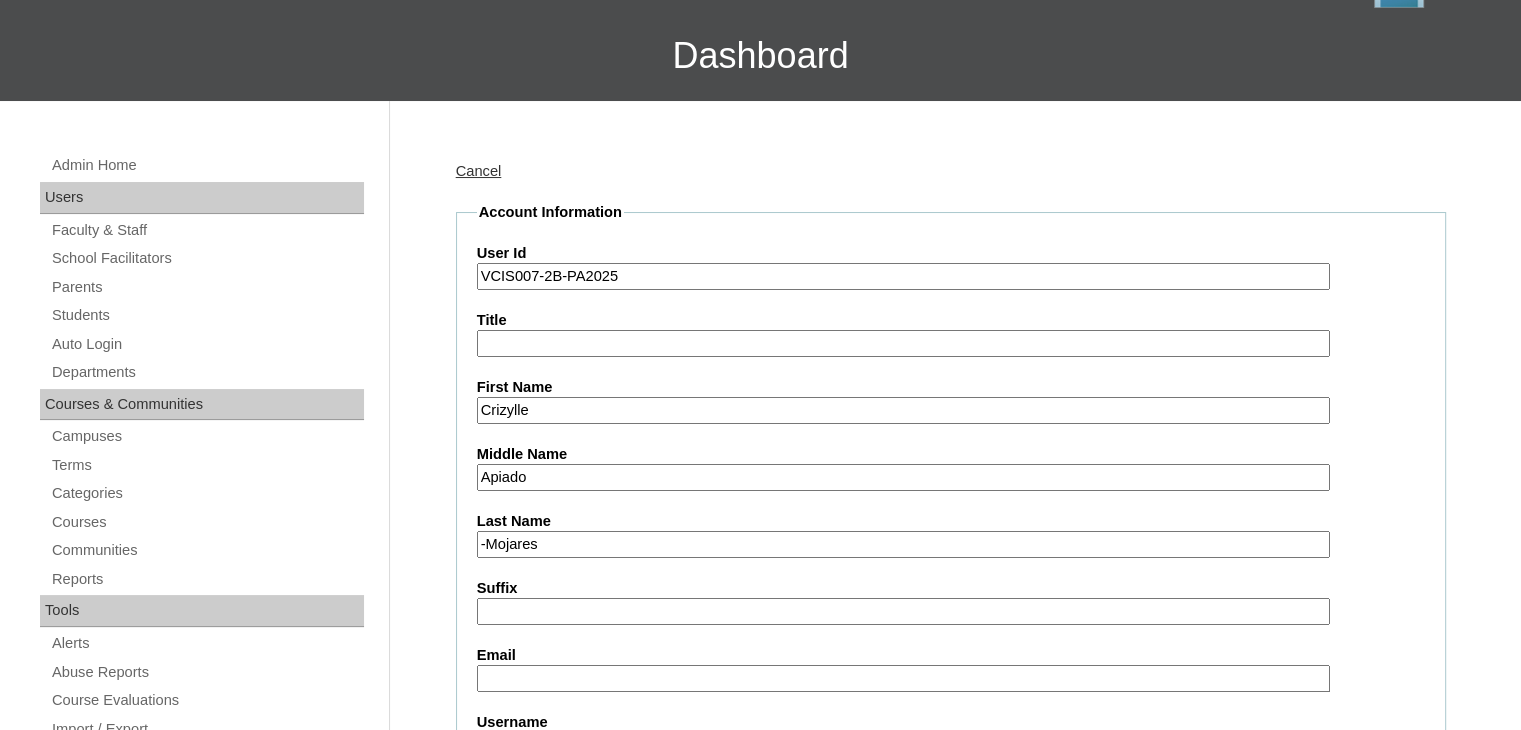 click on "-Mojares" at bounding box center (903, 544) 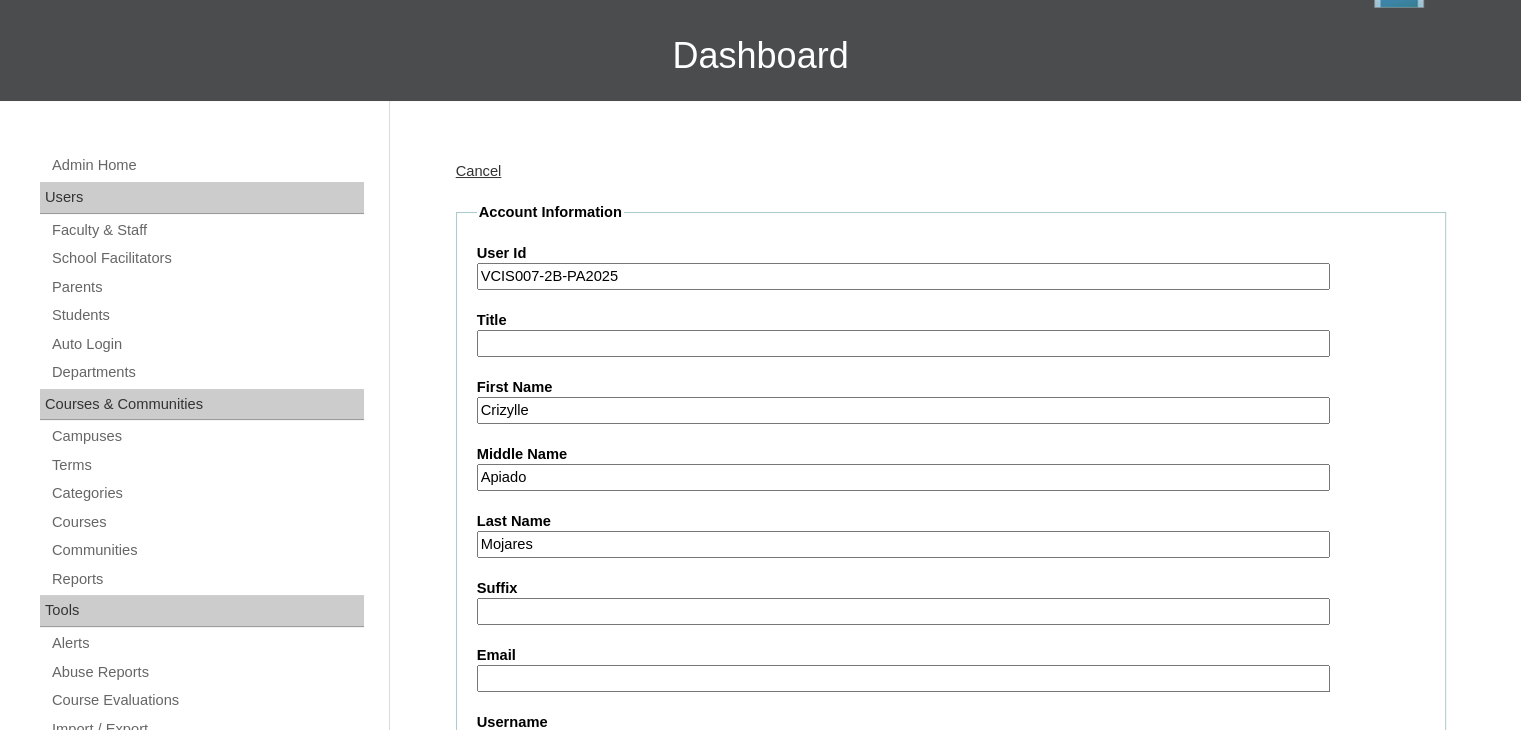 type on "Mojares" 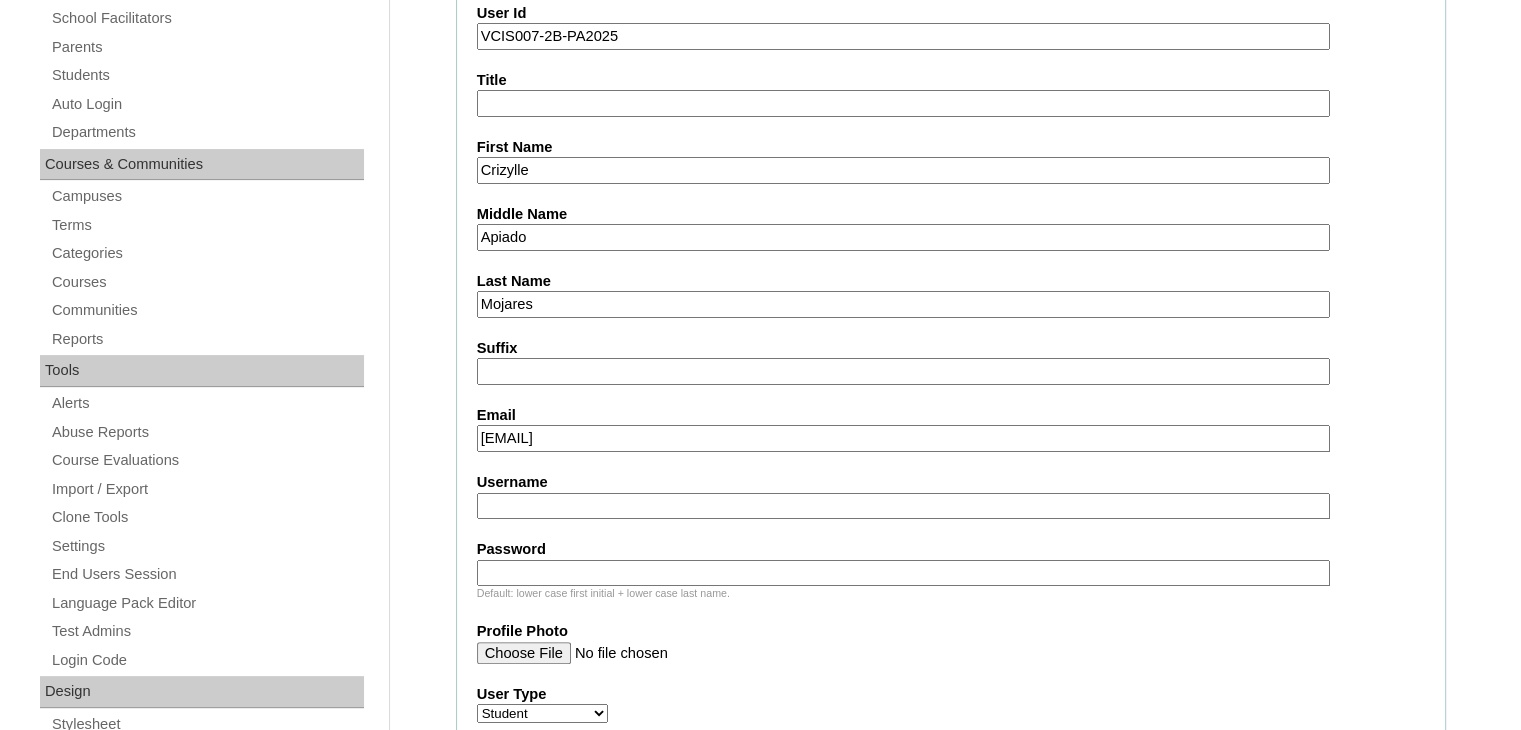 scroll, scrollTop: 370, scrollLeft: 0, axis: vertical 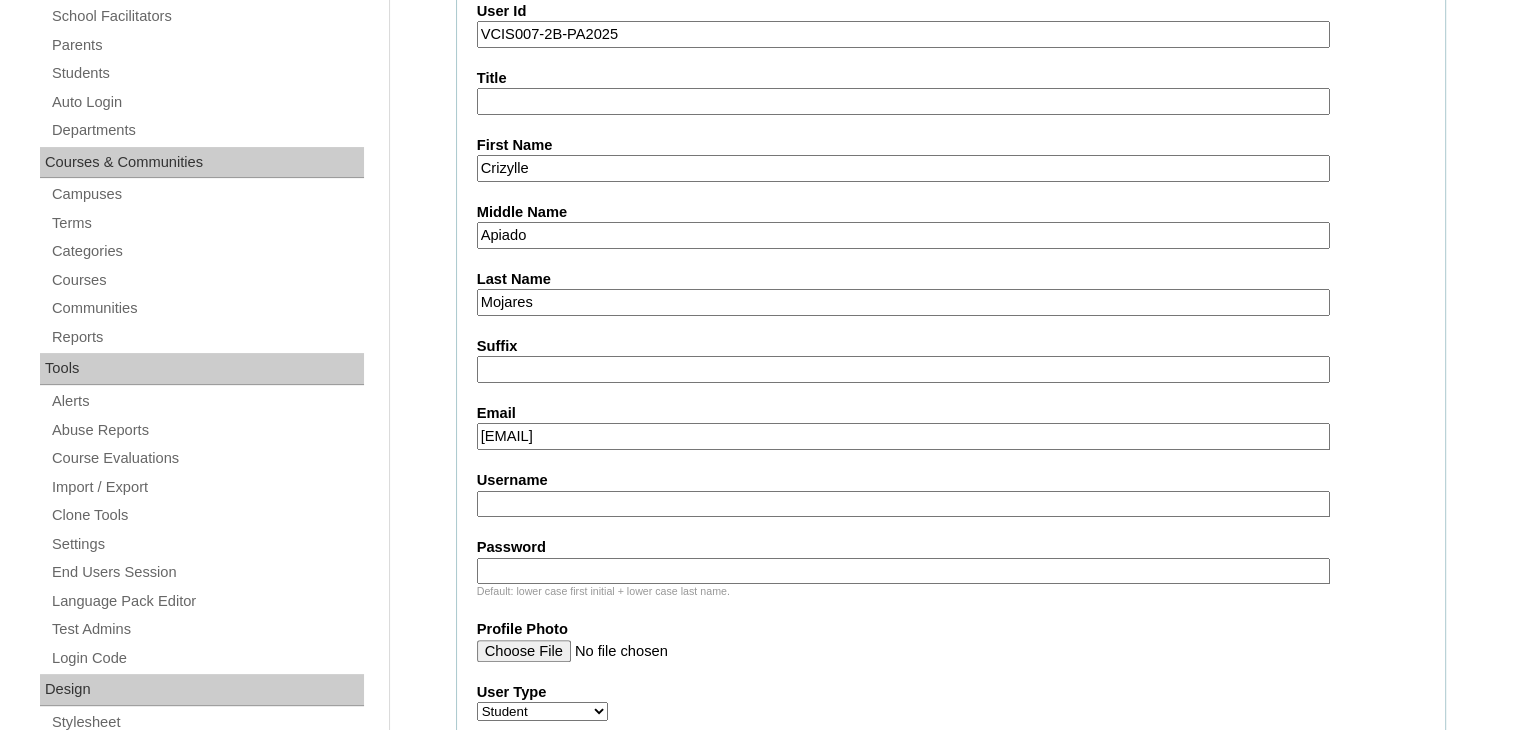 type on "[EMAIL]" 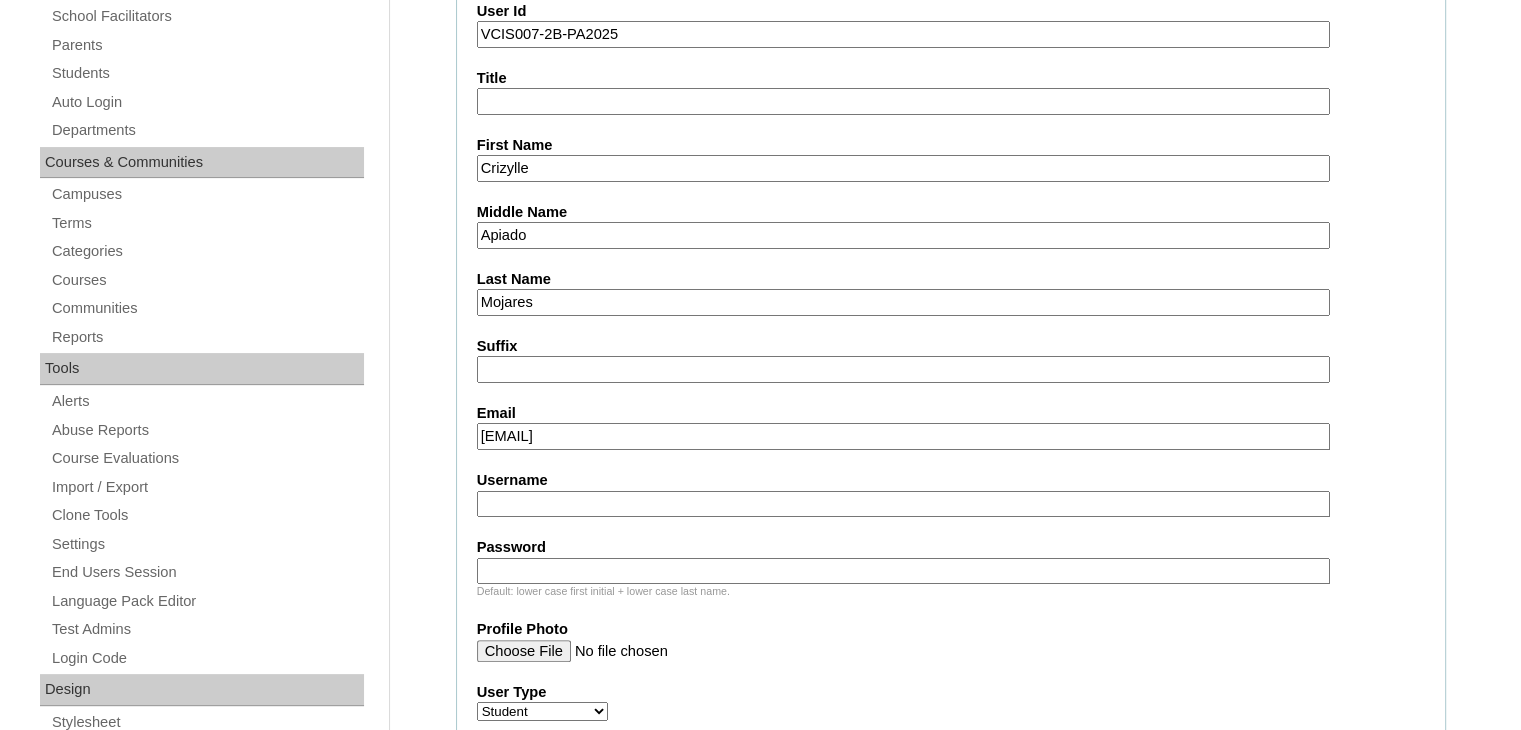 click on "Username" at bounding box center [903, 504] 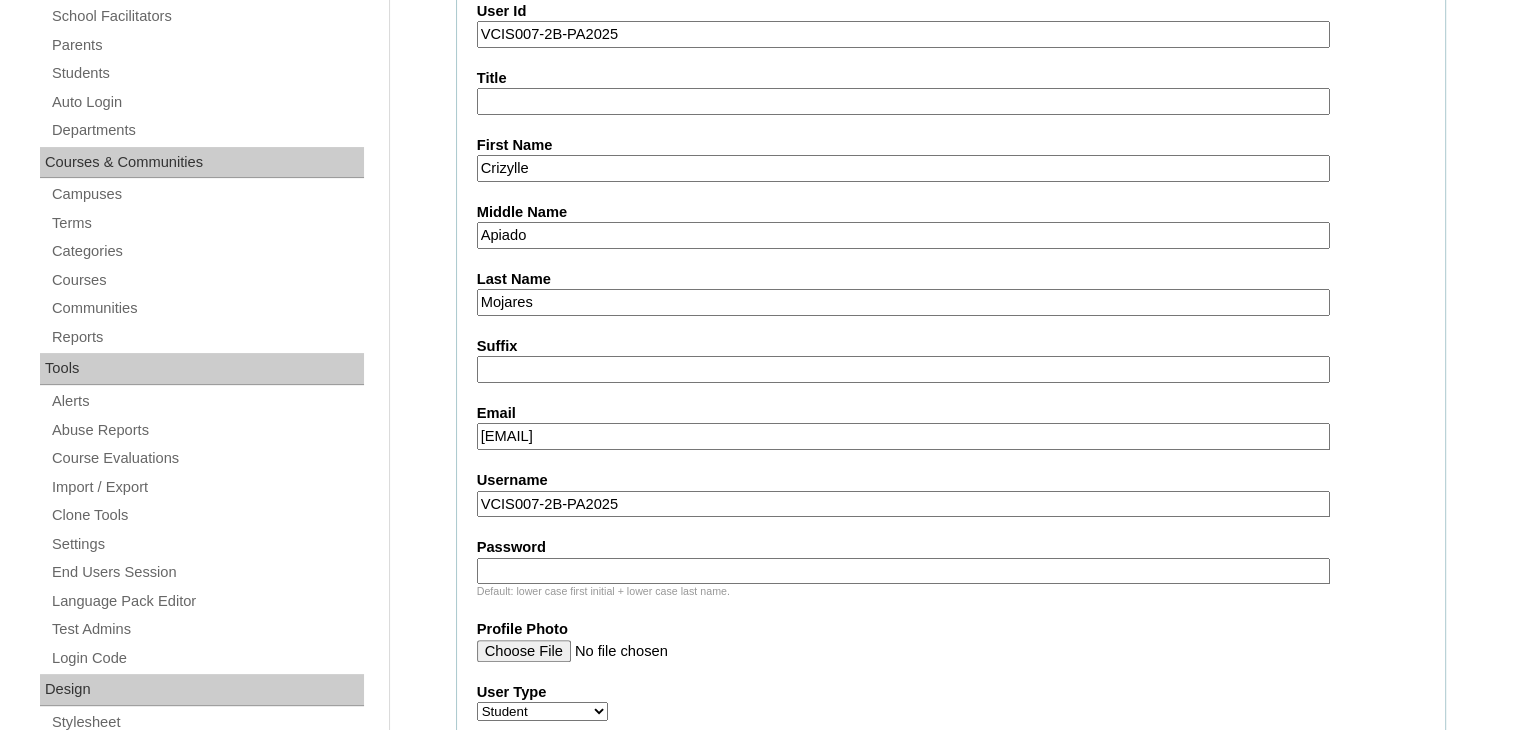 type on "VCIS007-2B-PA2025" 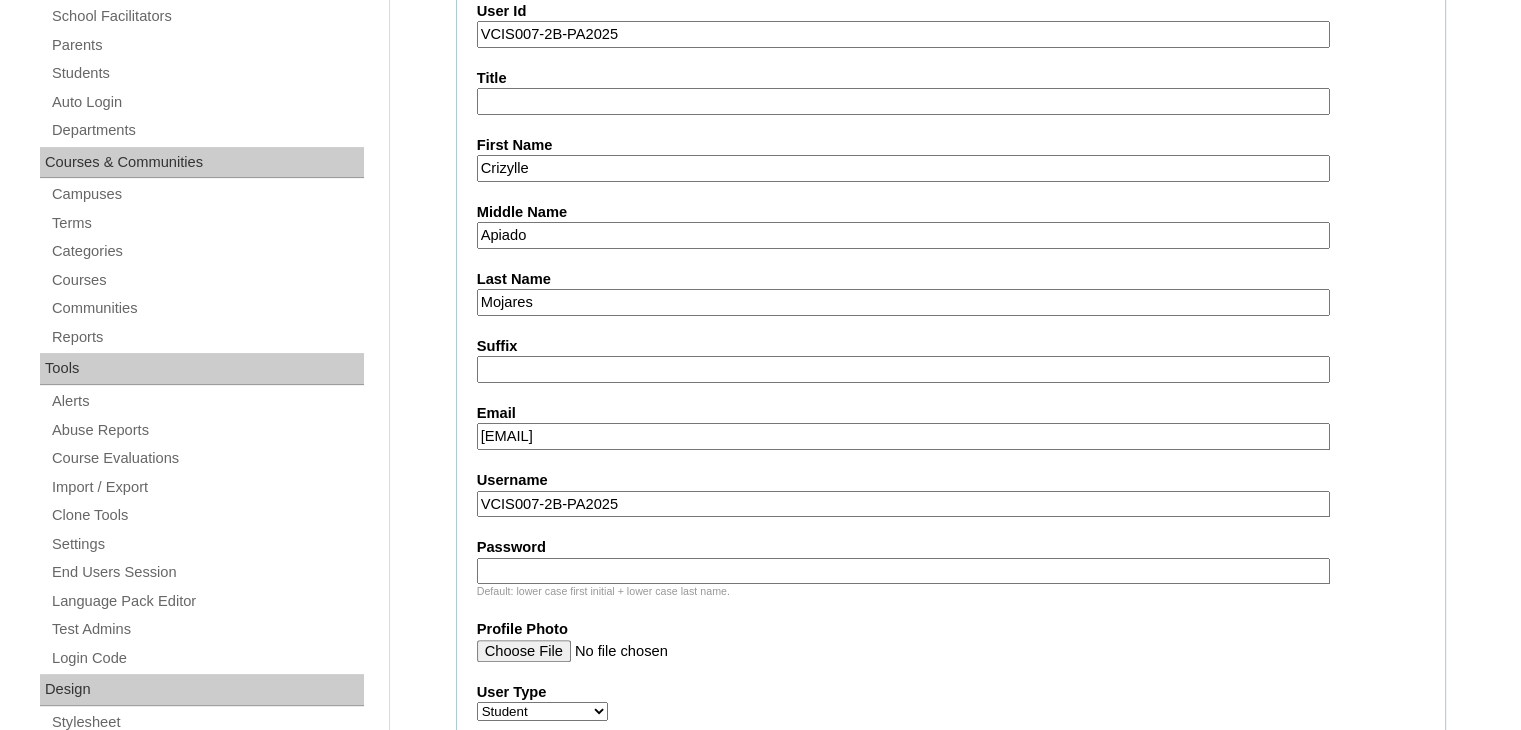 click on "Password" at bounding box center (903, 571) 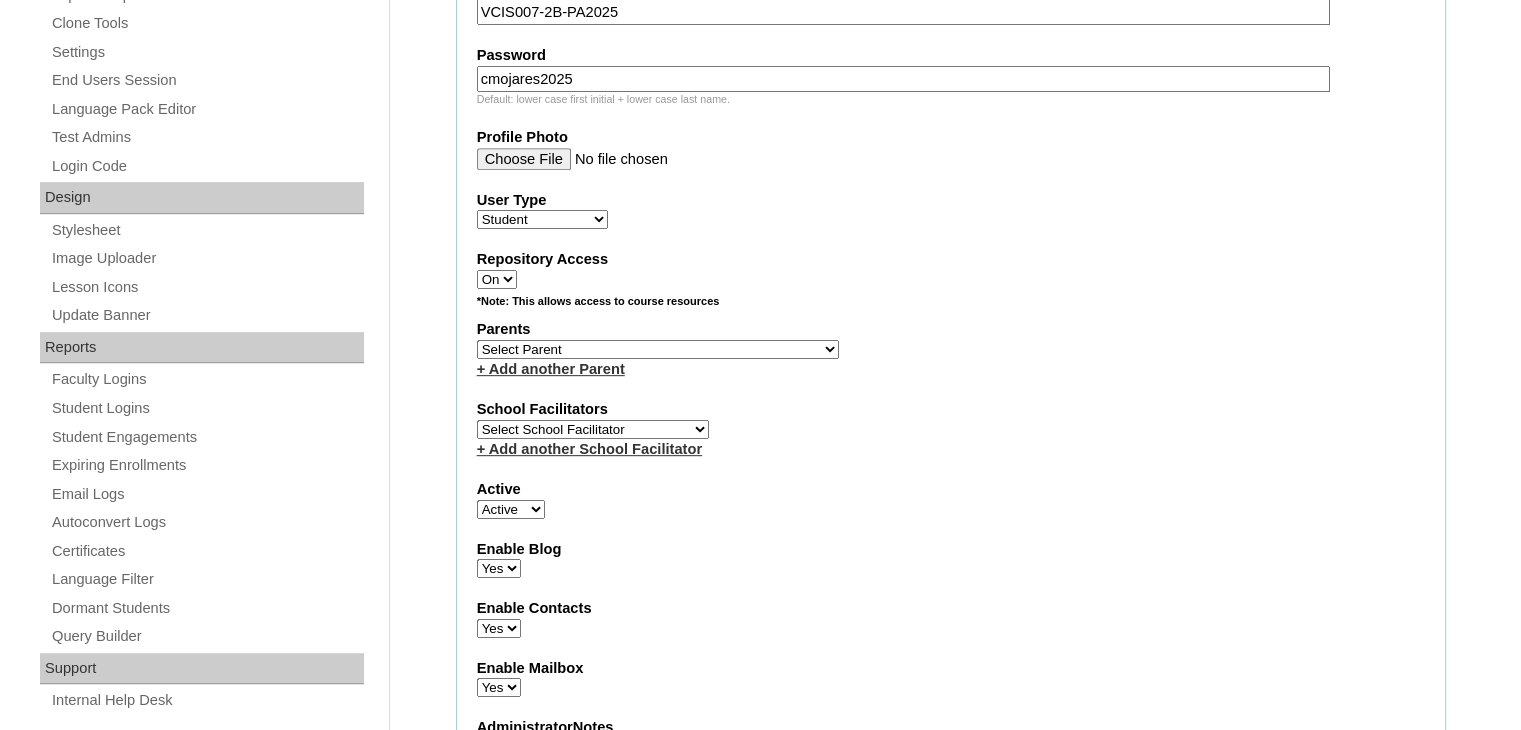 scroll, scrollTop: 850, scrollLeft: 0, axis: vertical 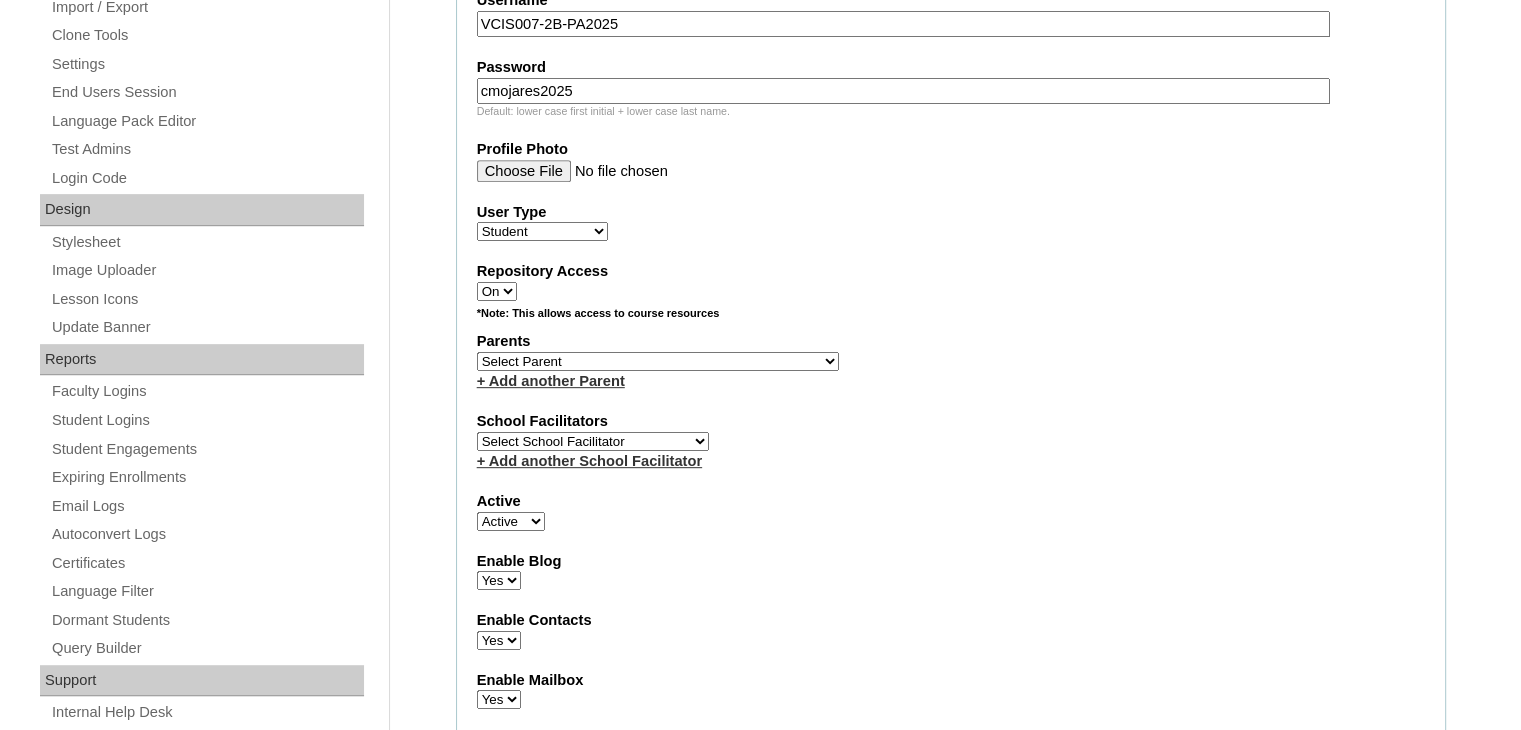 type on "cmojares2025" 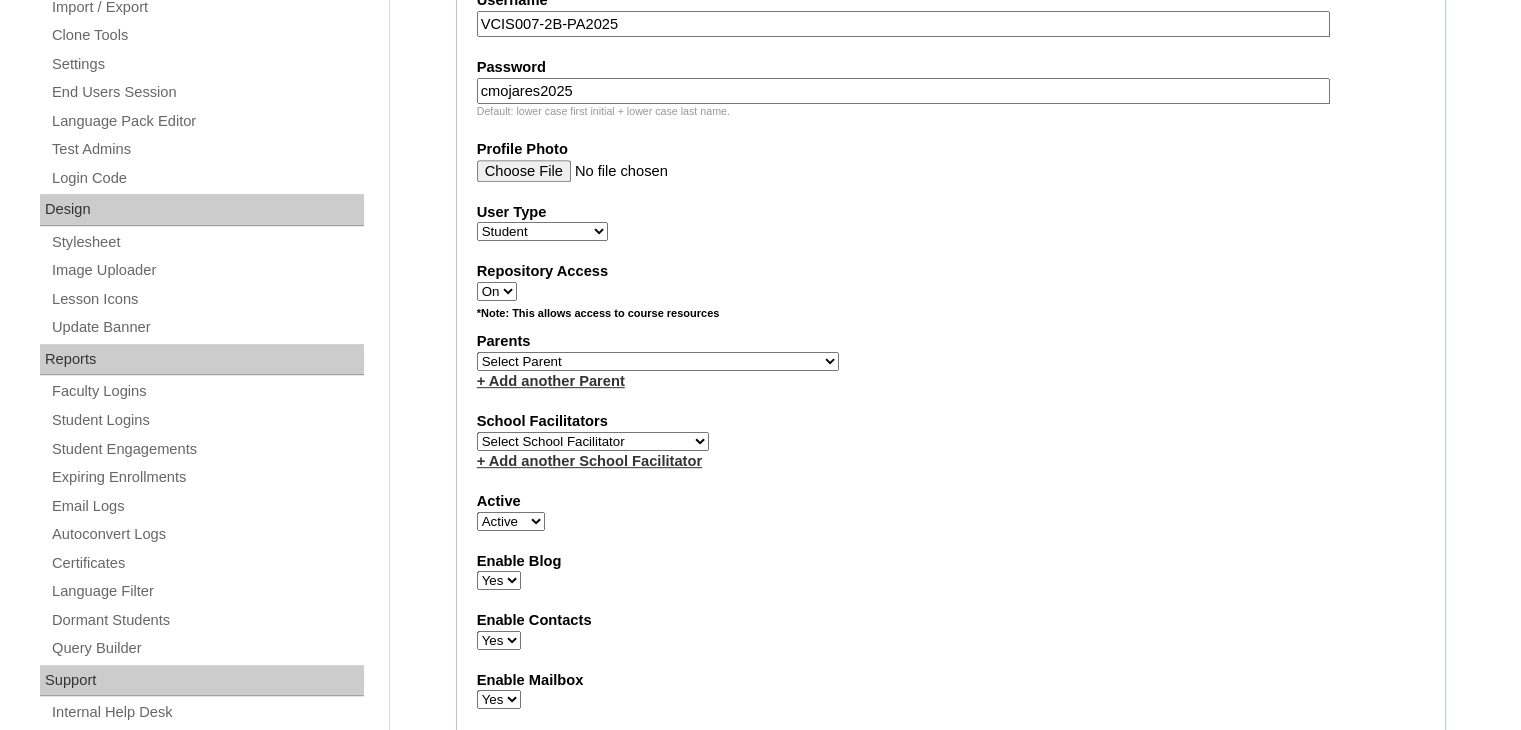 select on "Parent" 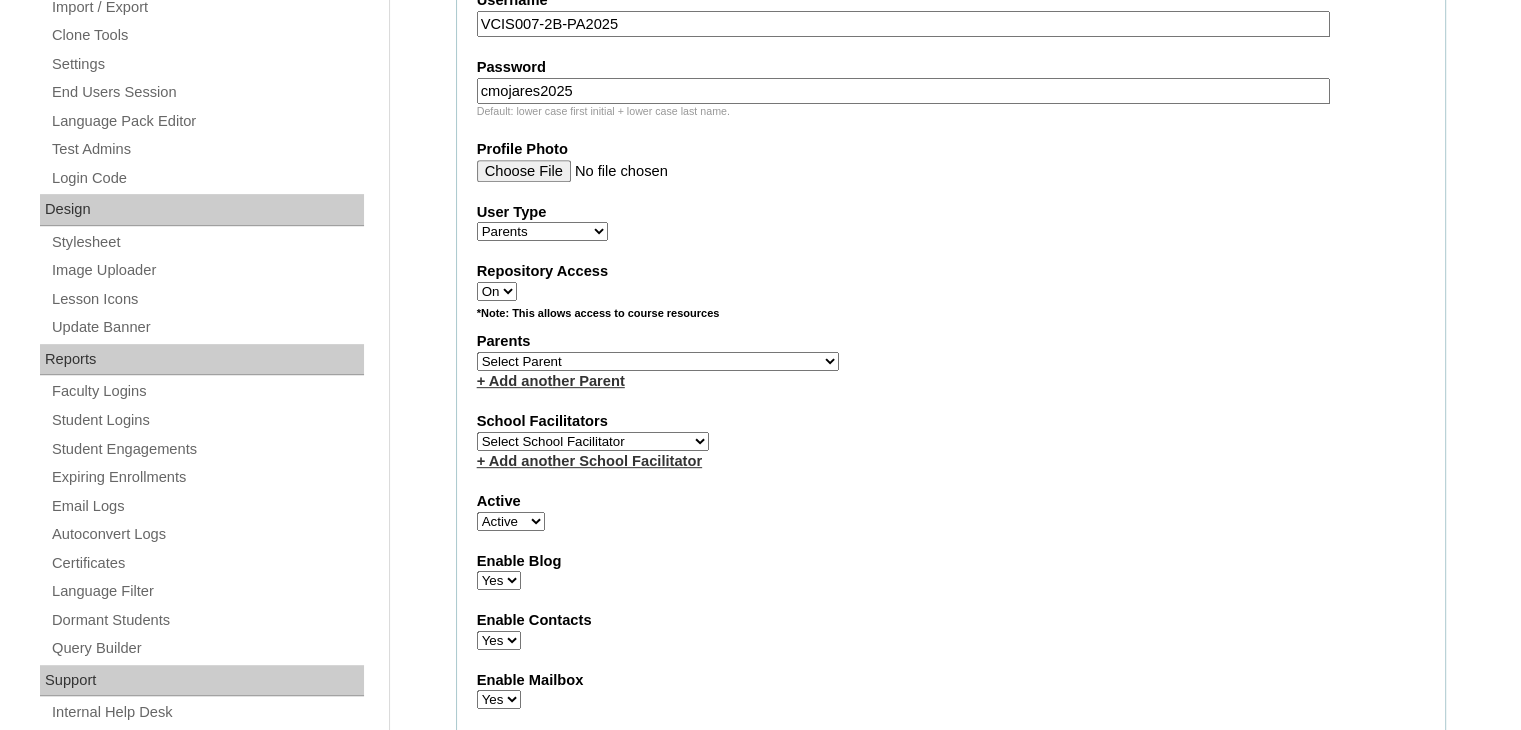 click on "Faculty Staff Student Parents School Facilitators" at bounding box center (542, 231) 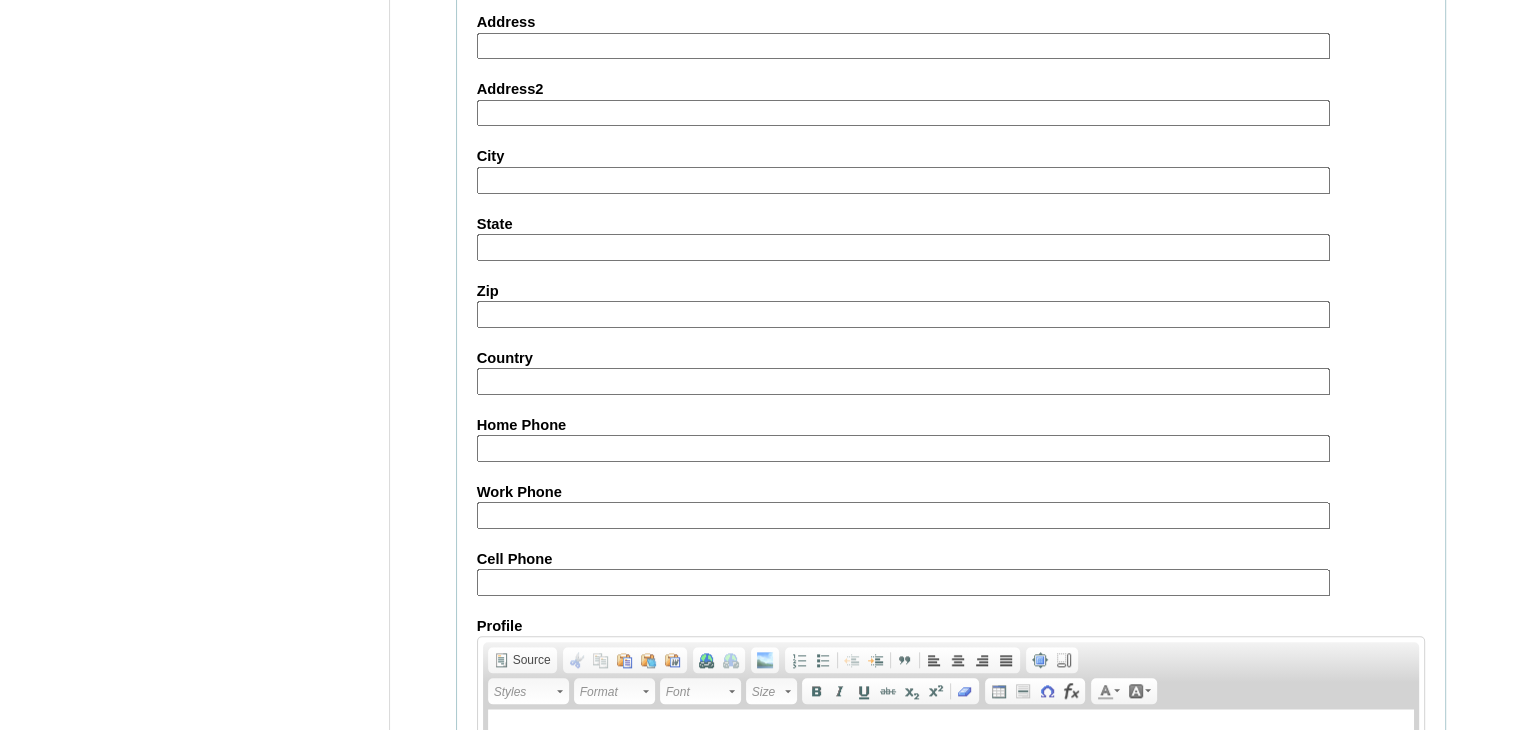 scroll, scrollTop: 2130, scrollLeft: 0, axis: vertical 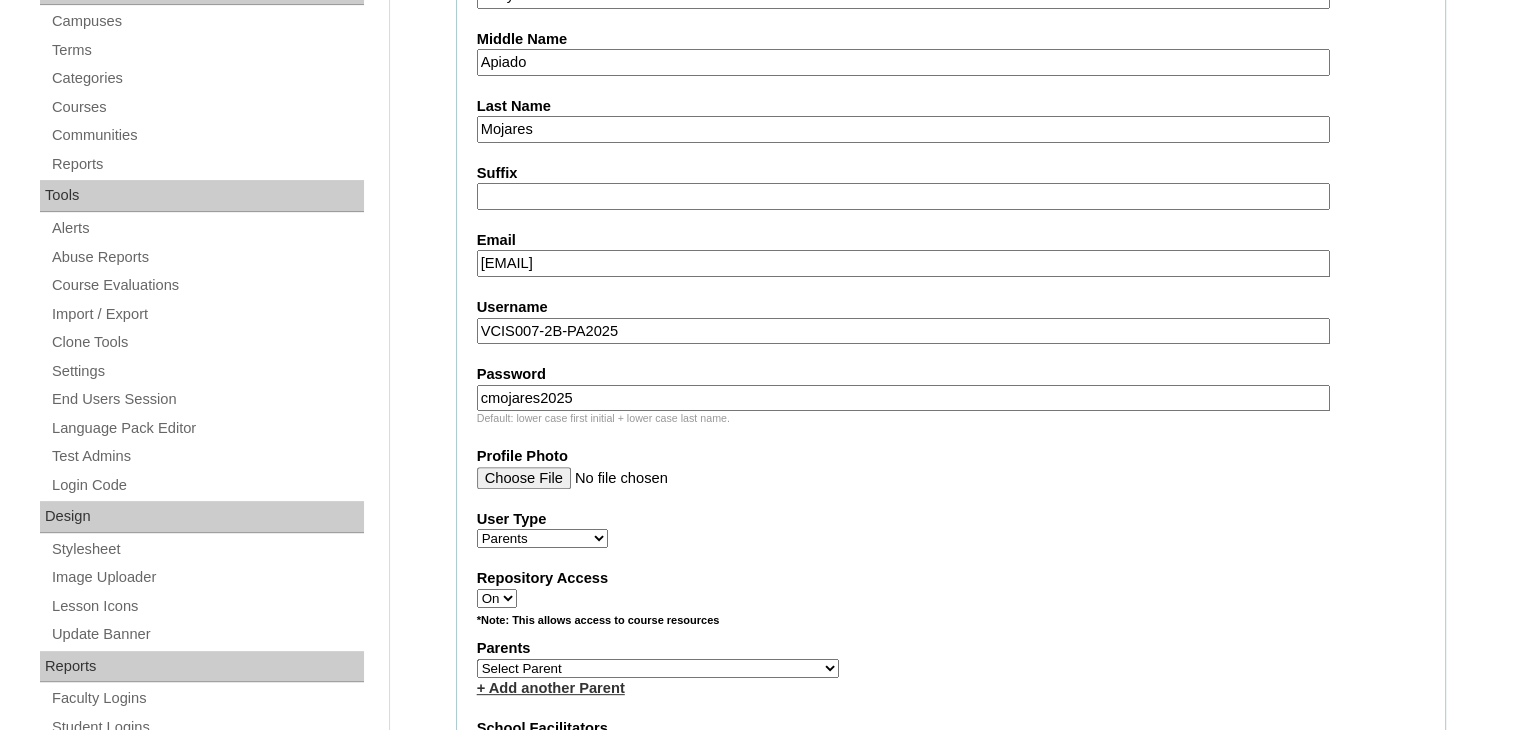 click on "cmojares2025" at bounding box center [903, 398] 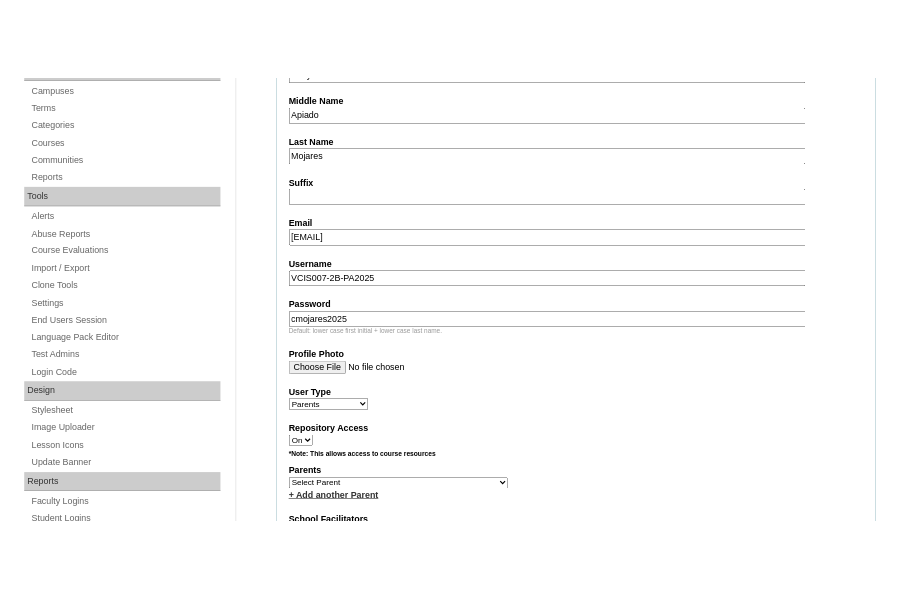 scroll, scrollTop: 566, scrollLeft: 0, axis: vertical 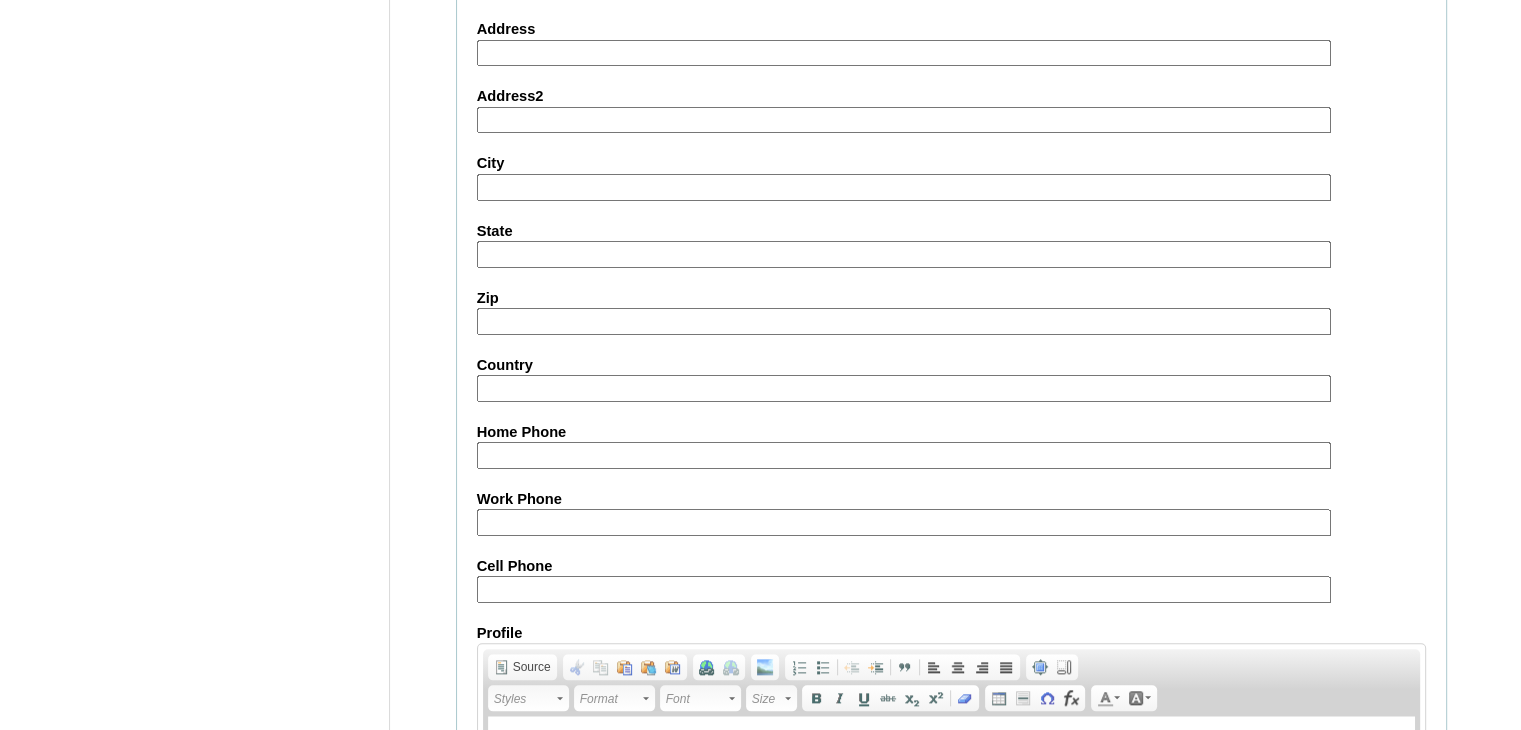 click on "Cell Phone" at bounding box center (904, 589) 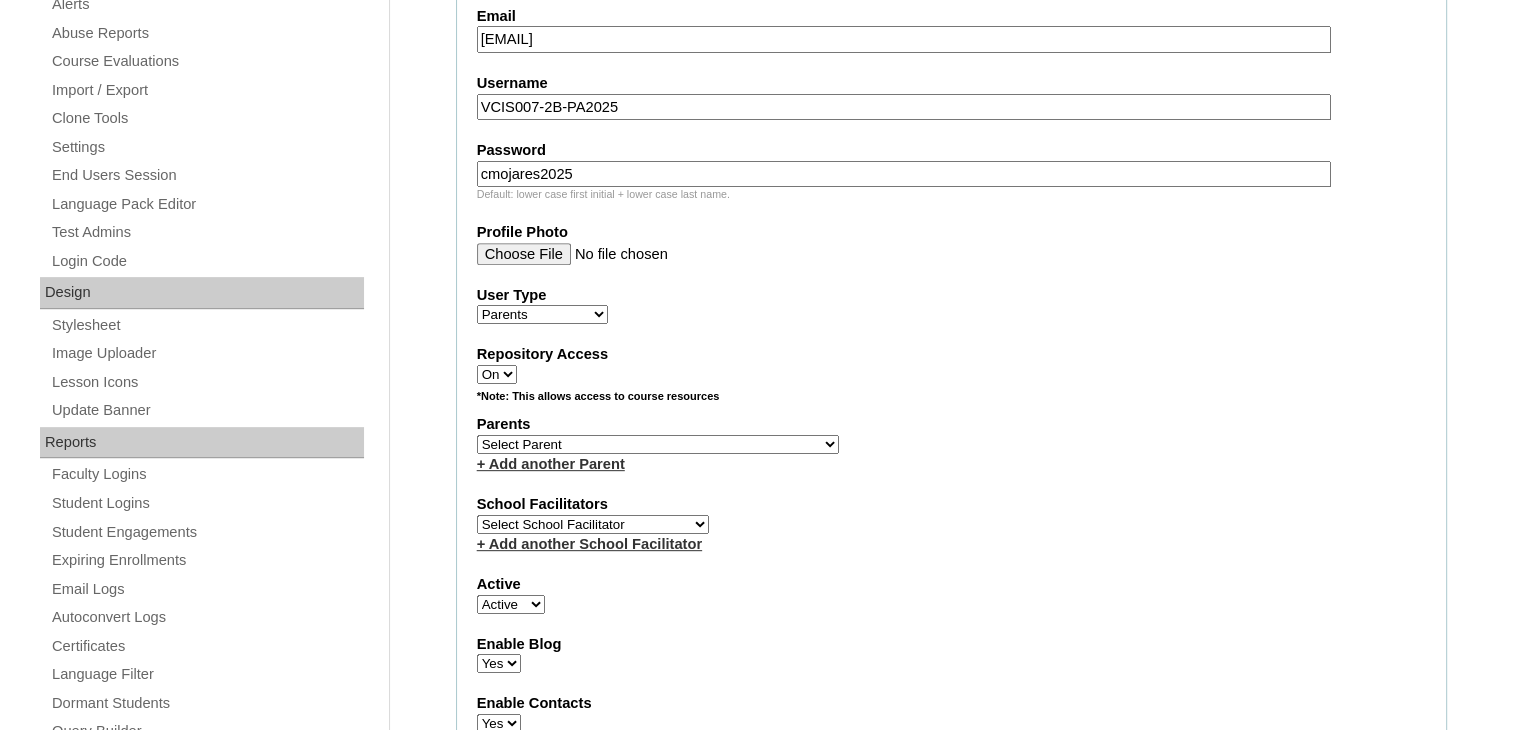 scroll, scrollTop: 0, scrollLeft: 0, axis: both 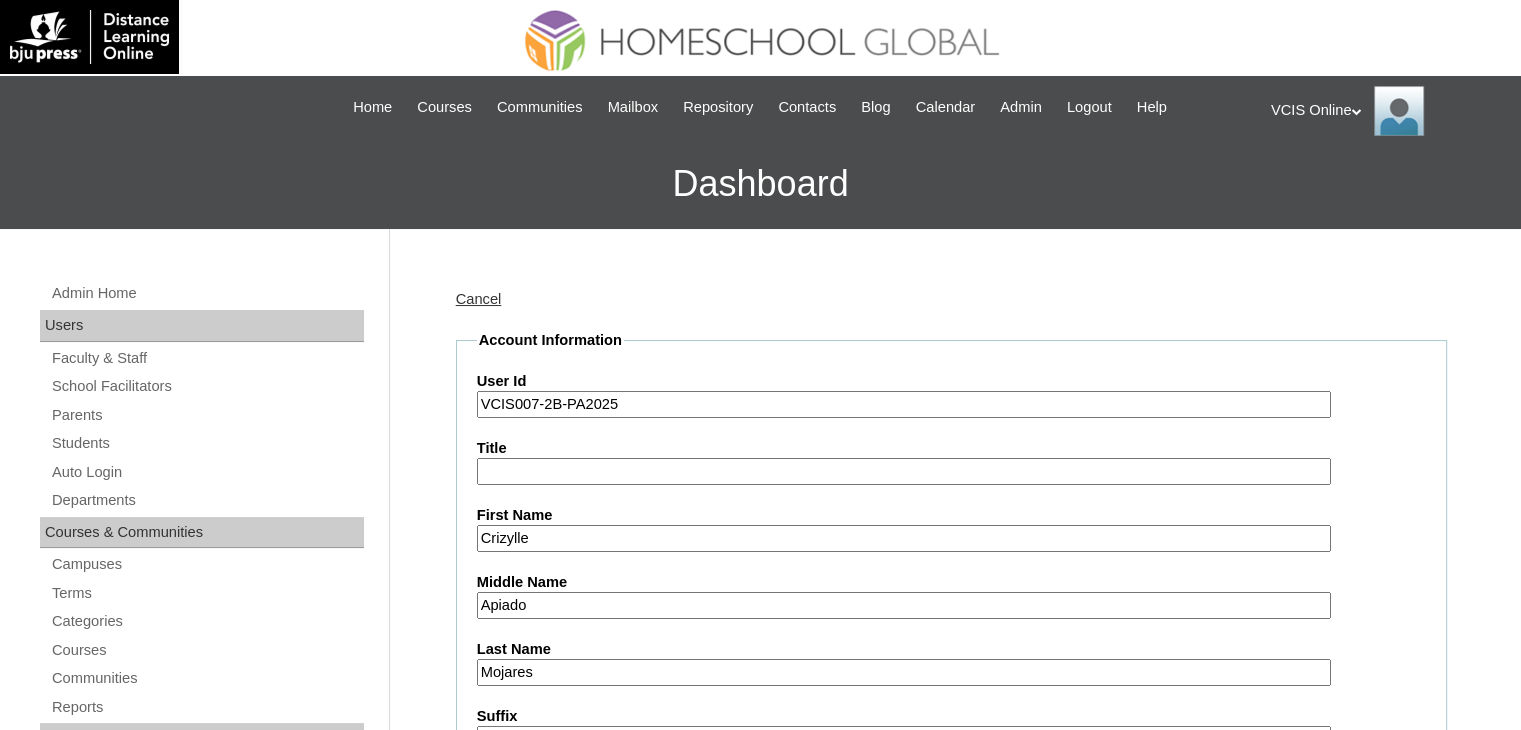 type on "971582616996 / 971582581465" 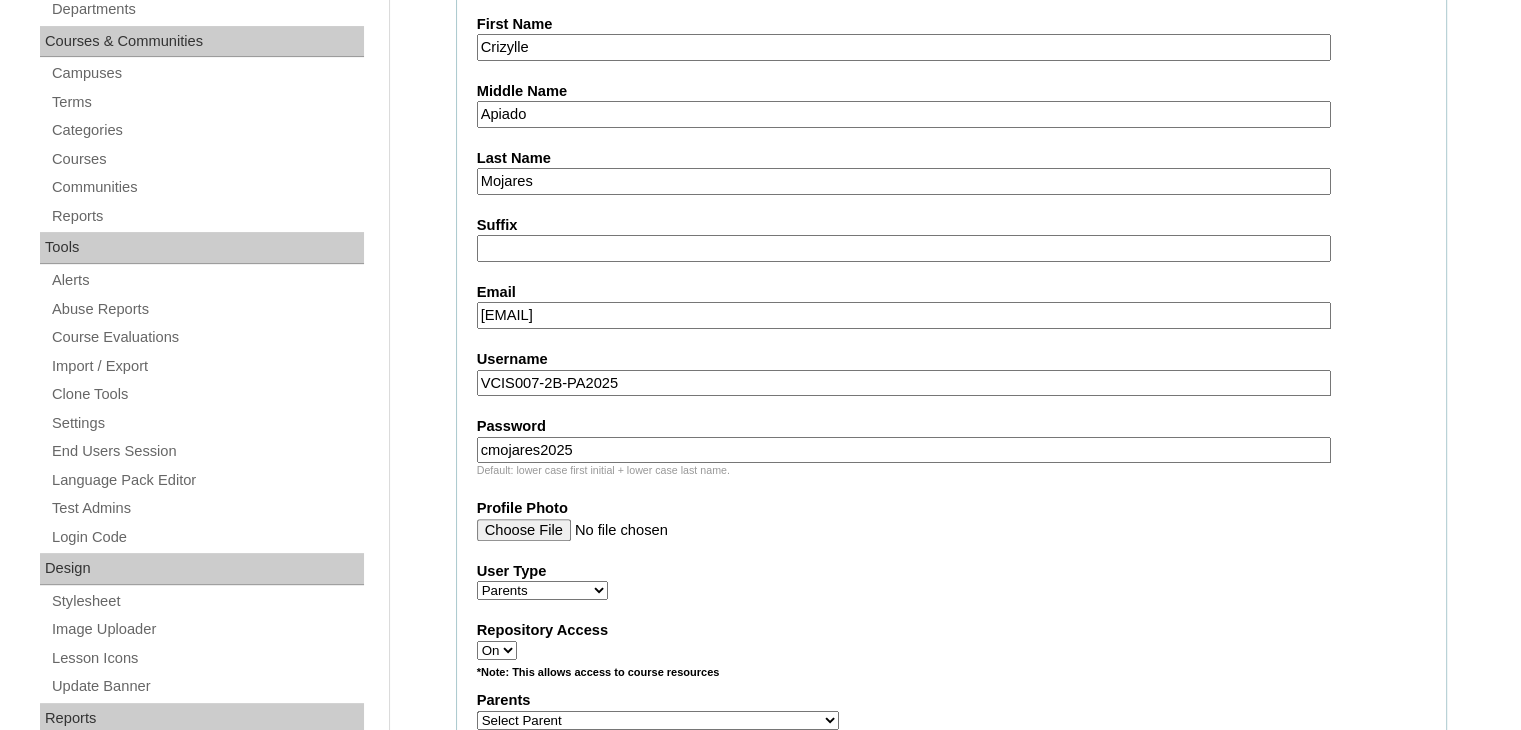 scroll, scrollTop: 492, scrollLeft: 0, axis: vertical 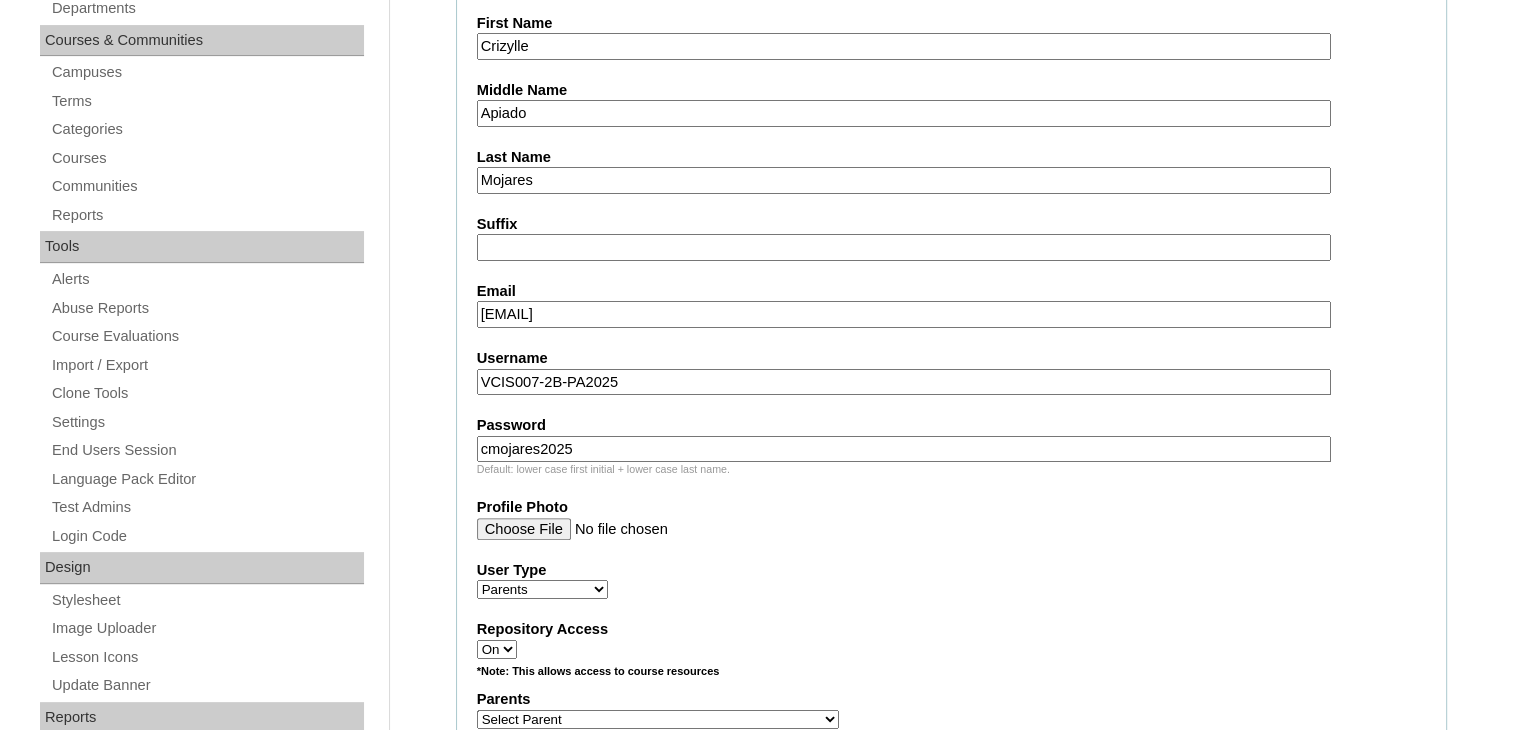 drag, startPoint x: 645, startPoint y: 370, endPoint x: 456, endPoint y: 377, distance: 189.12958 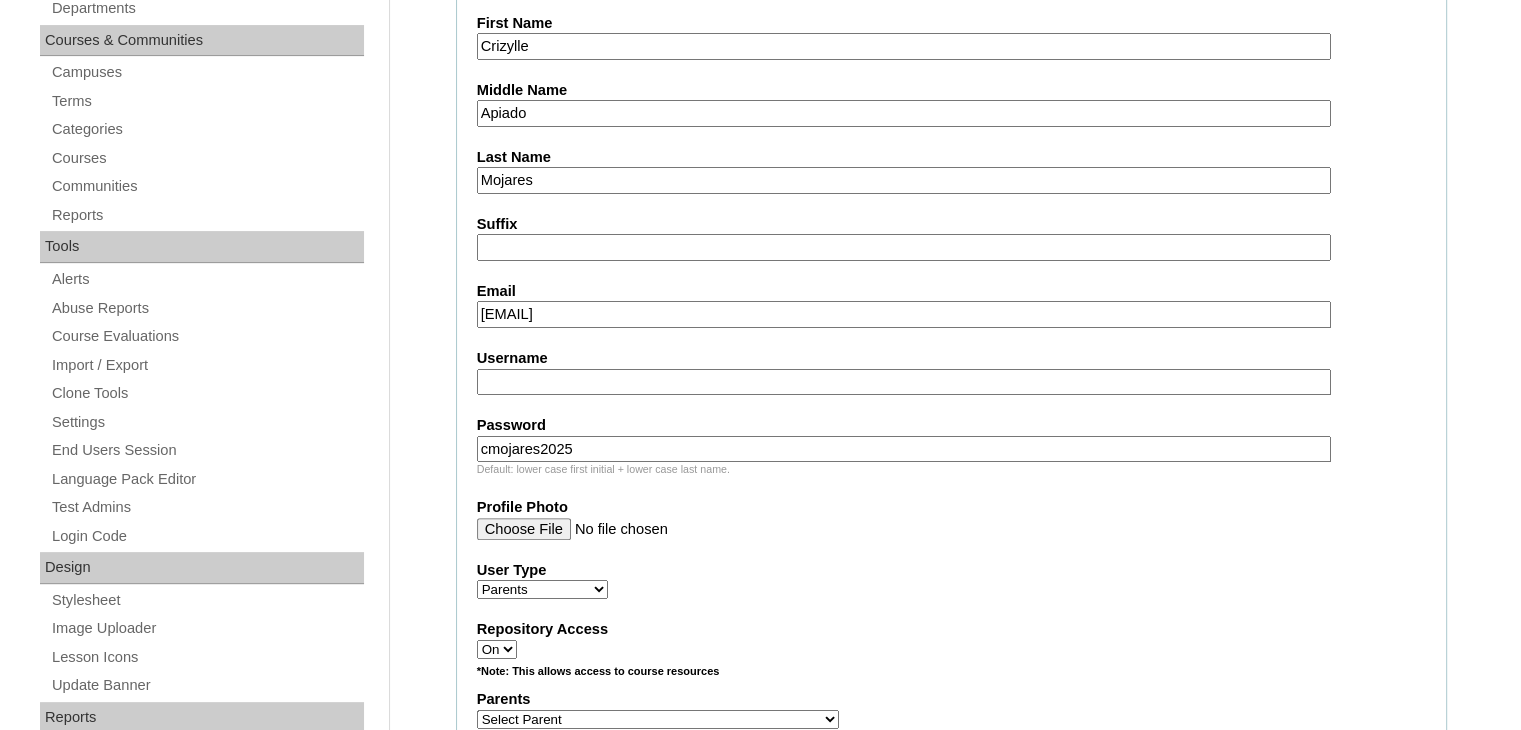 paste on "cmojares2025" 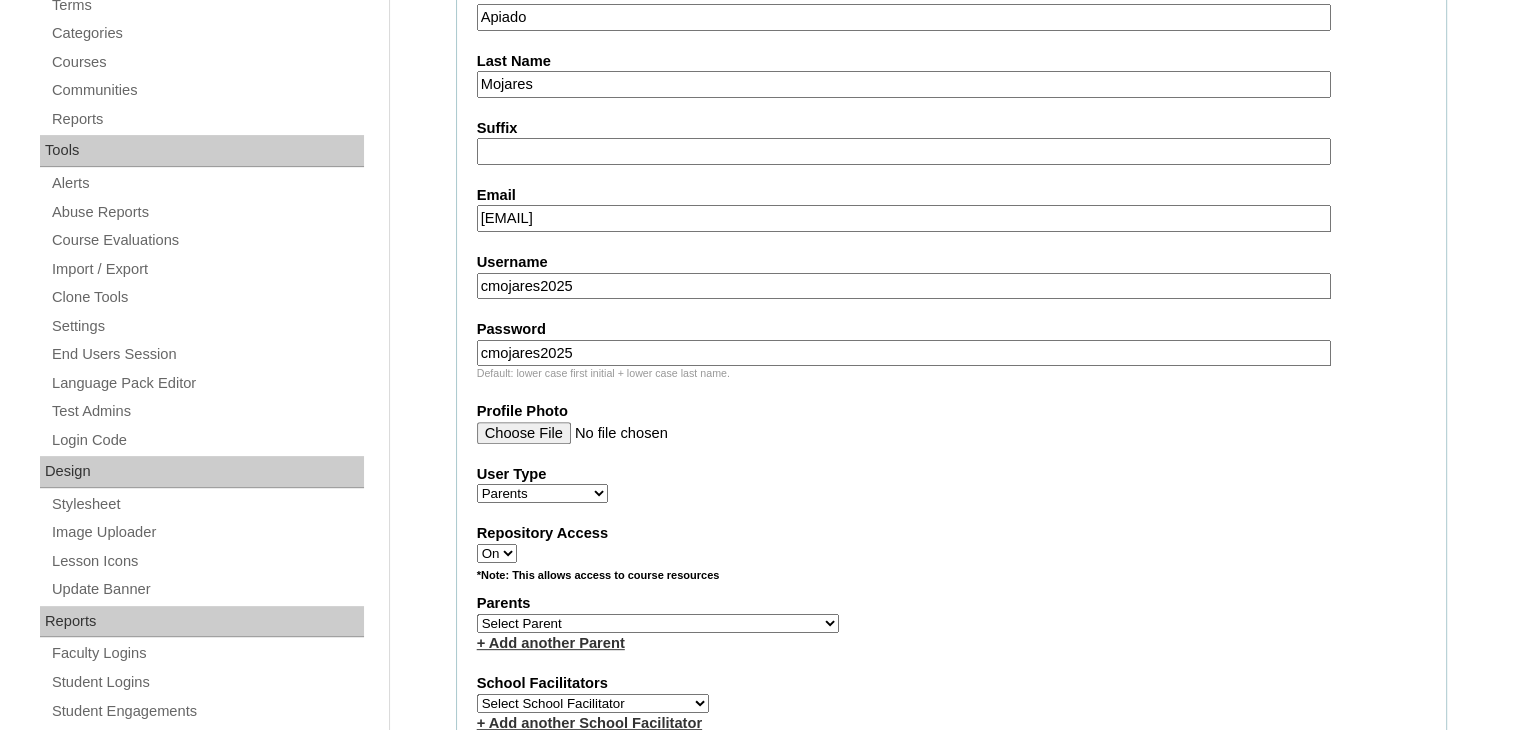 scroll, scrollTop: 619, scrollLeft: 0, axis: vertical 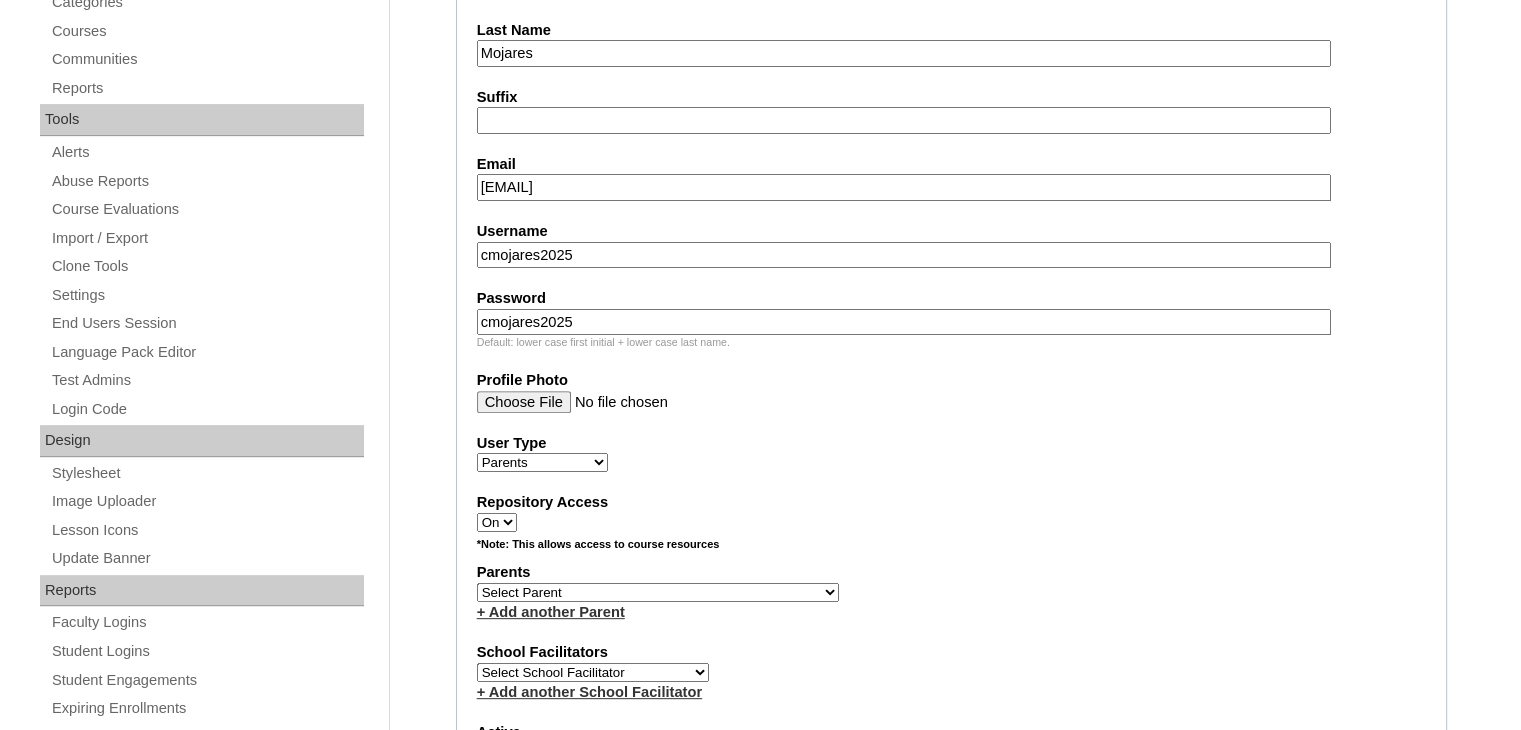 type on "cmojares2025" 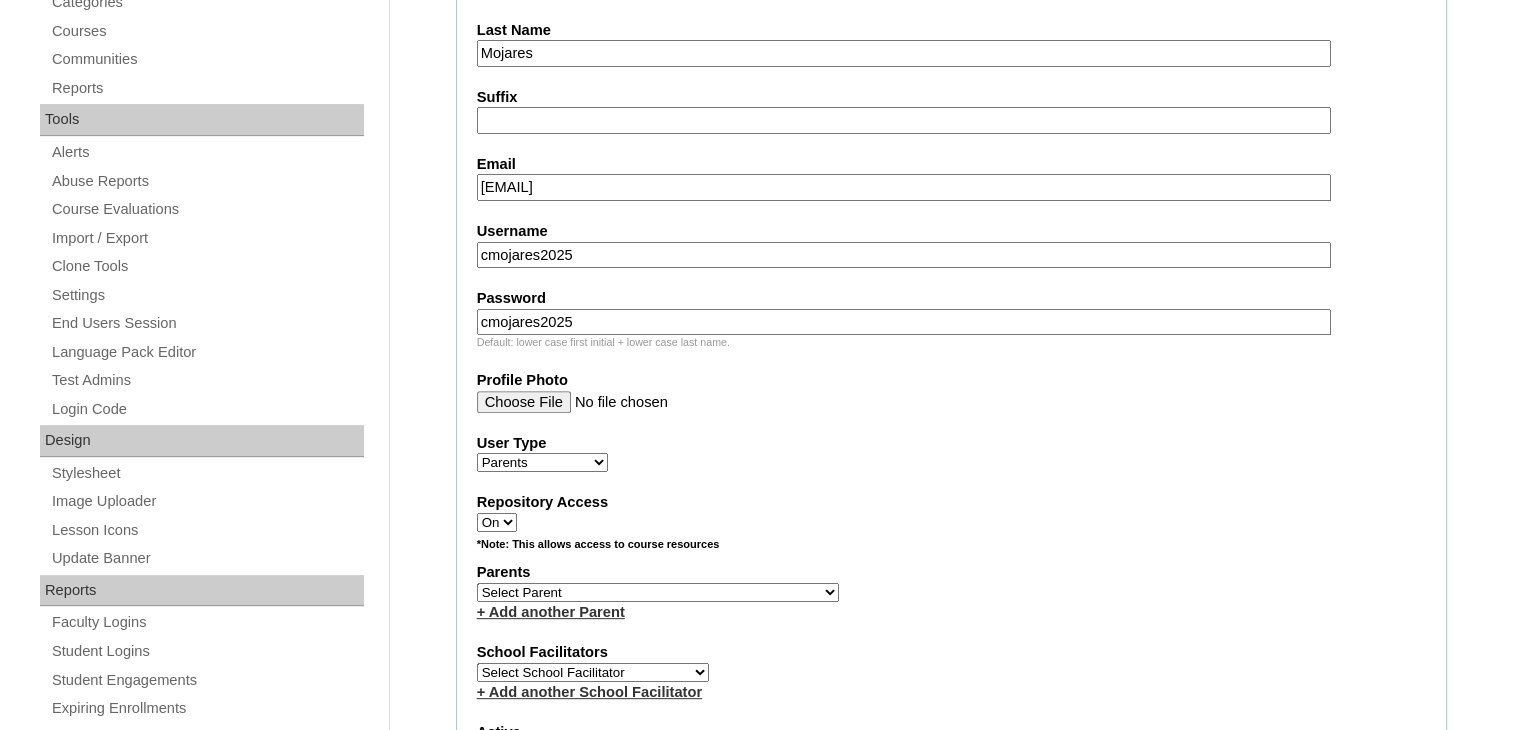 drag, startPoint x: 600, startPoint y: 313, endPoint x: 455, endPoint y: 318, distance: 145.08618 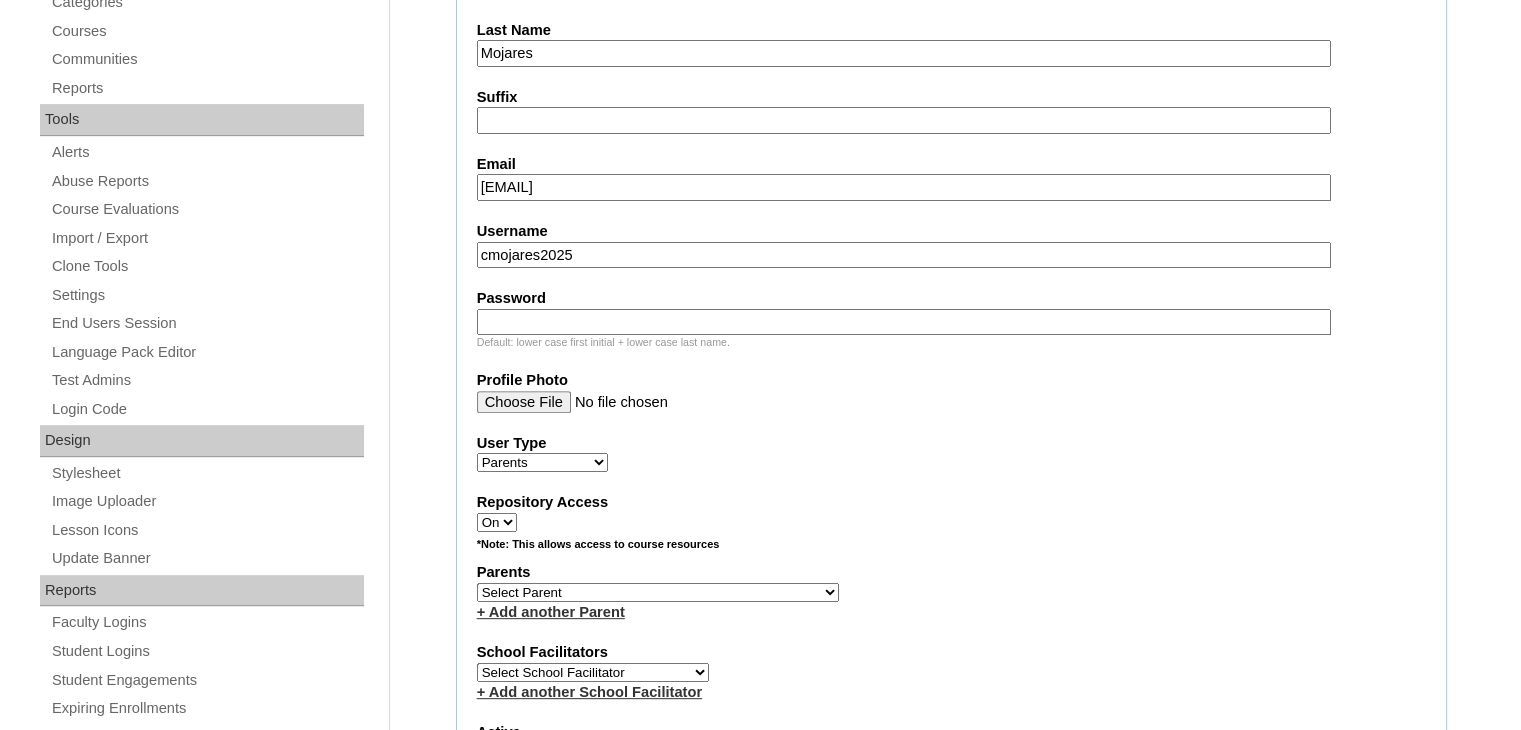 paste on "JnydFb33" 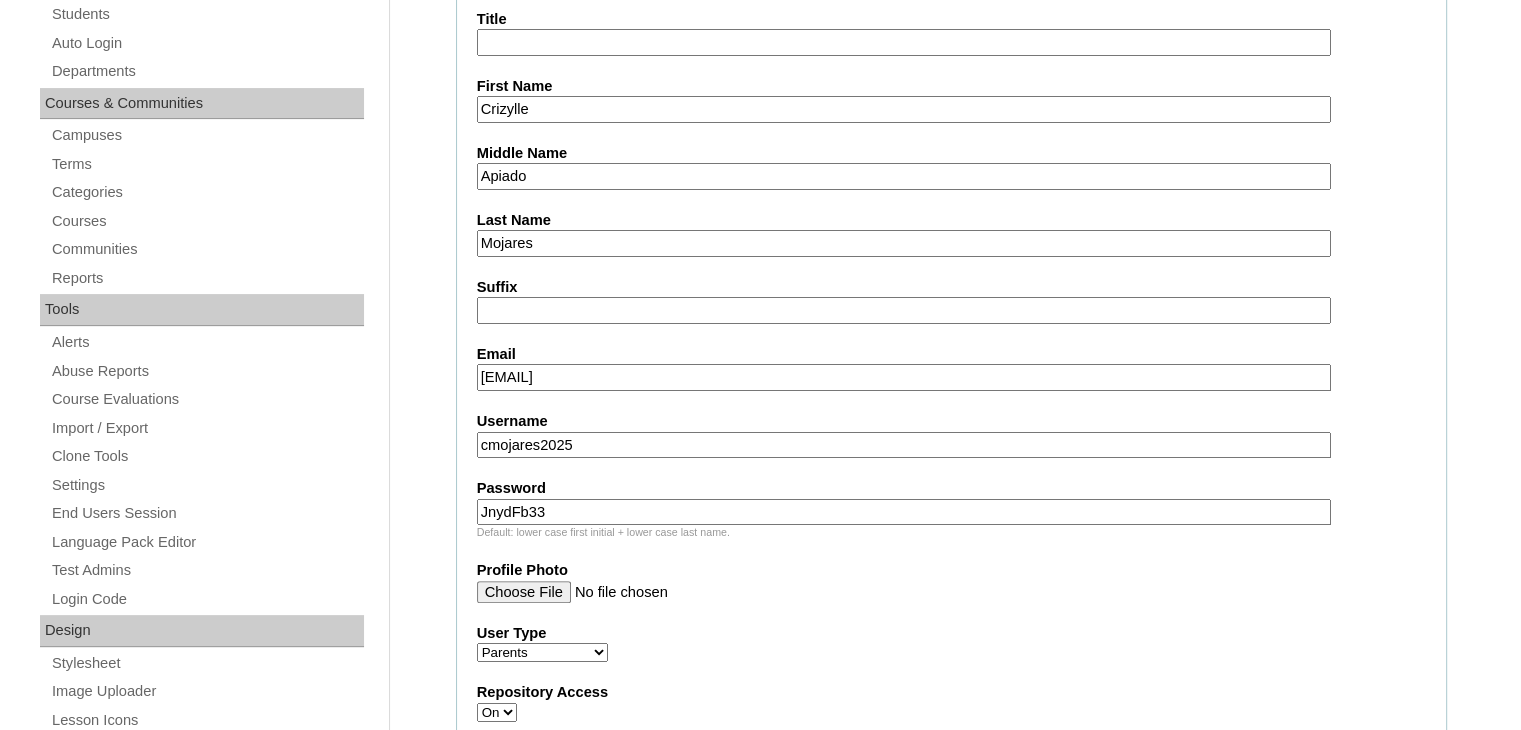 scroll, scrollTop: 0, scrollLeft: 0, axis: both 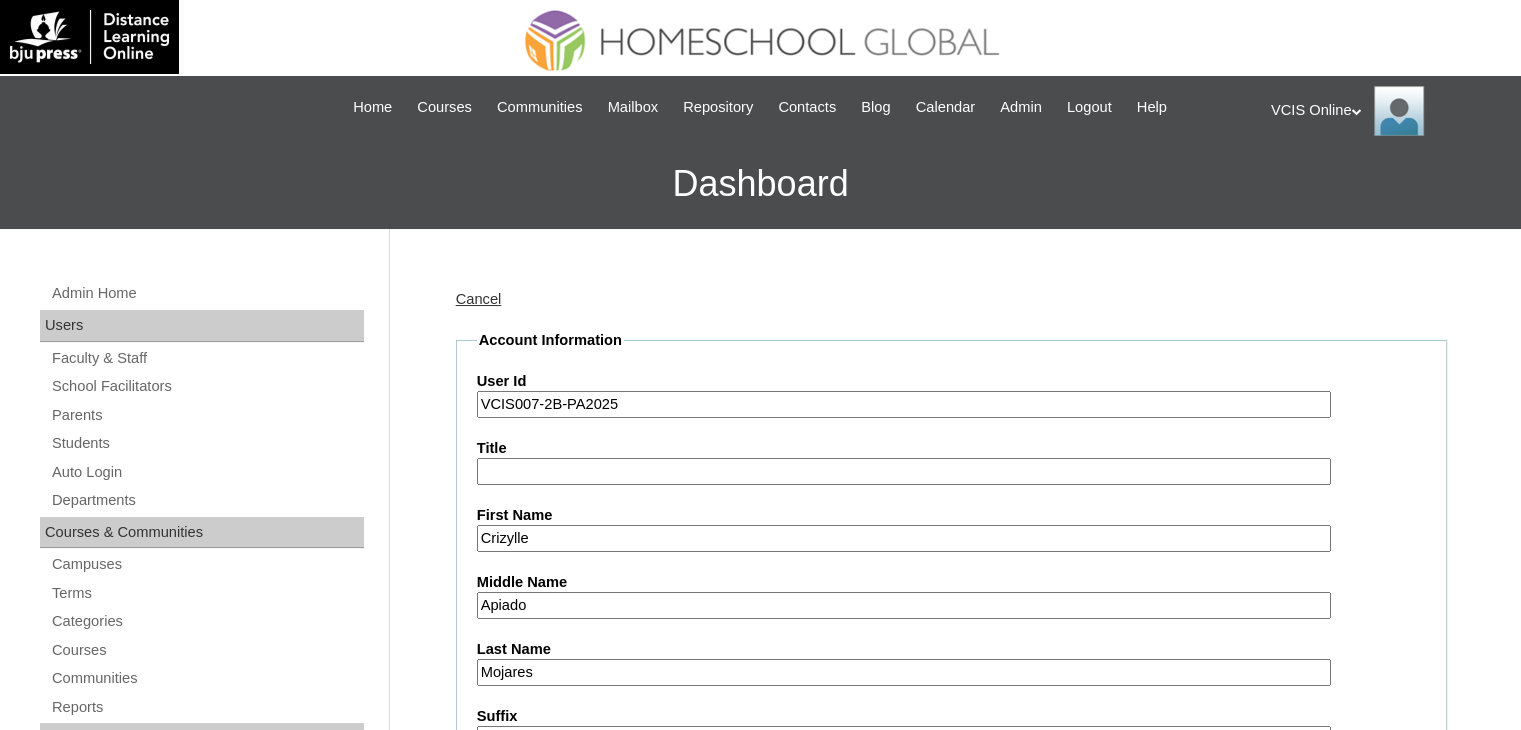 type on "JnydFb33" 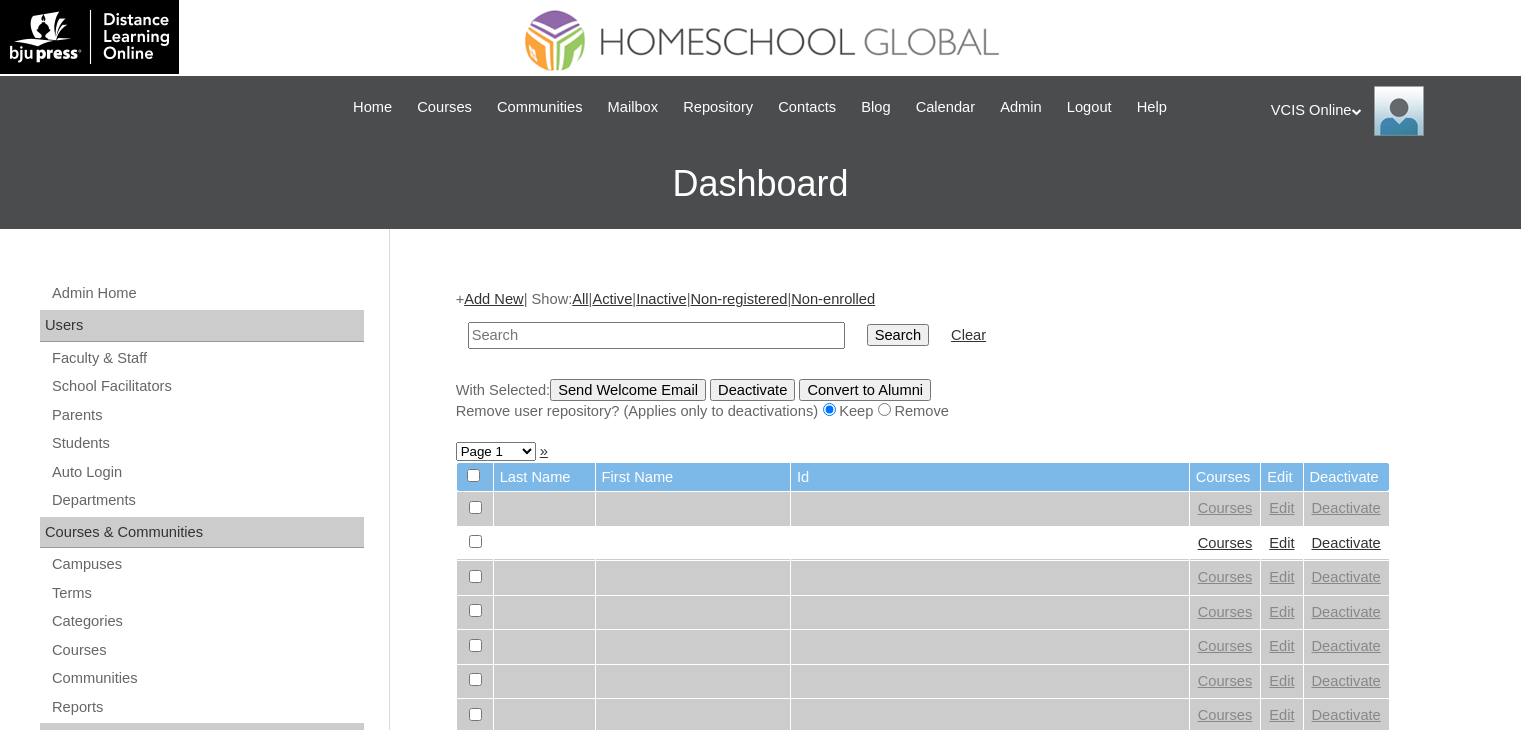 scroll, scrollTop: 0, scrollLeft: 0, axis: both 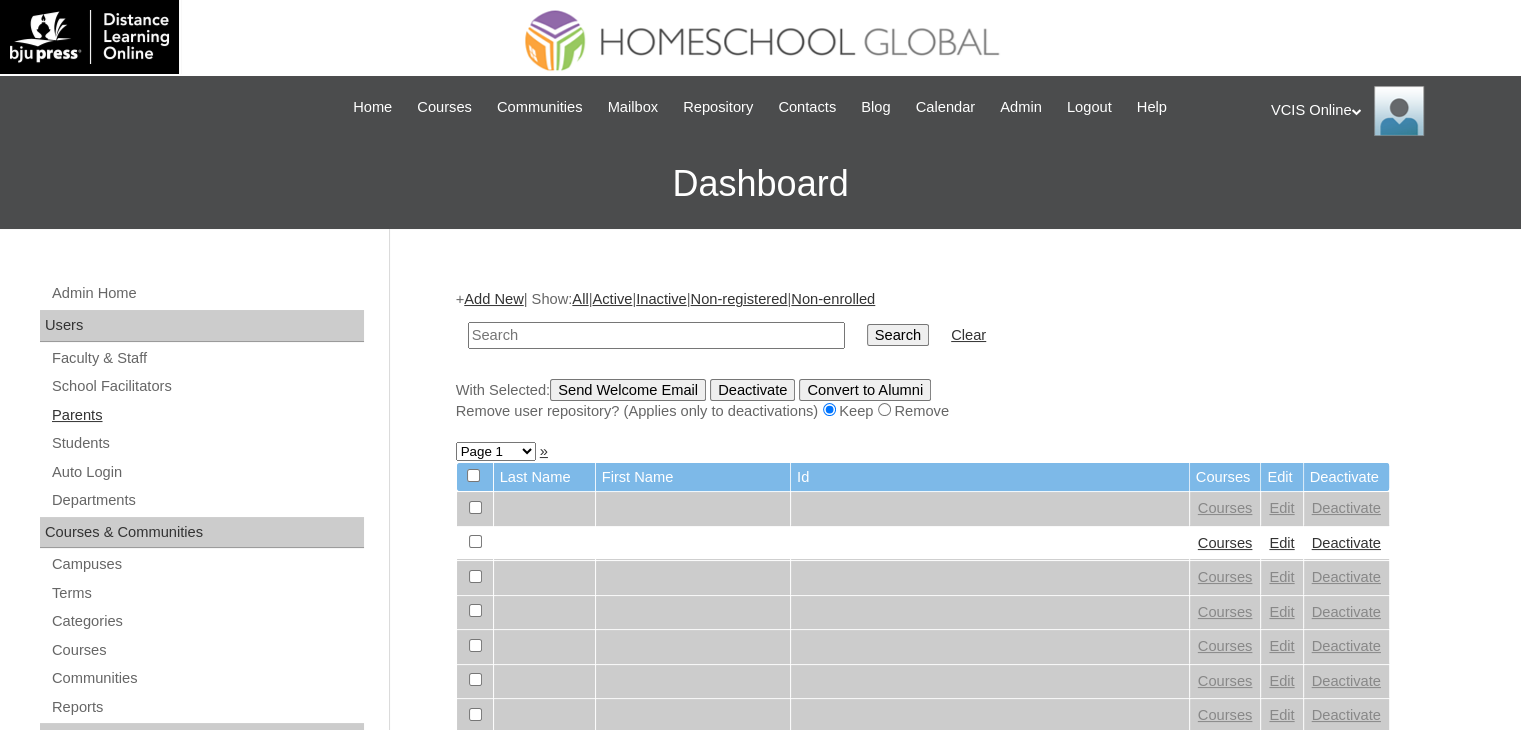 click on "Parents" at bounding box center [207, 415] 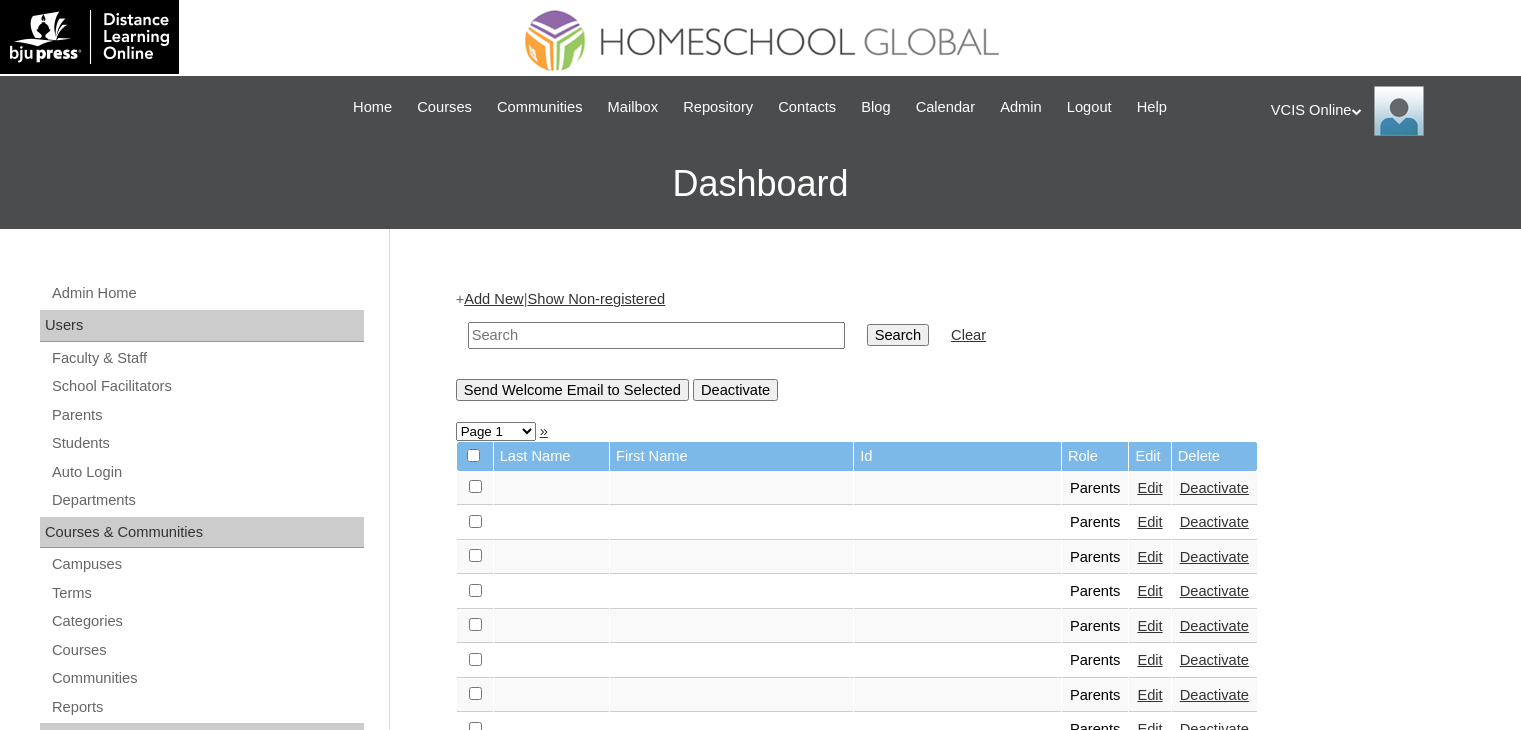 scroll, scrollTop: 0, scrollLeft: 0, axis: both 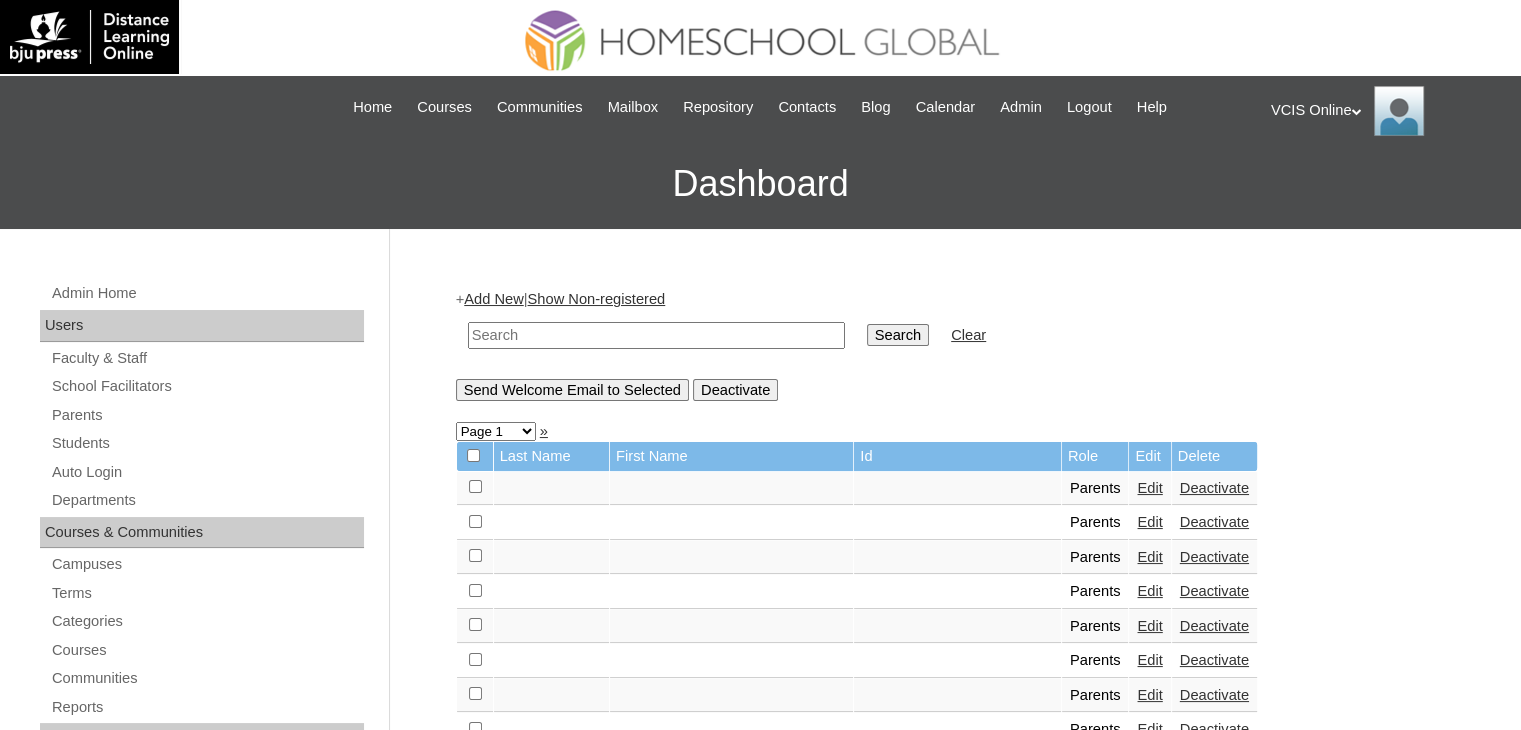 click on "Add New" at bounding box center (493, 299) 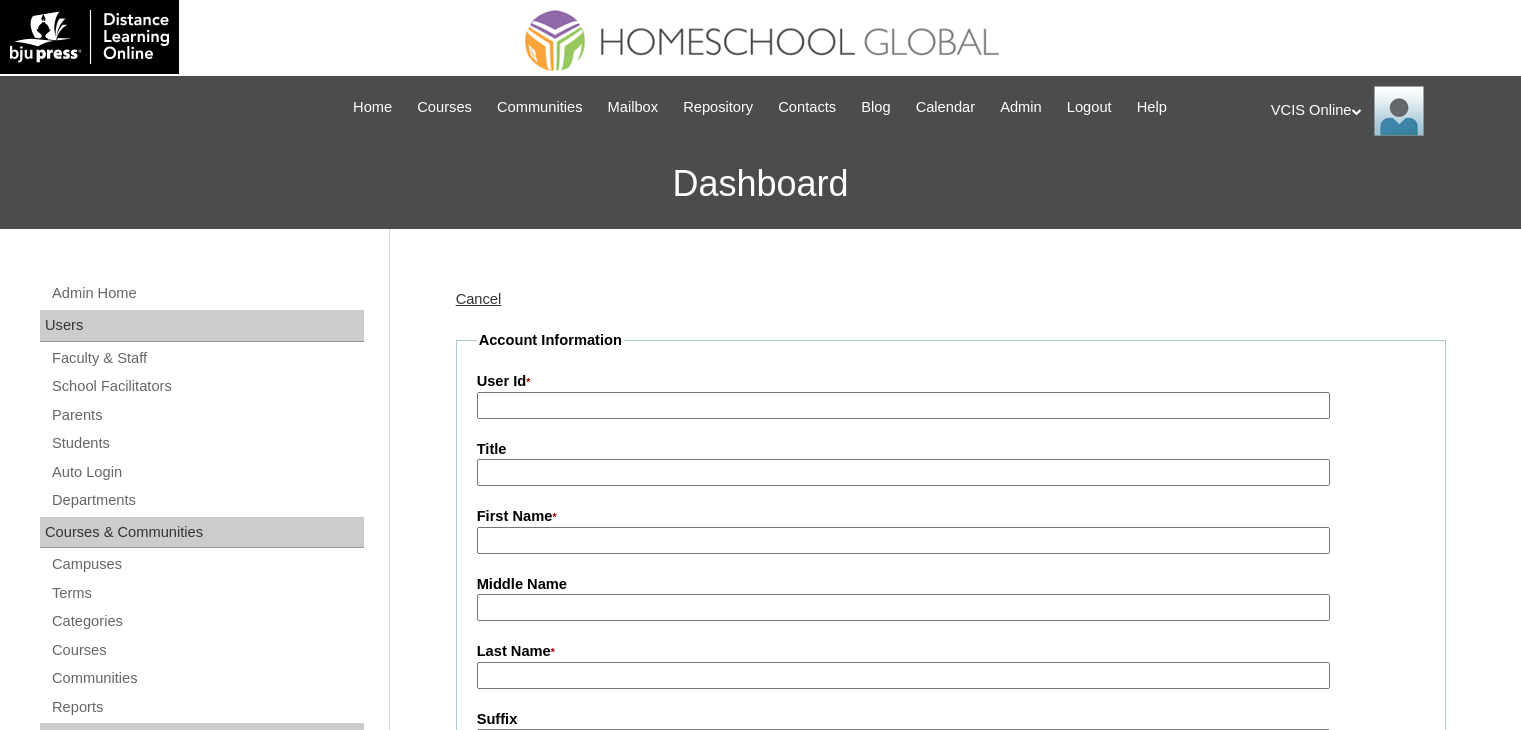 scroll, scrollTop: 0, scrollLeft: 0, axis: both 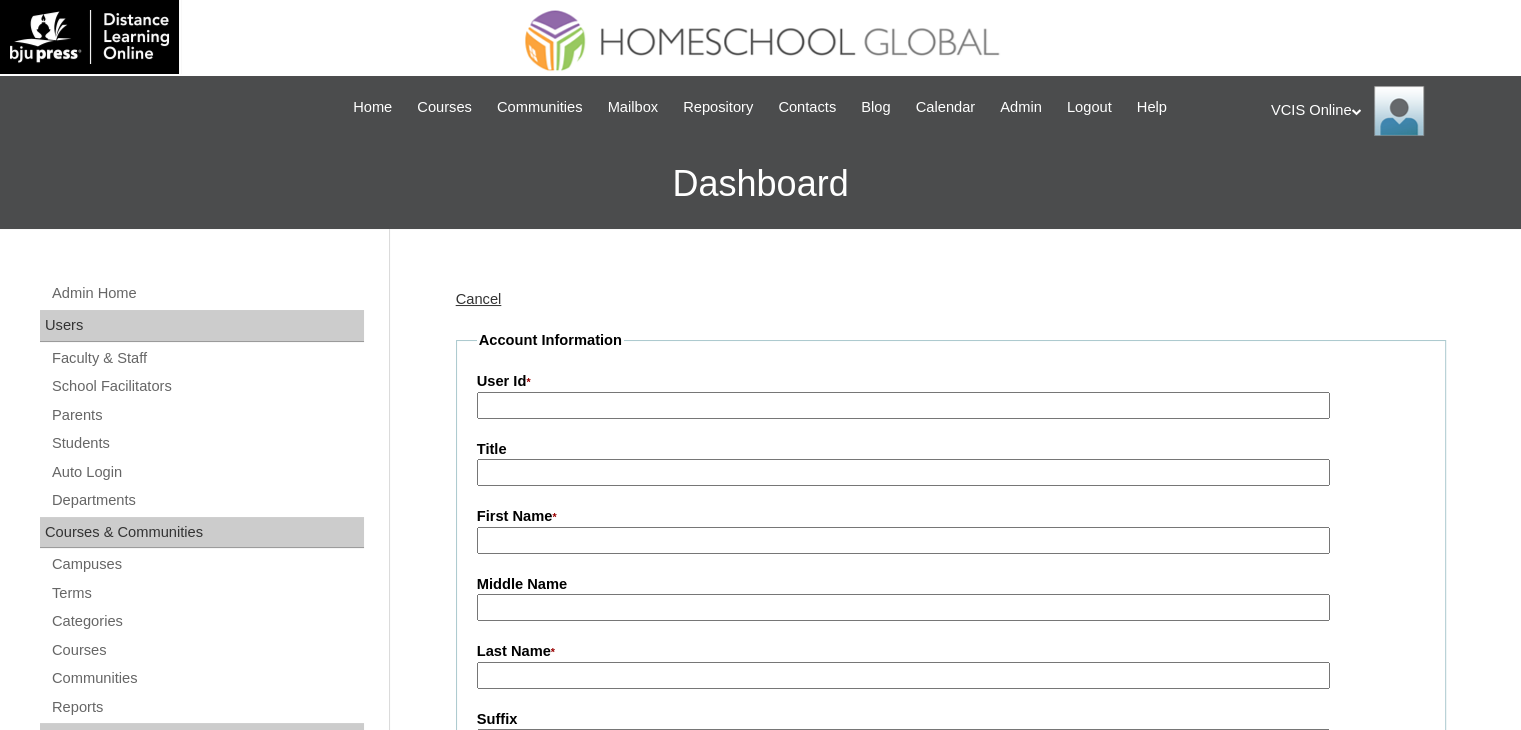 click on "User Id  *" at bounding box center (903, 405) 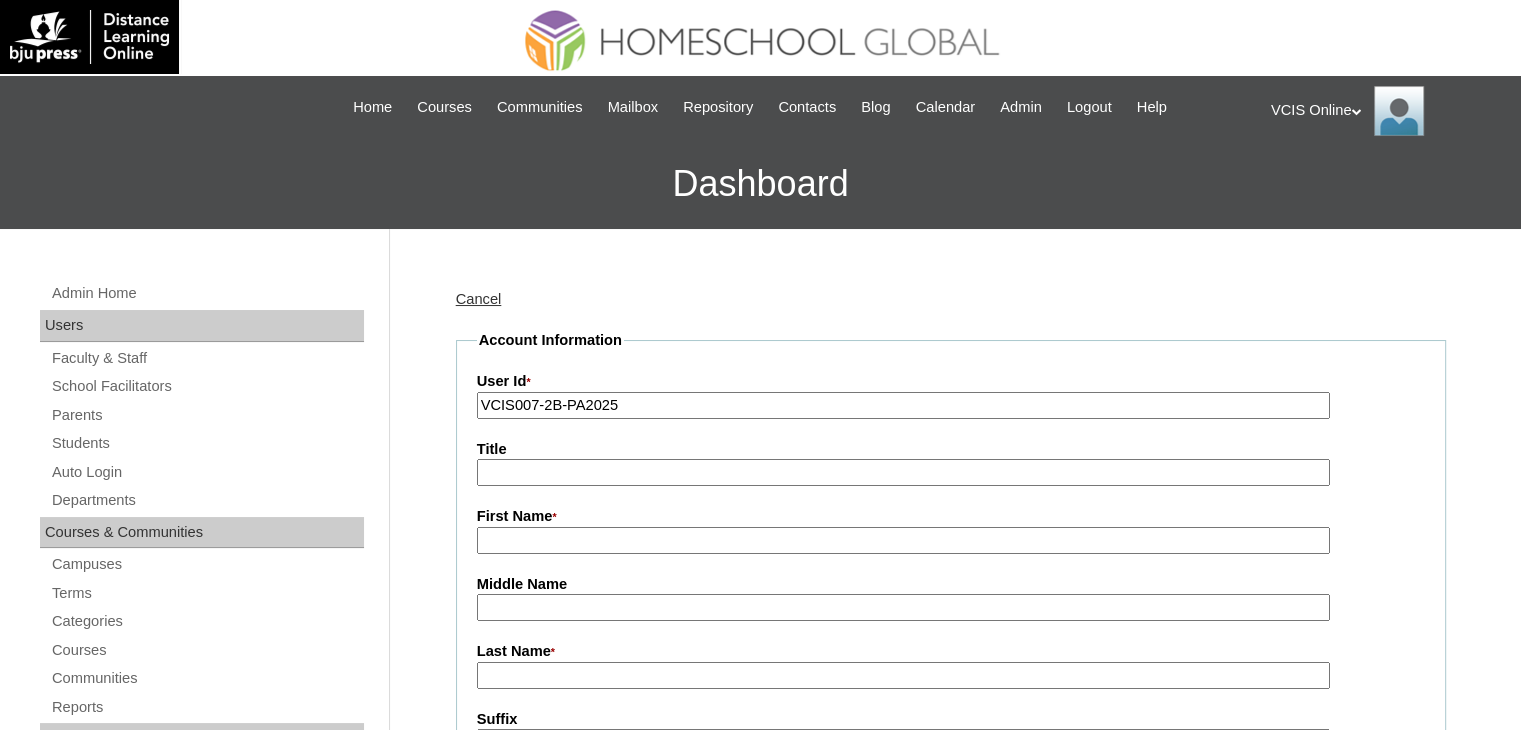 type on "VCIS007-2B-PA2025" 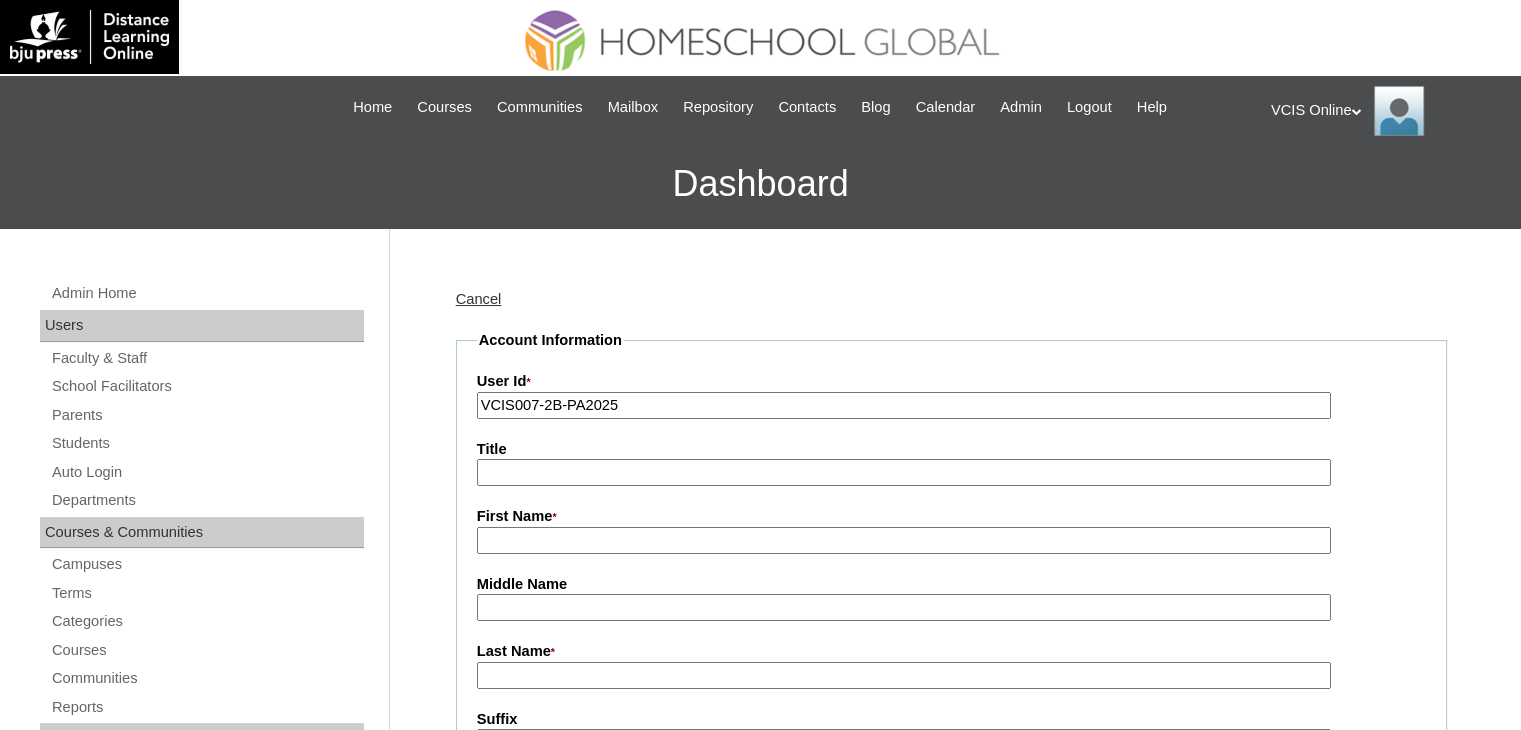 click on "First Name  *" at bounding box center [904, 540] 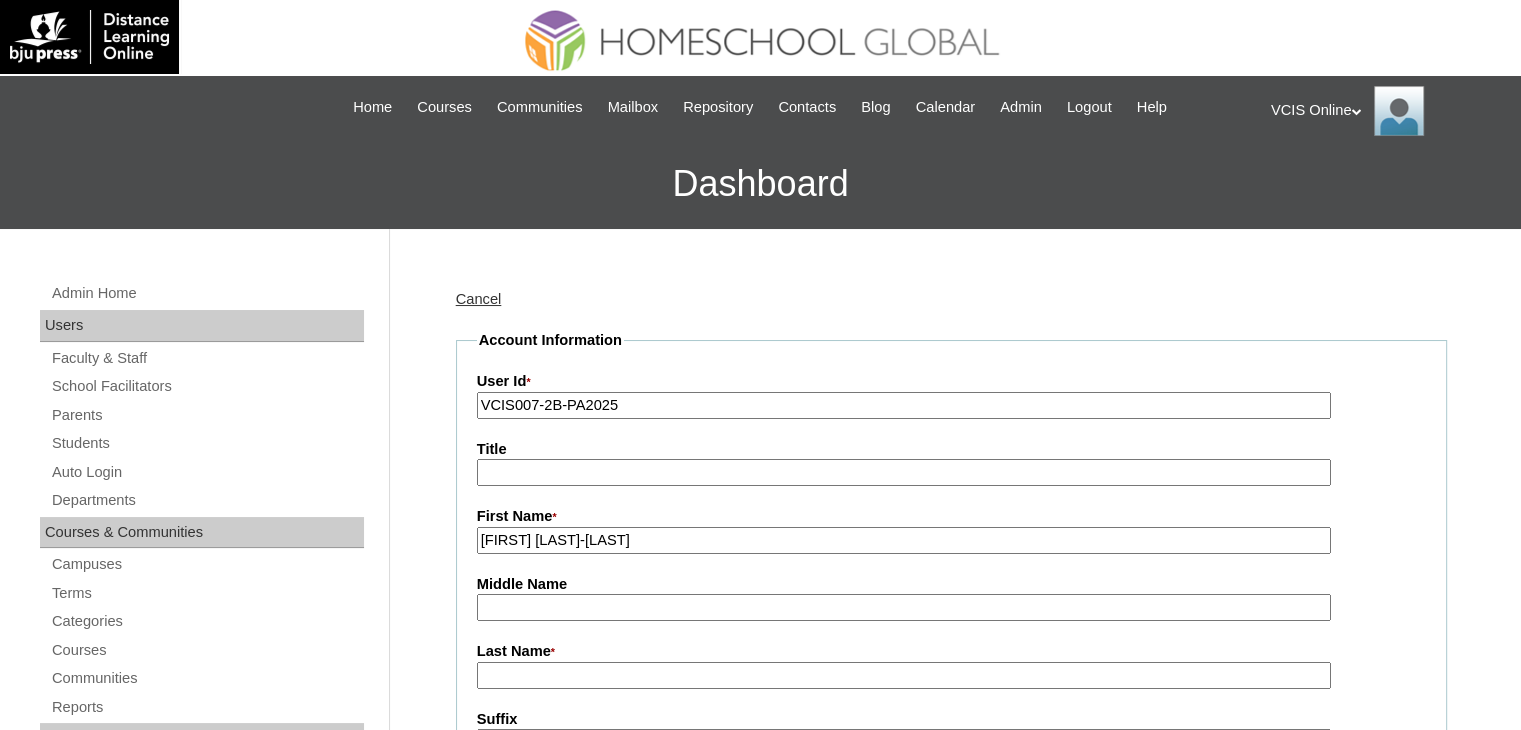 drag, startPoint x: 663, startPoint y: 536, endPoint x: 533, endPoint y: 541, distance: 130.09612 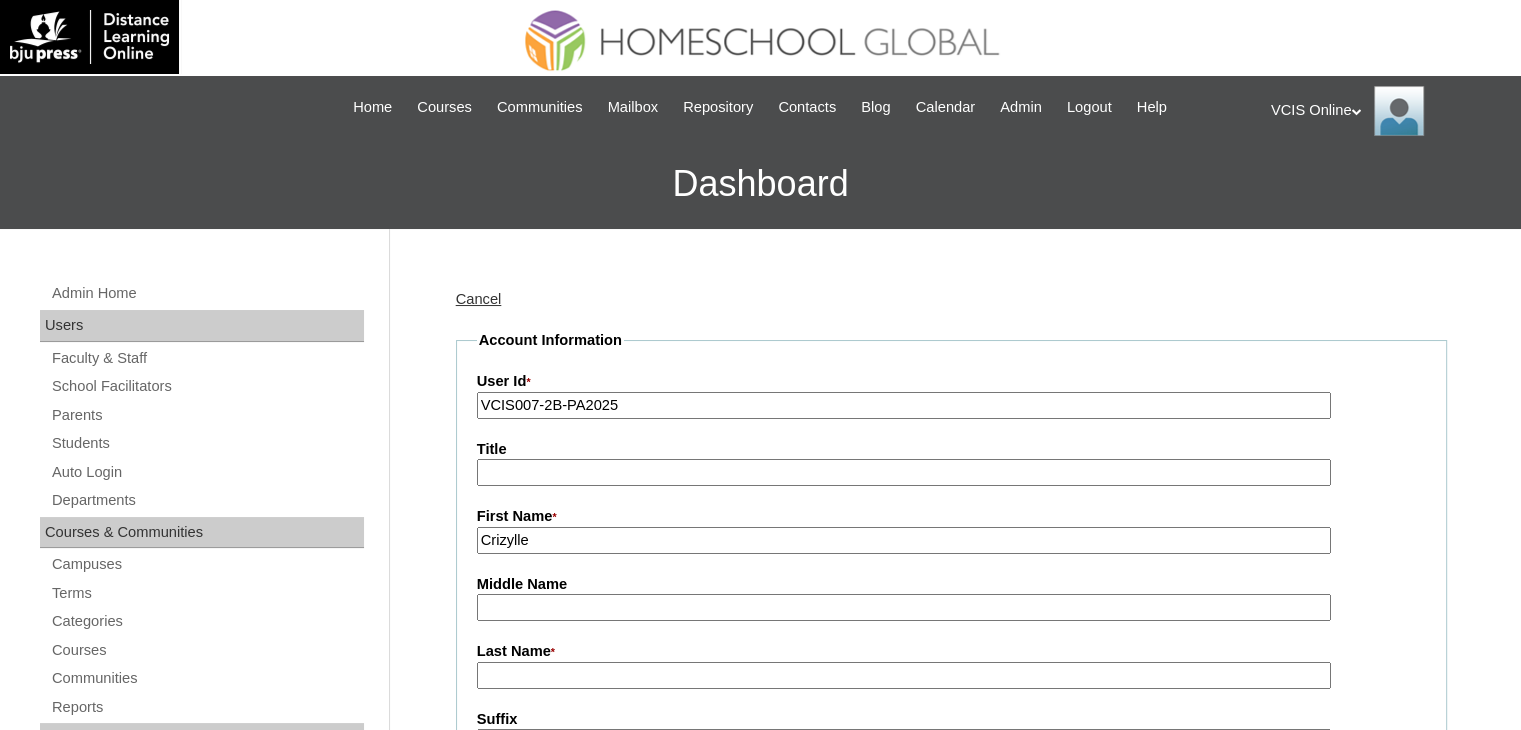 type on "Crizylle" 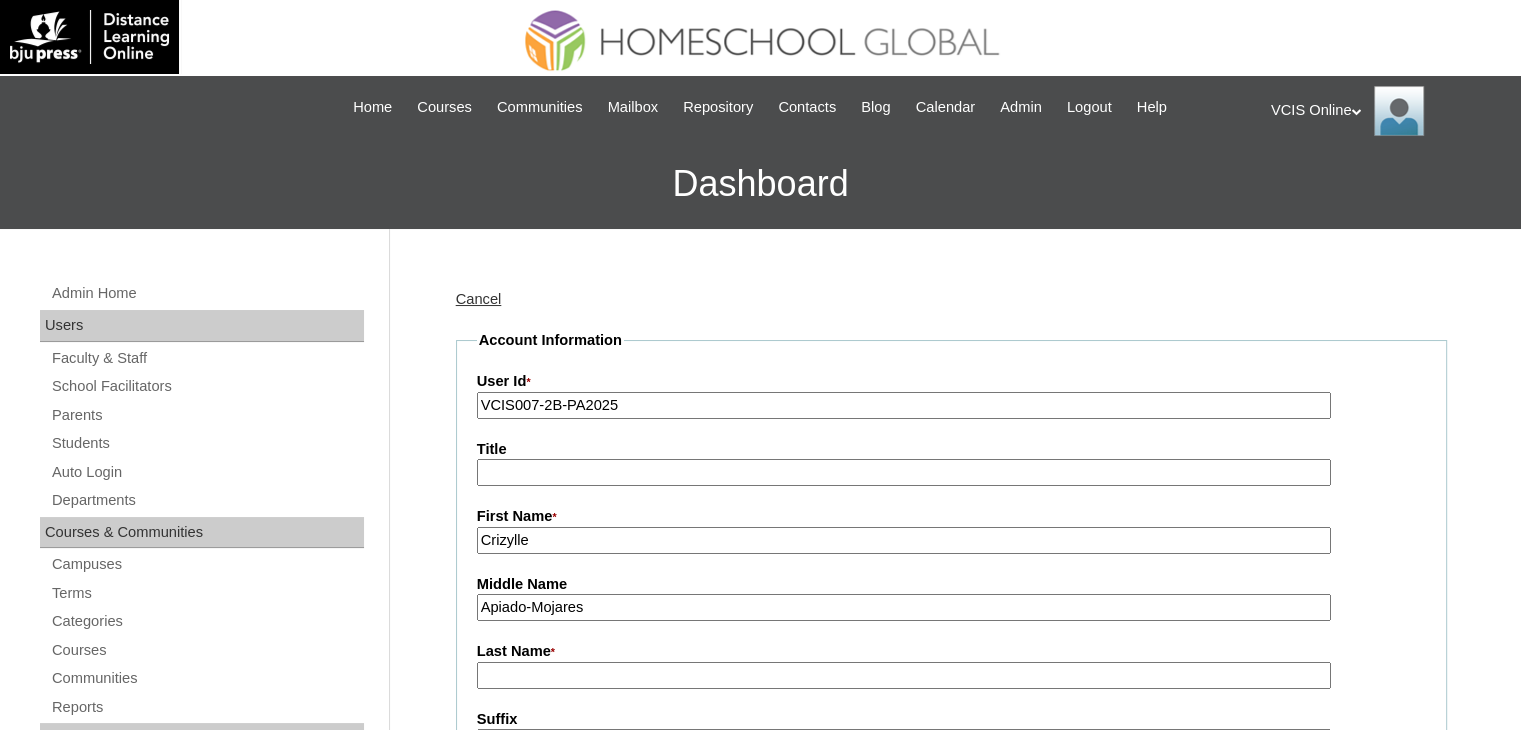 drag, startPoint x: 596, startPoint y: 605, endPoint x: 535, endPoint y: 605, distance: 61 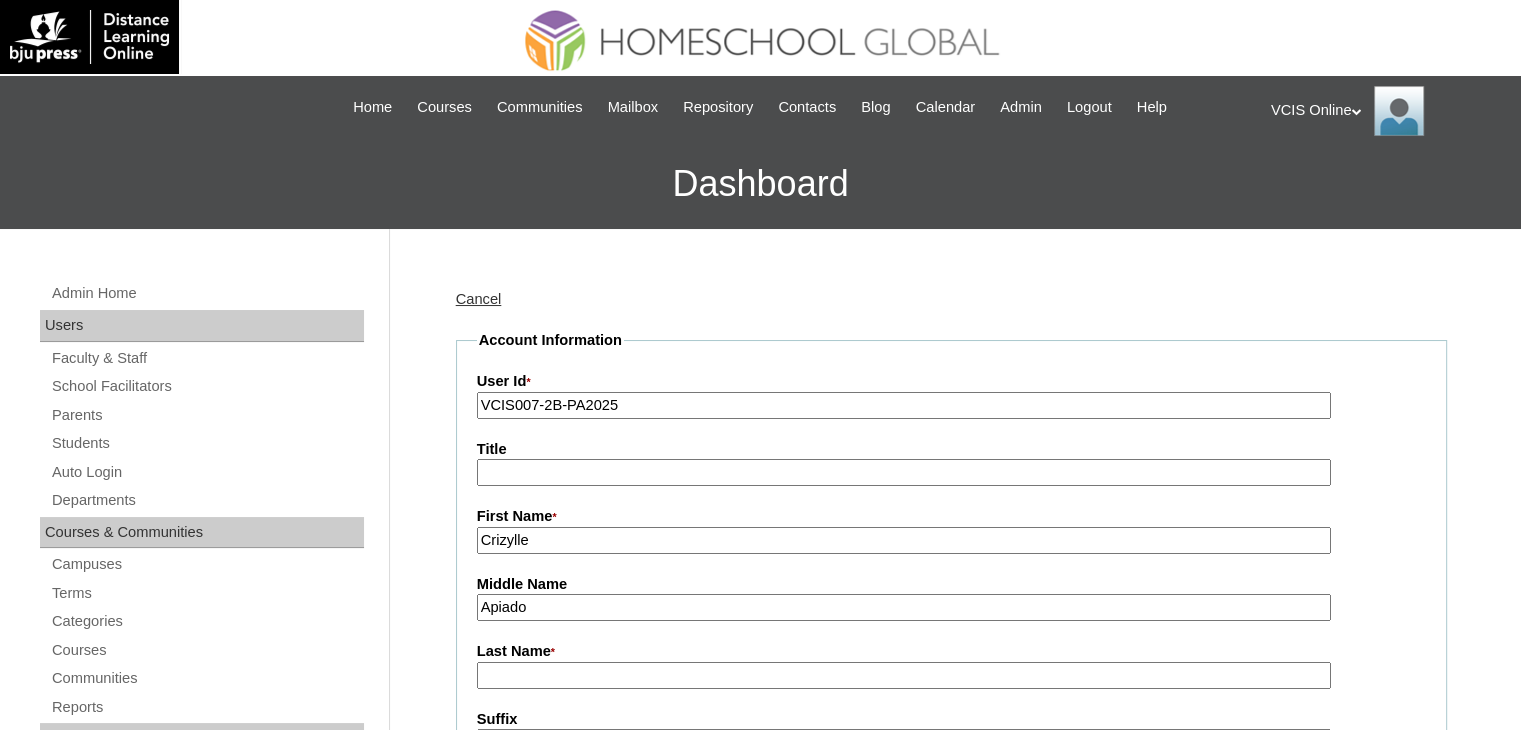 type on "Apiado" 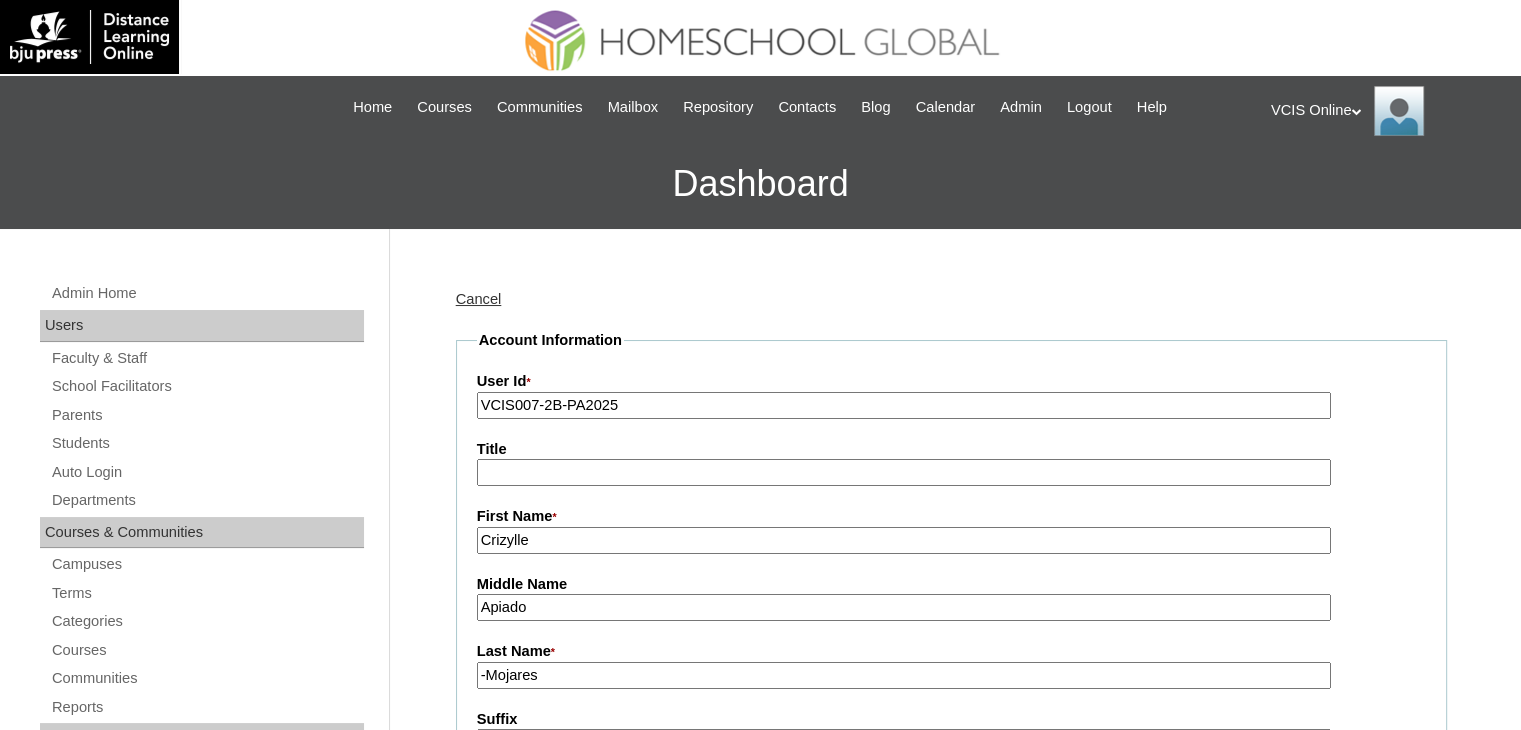 click on "-Mojares" at bounding box center [904, 675] 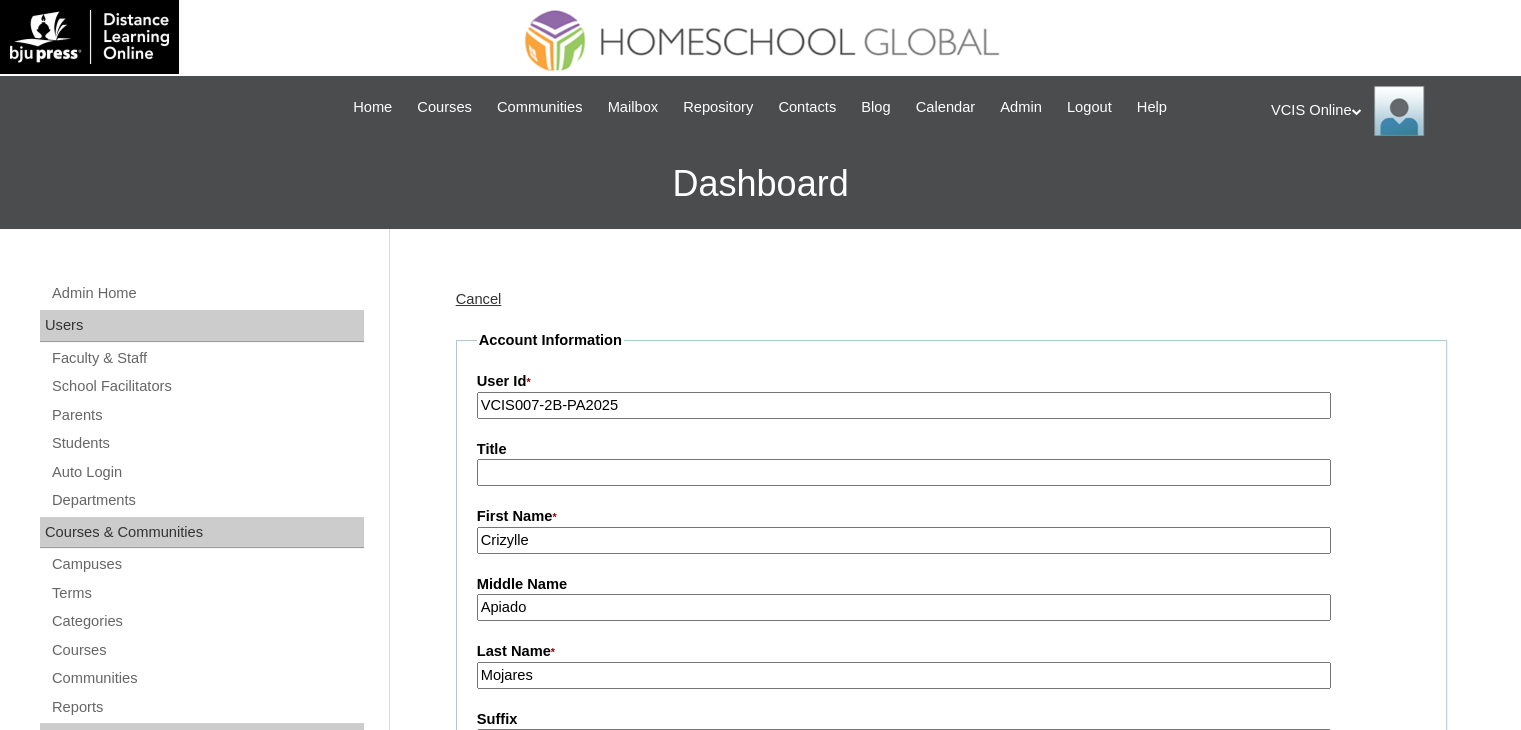 click on "Mojares" at bounding box center [904, 675] 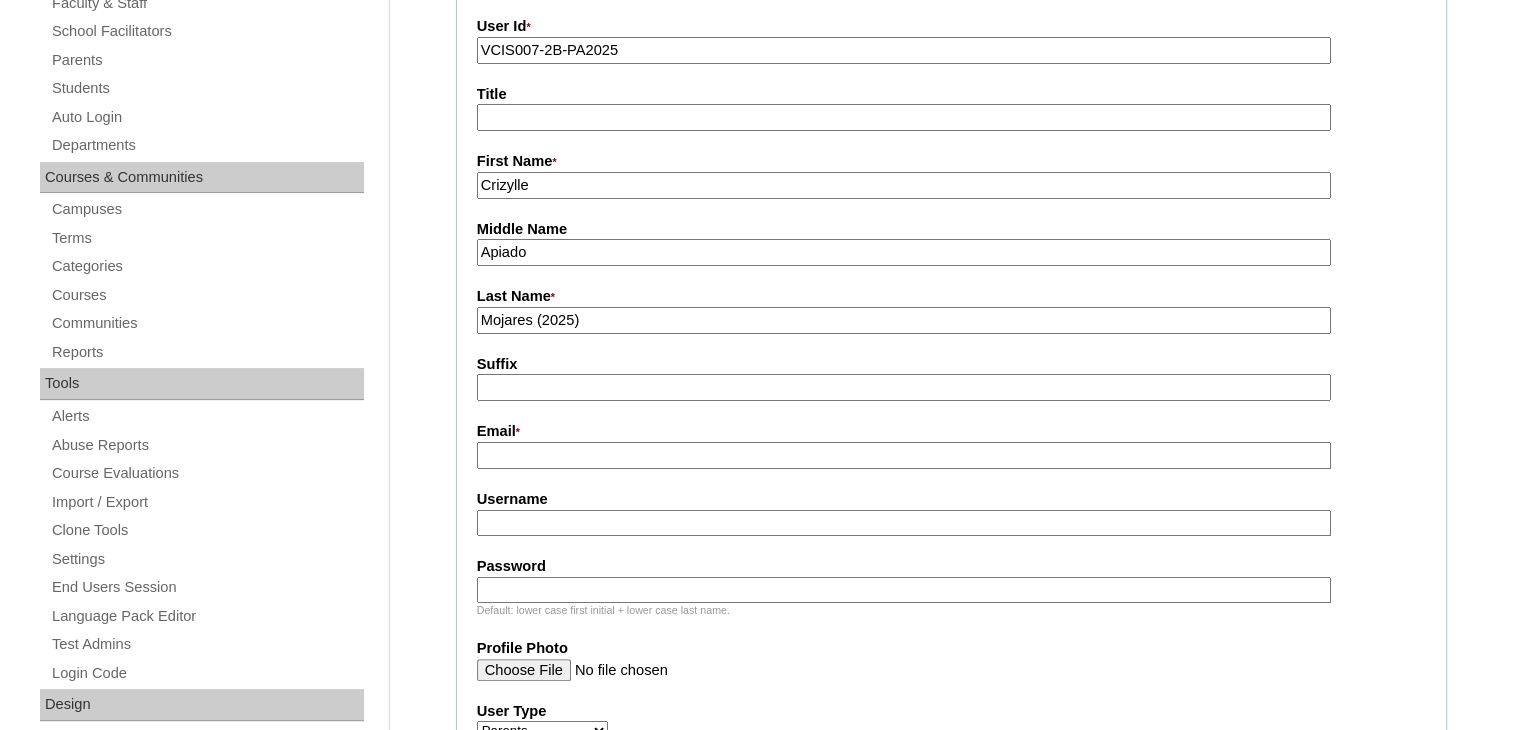 scroll, scrollTop: 372, scrollLeft: 0, axis: vertical 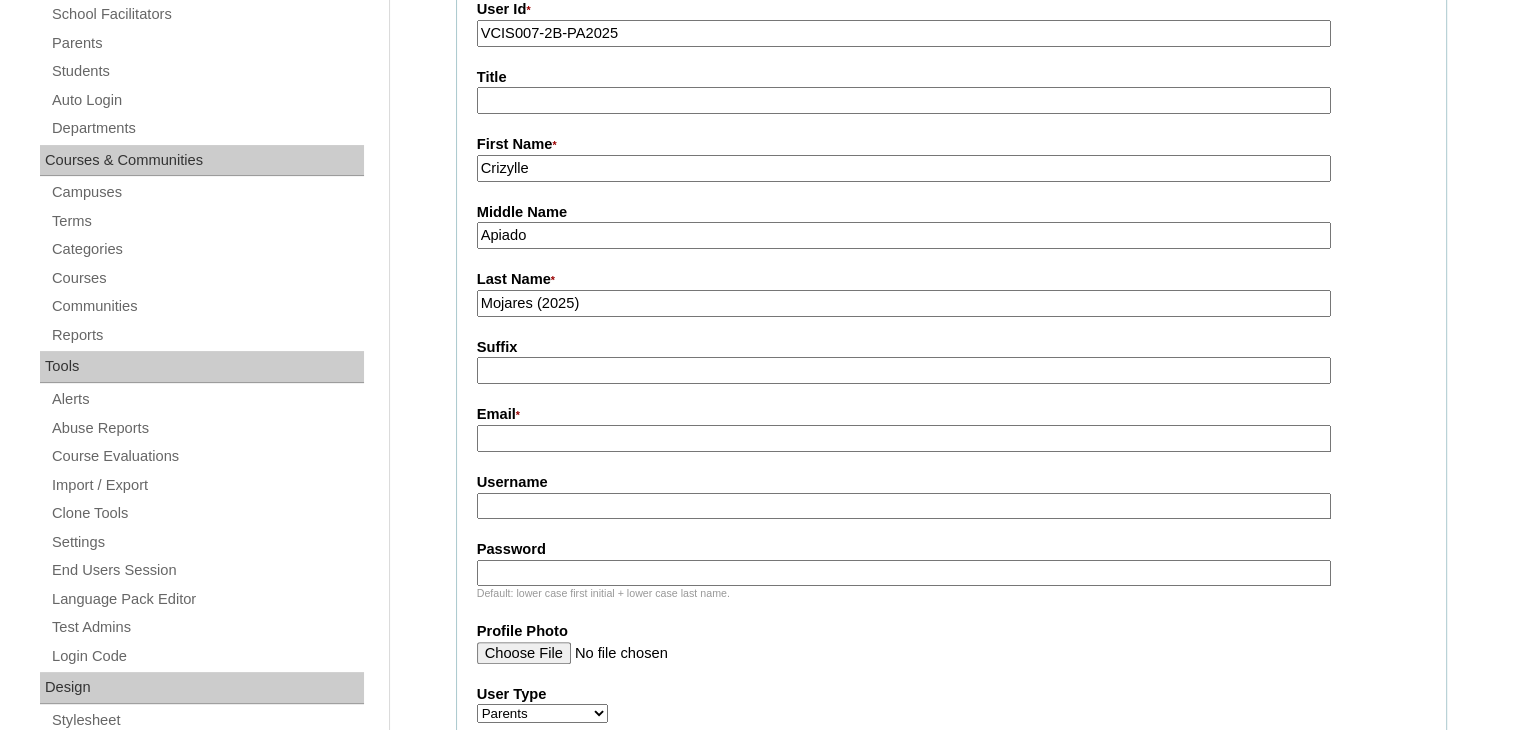 type on "Mojares (2025)" 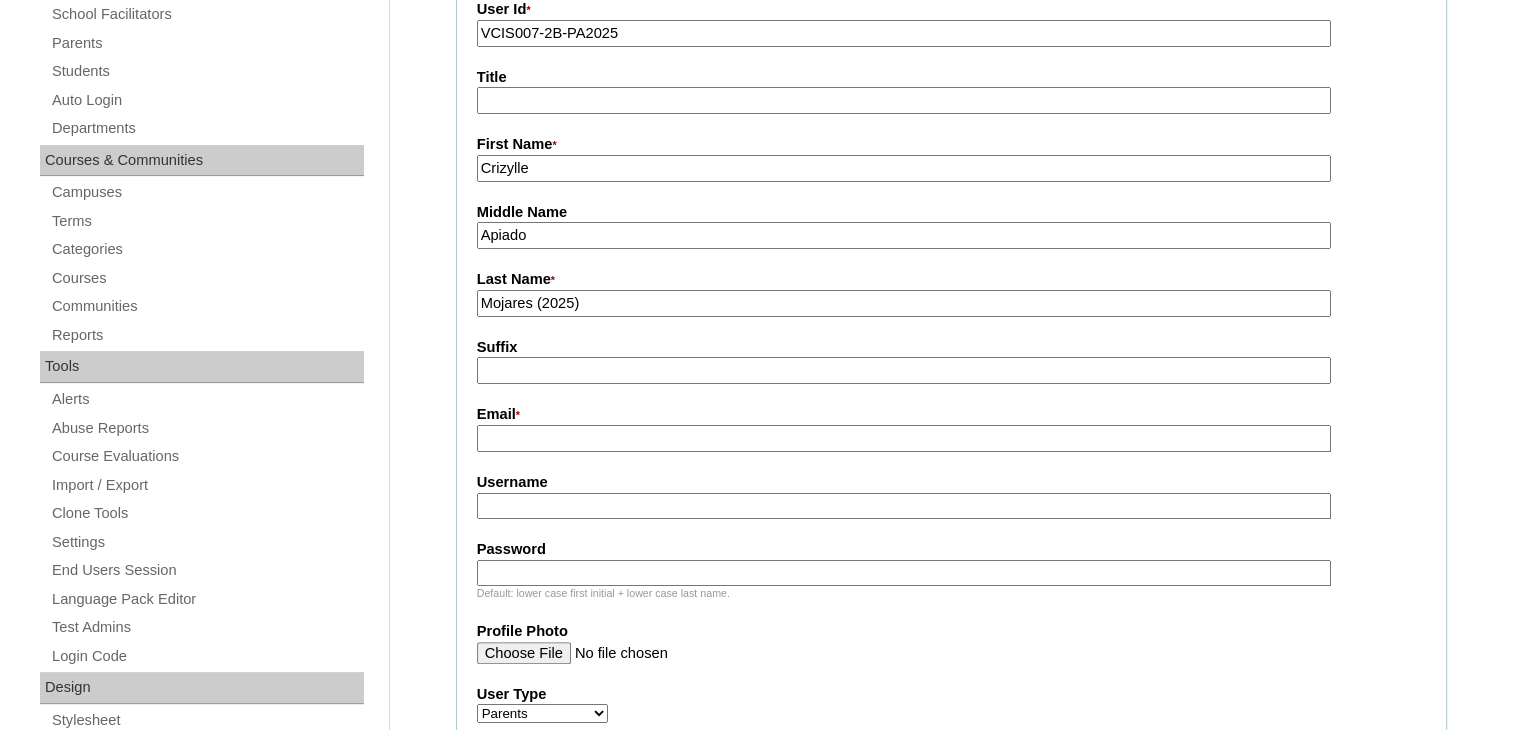 click on "Email  *" at bounding box center [904, 438] 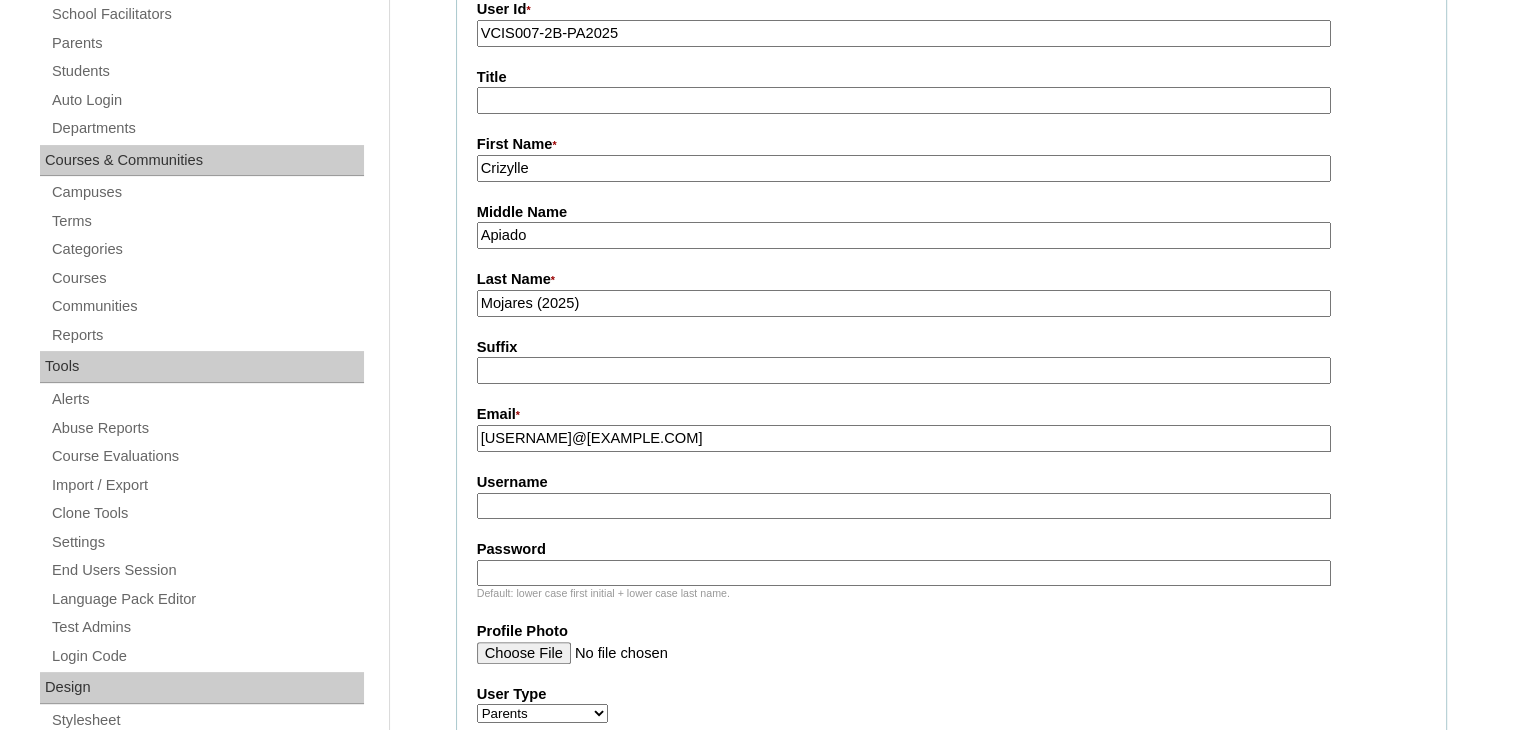 type on "[EMAIL]" 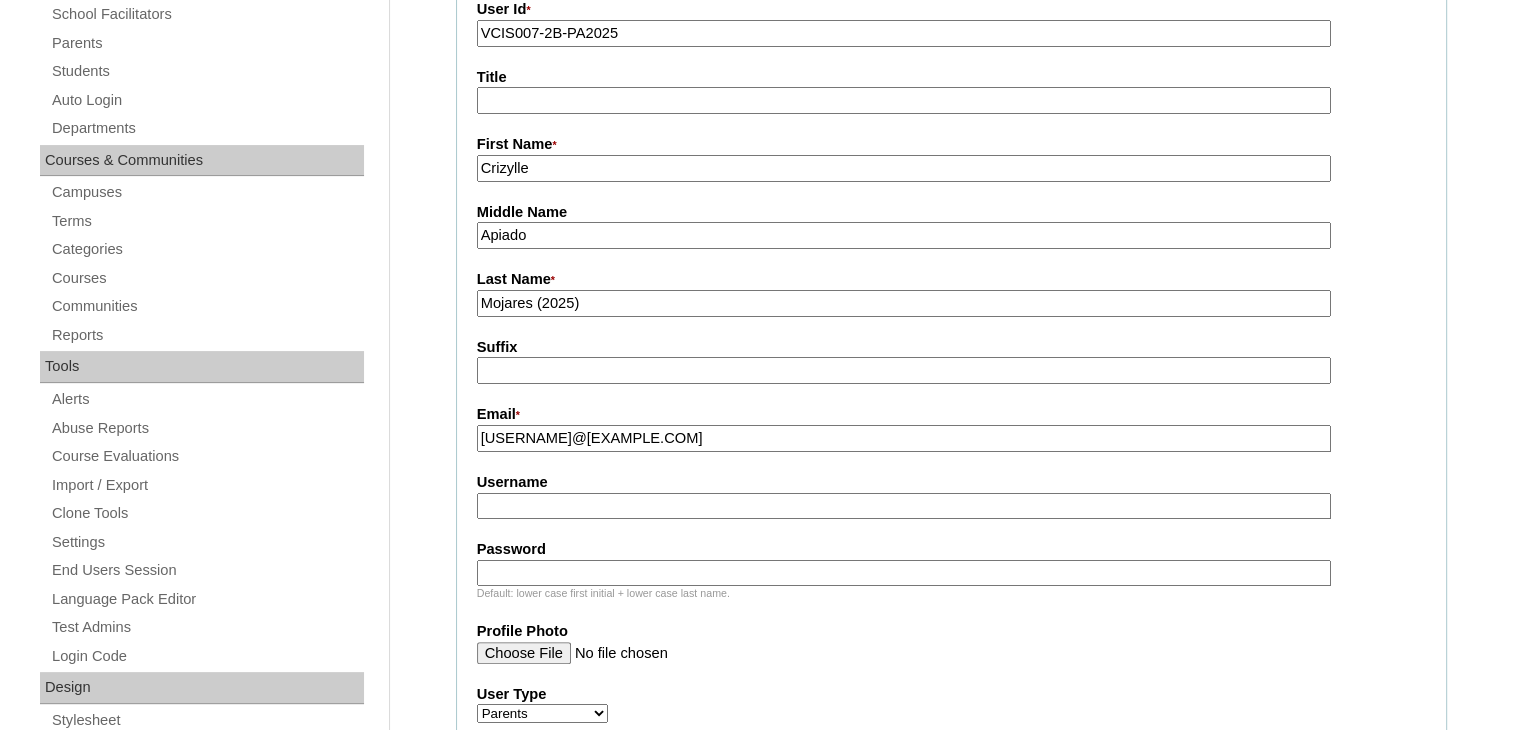click on "Username" at bounding box center [904, 506] 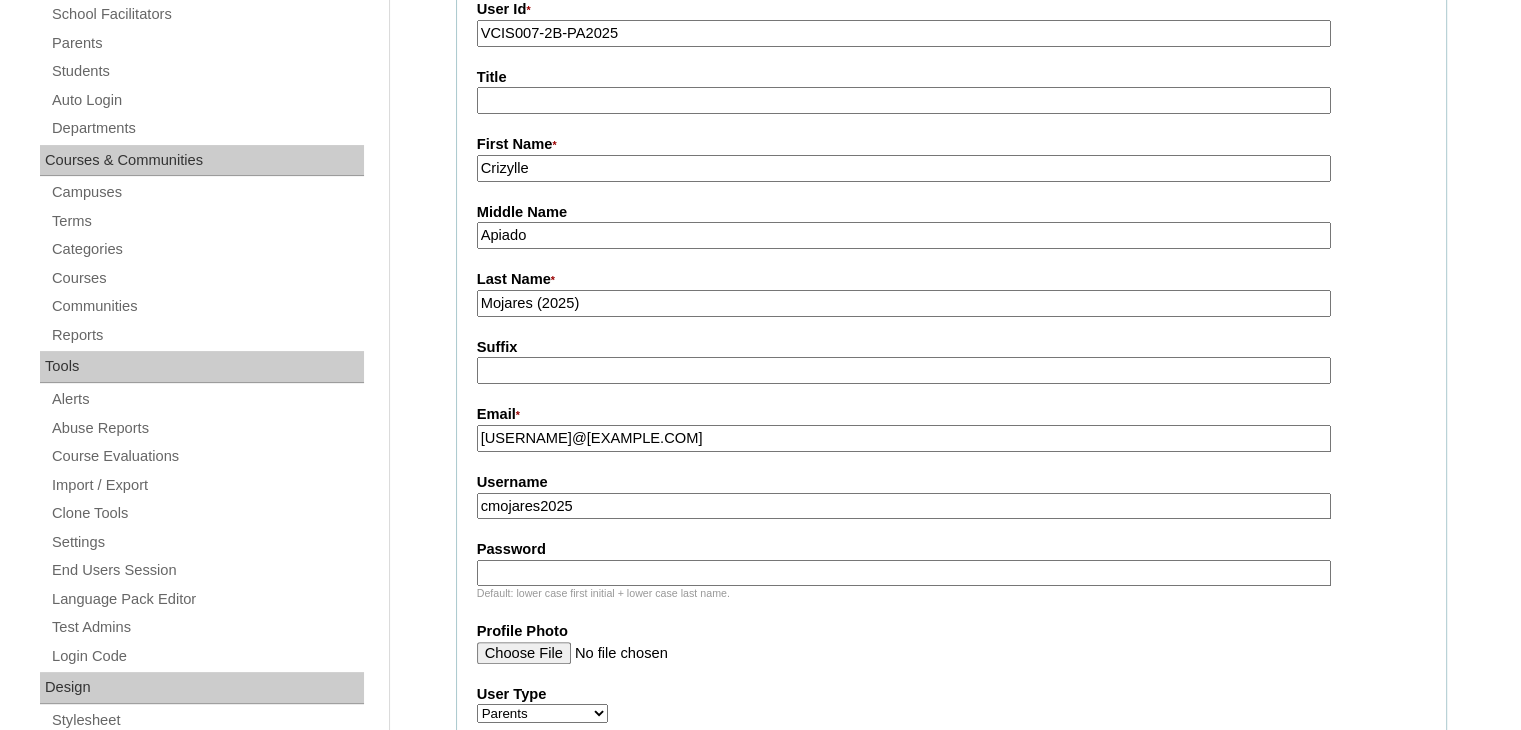 type on "cmojares2025" 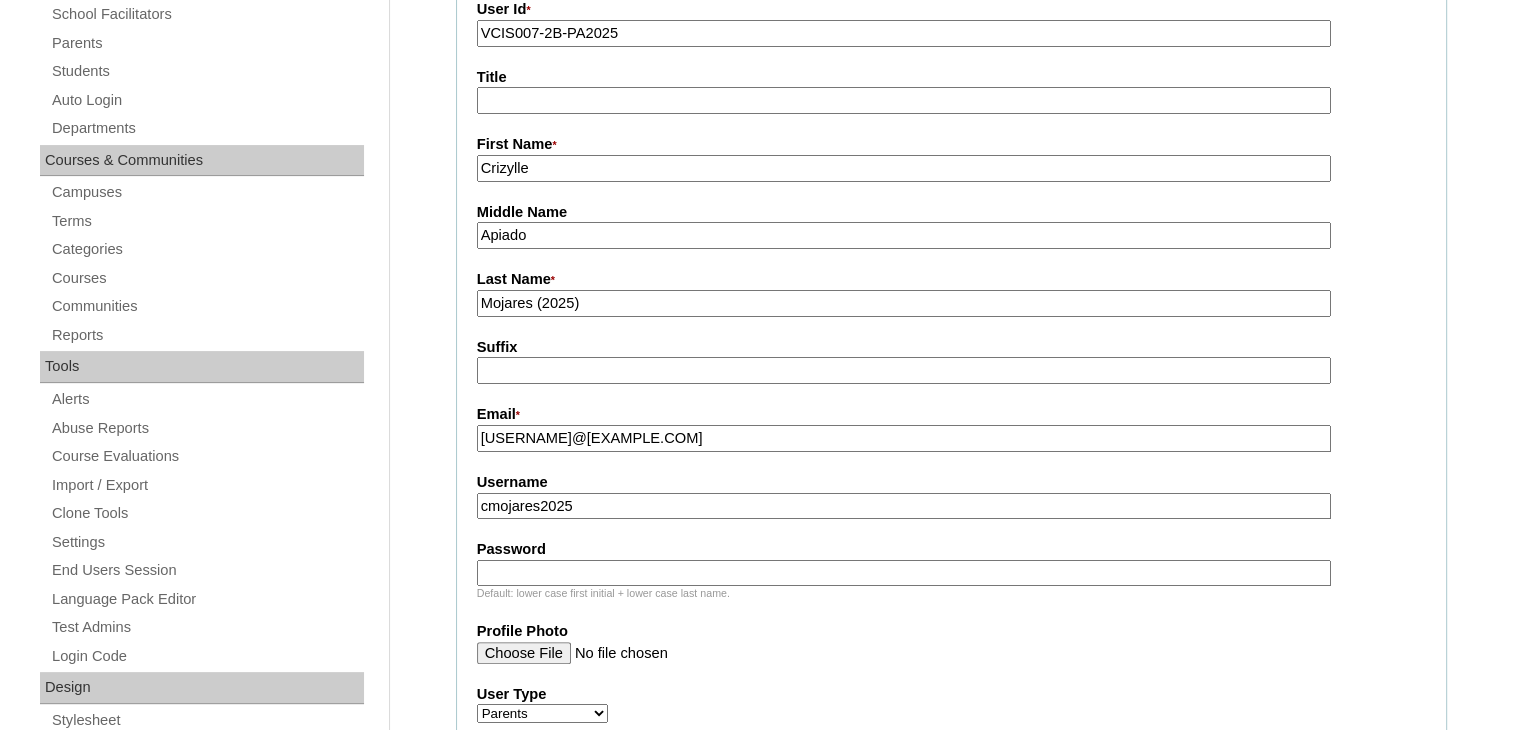 click on "Password" at bounding box center [904, 573] 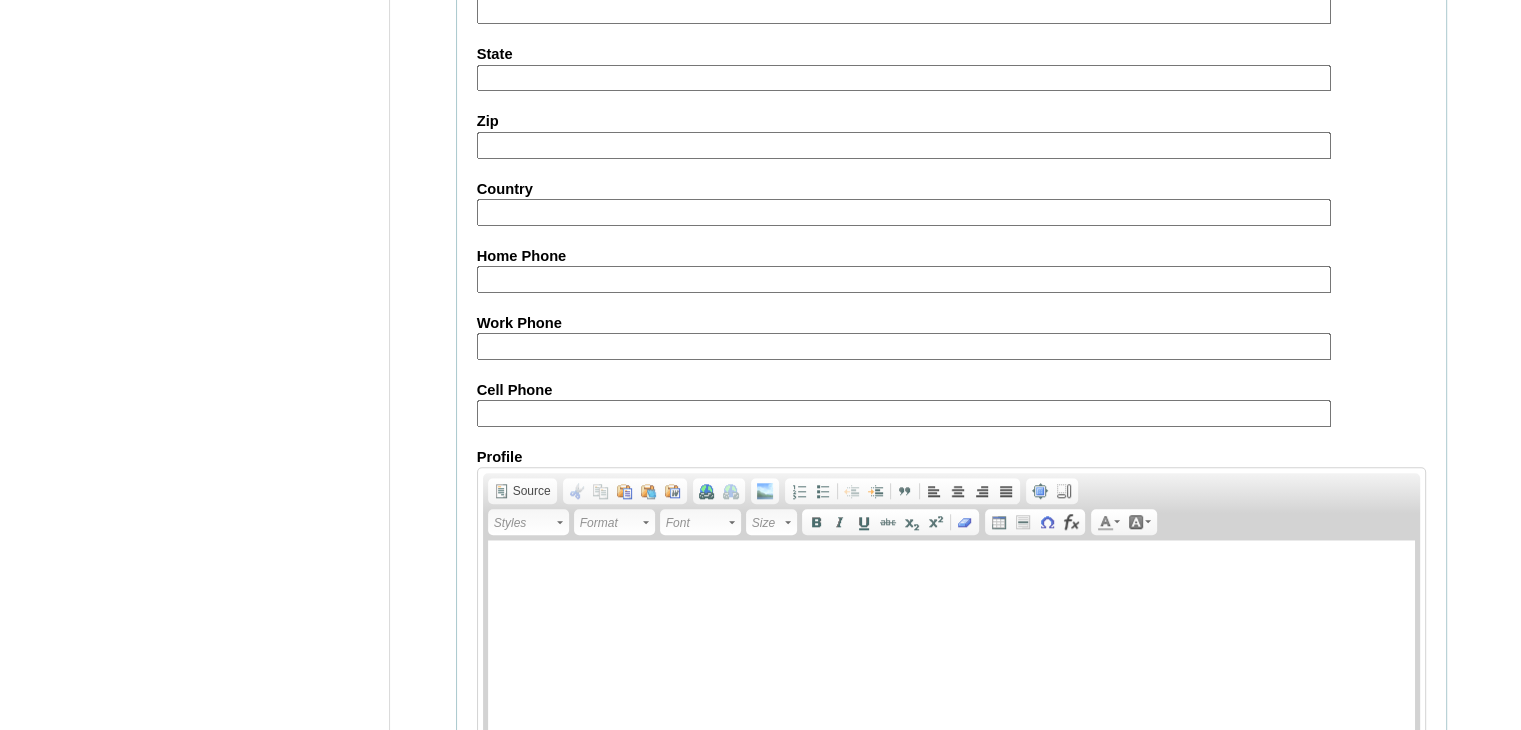 scroll, scrollTop: 1831, scrollLeft: 0, axis: vertical 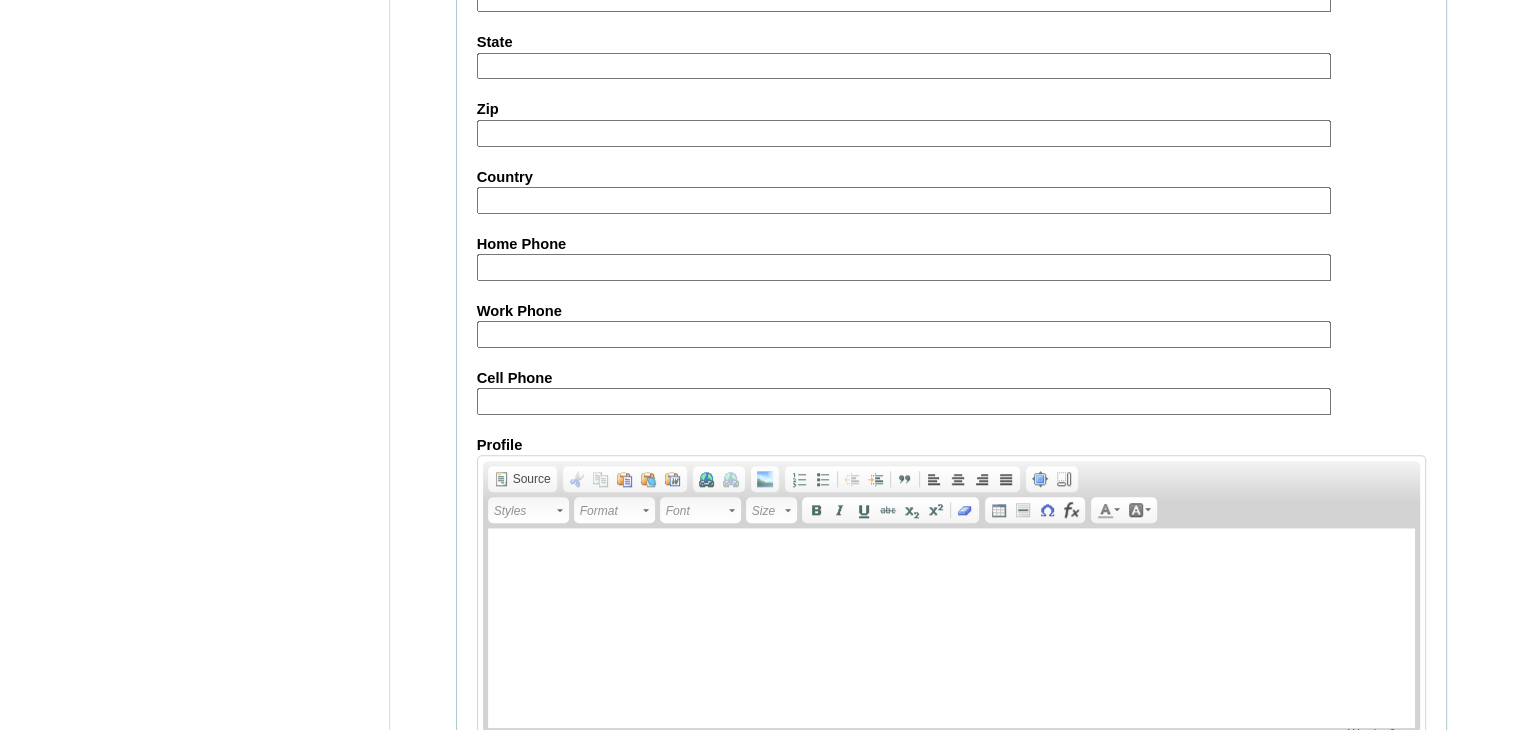 type on "JnydFb33" 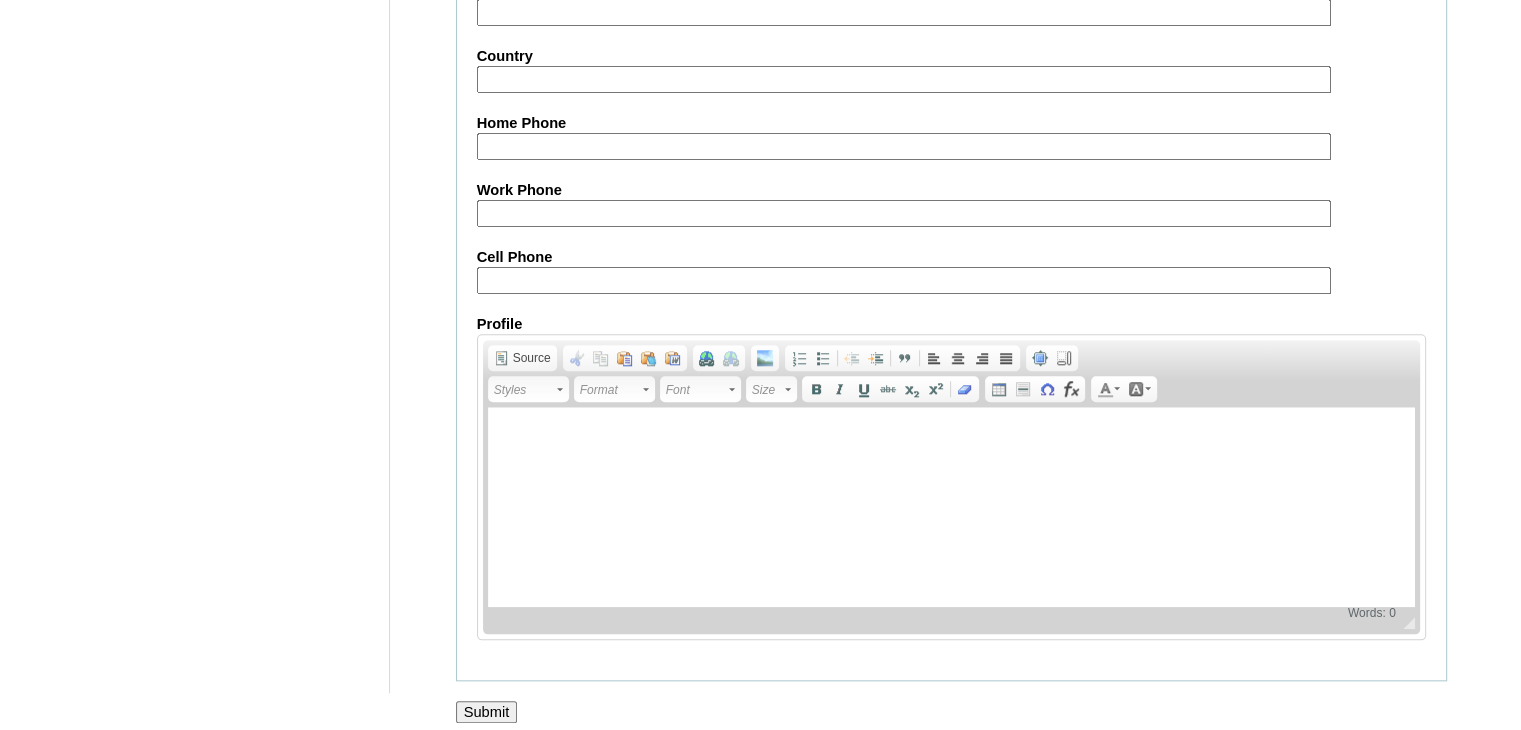 click on "Cell Phone" at bounding box center [904, 280] 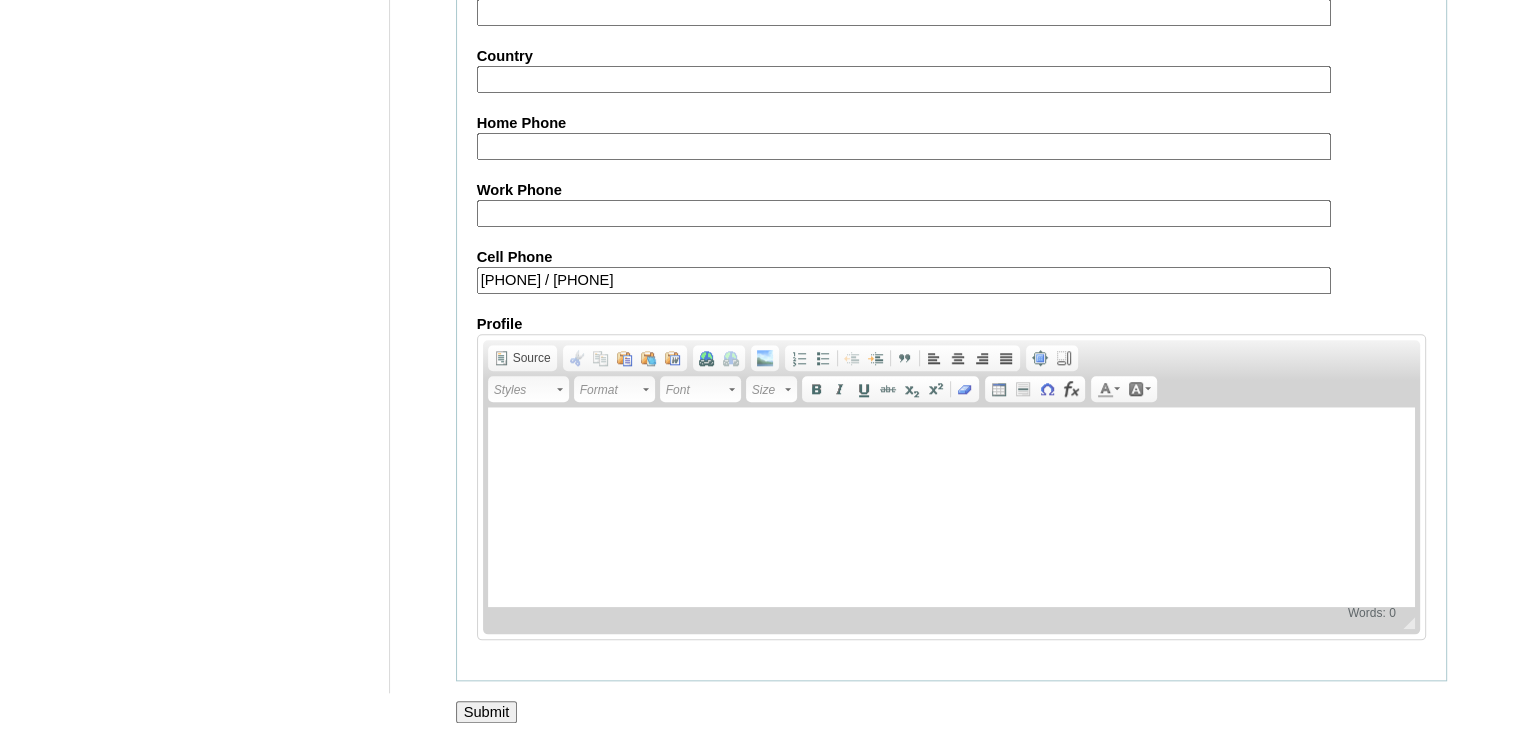 type on "971582616996 / 971582581465" 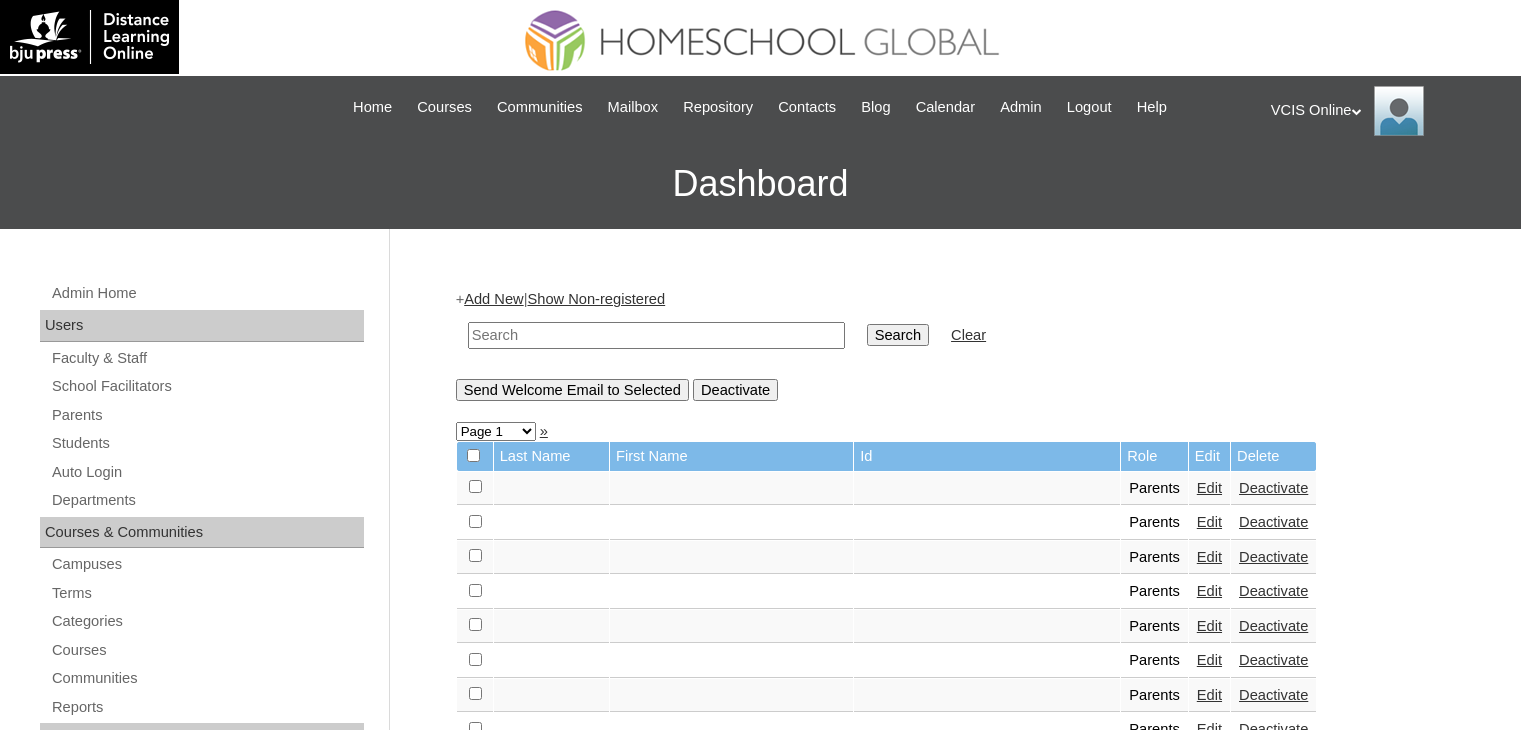 scroll, scrollTop: 0, scrollLeft: 0, axis: both 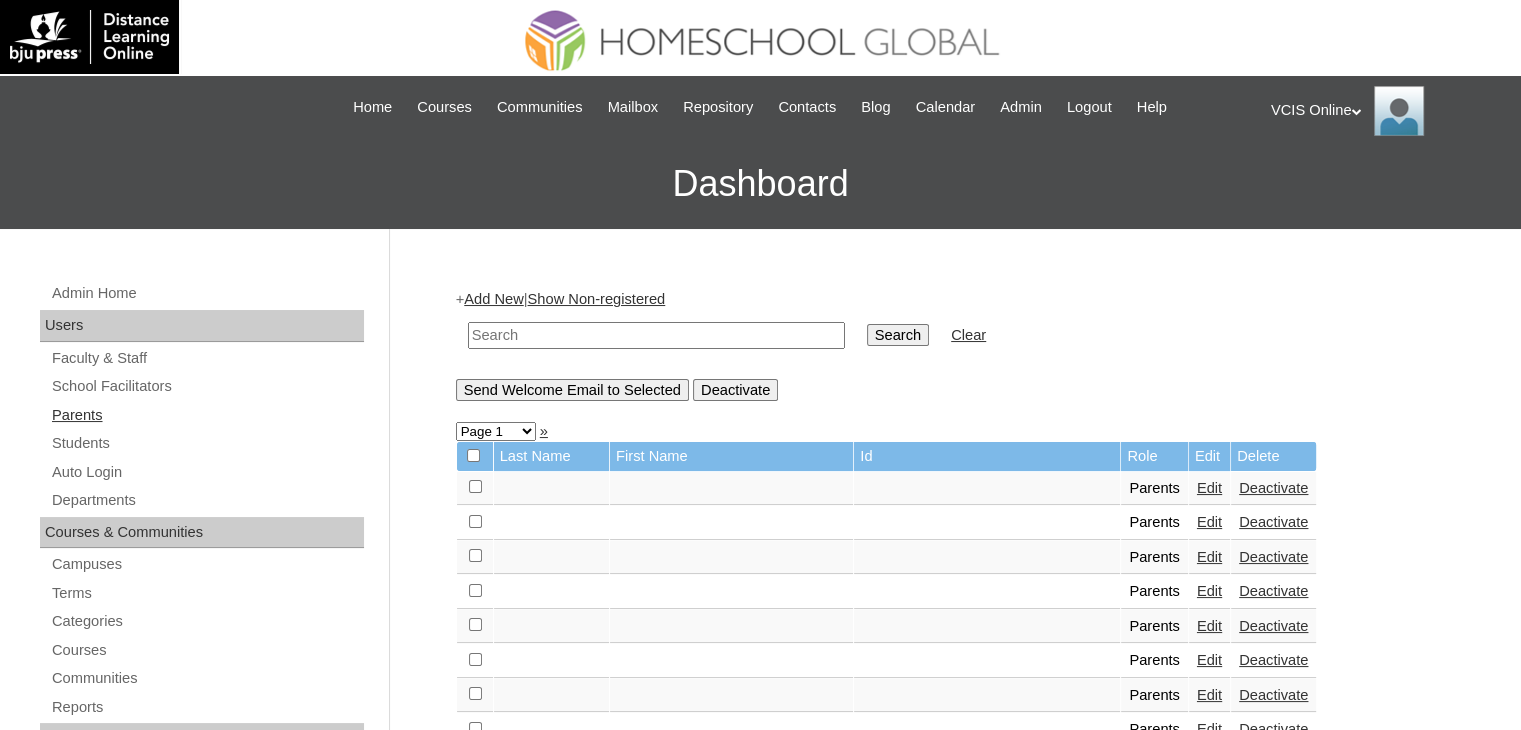 click on "Parents" at bounding box center [207, 415] 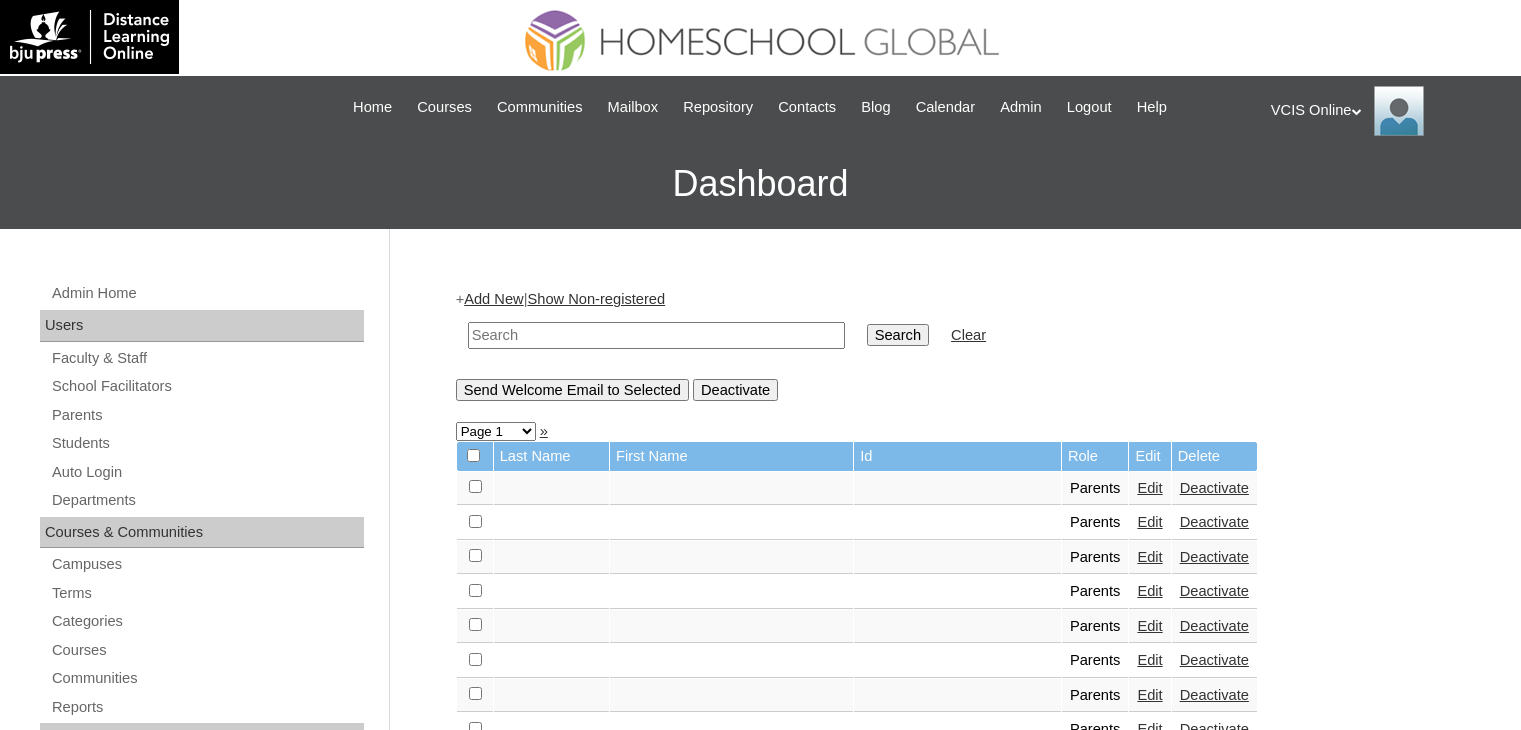 scroll, scrollTop: 0, scrollLeft: 0, axis: both 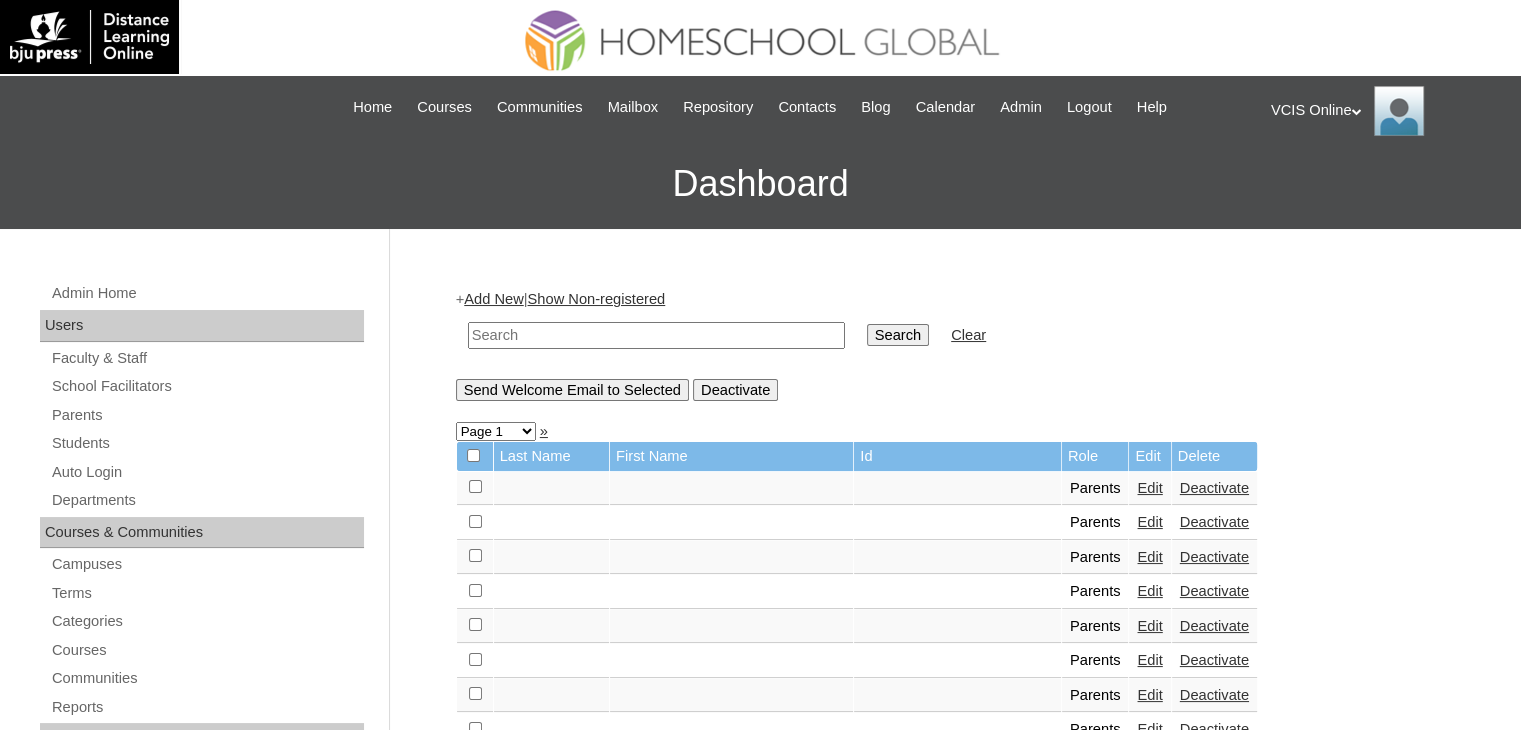 drag, startPoint x: 0, startPoint y: 0, endPoint x: 576, endPoint y: 325, distance: 661.363 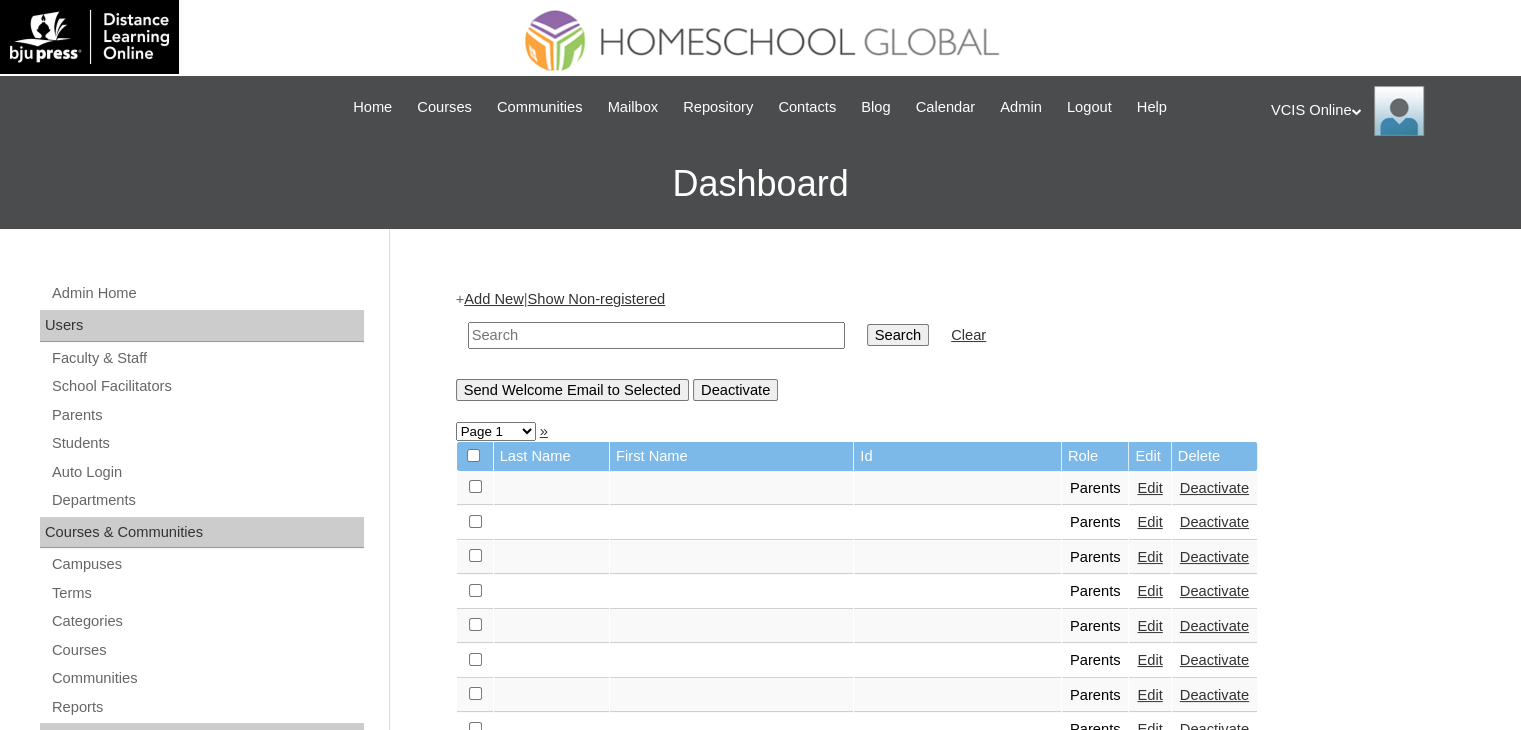 click at bounding box center (656, 335) 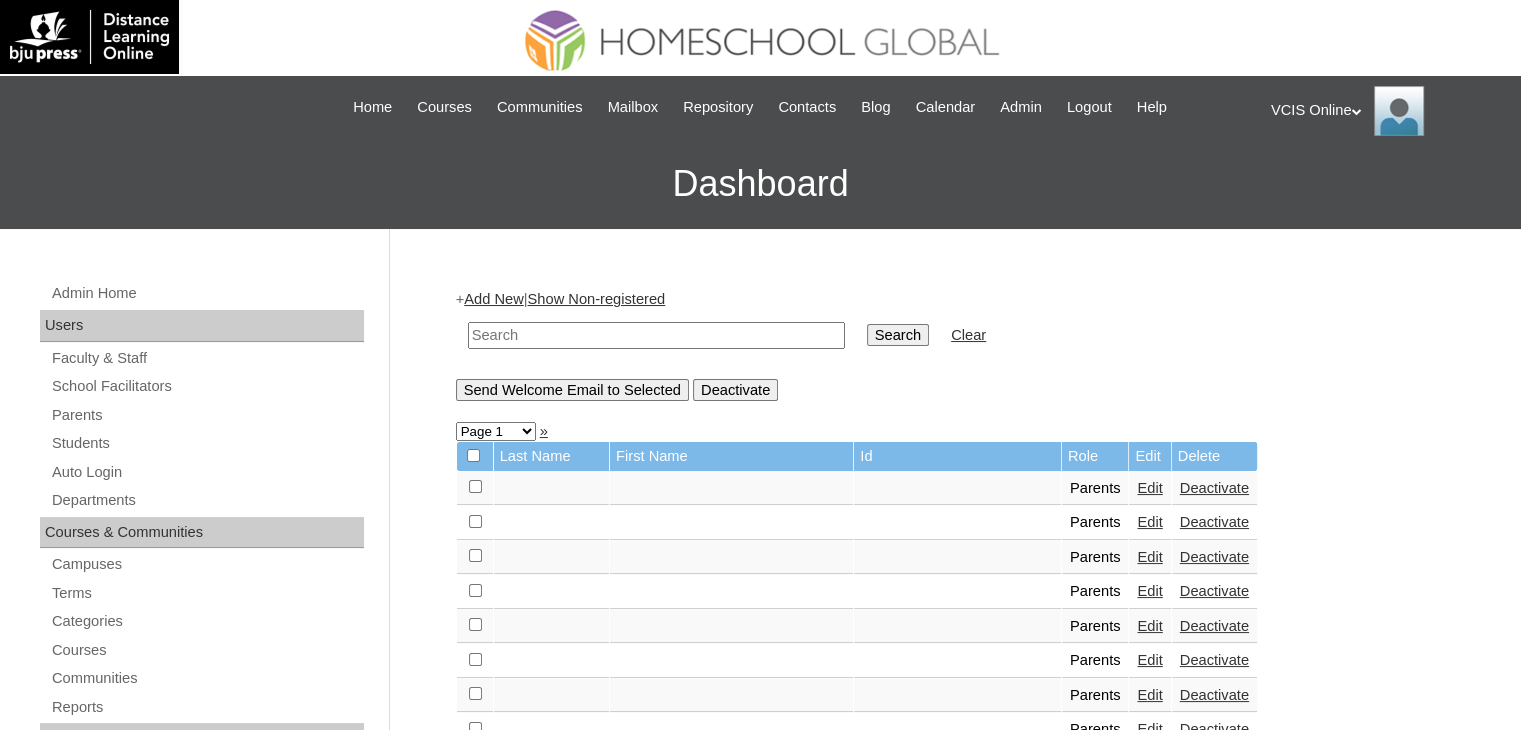 paste on "VCIS008-2B-PA2025" 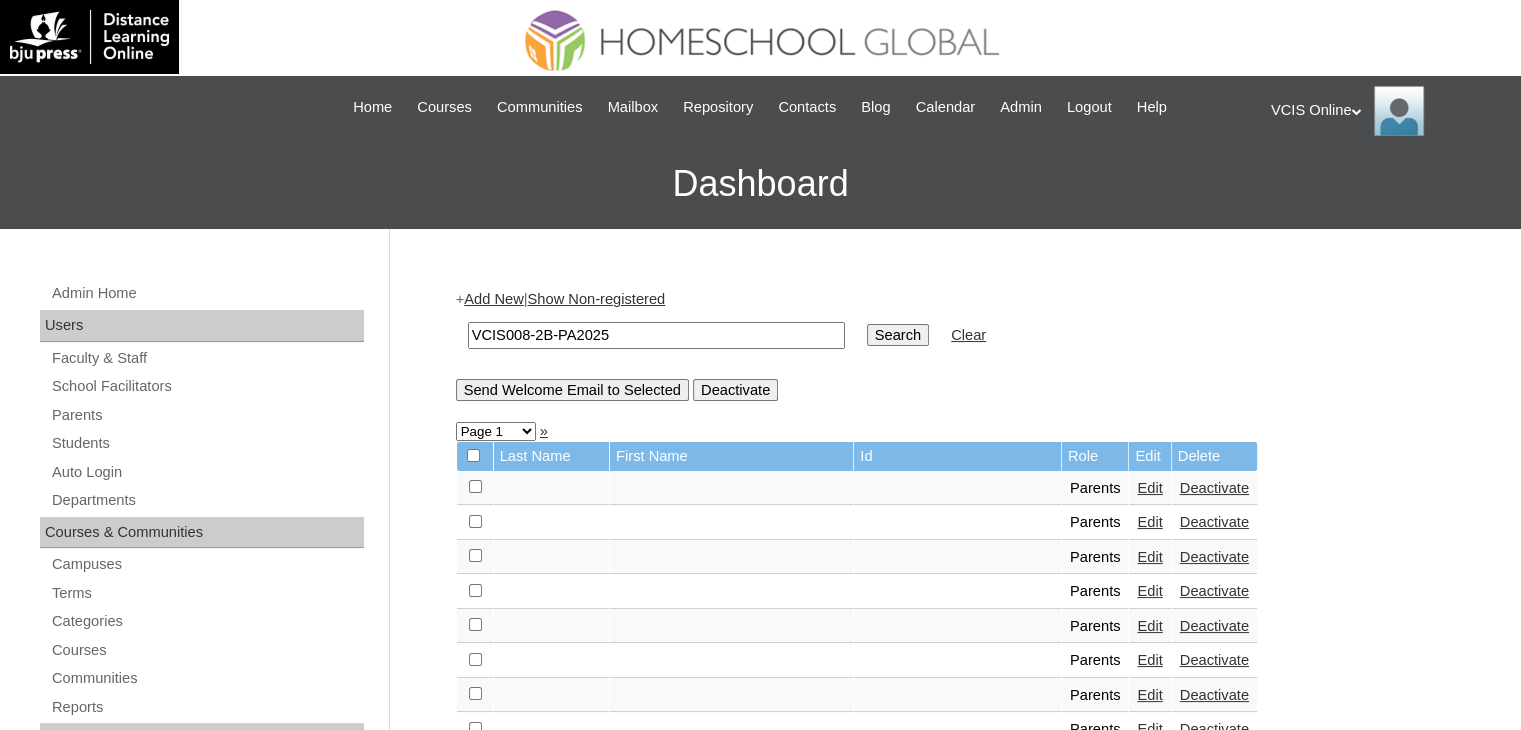 type on "VCIS008-2B-PA2025" 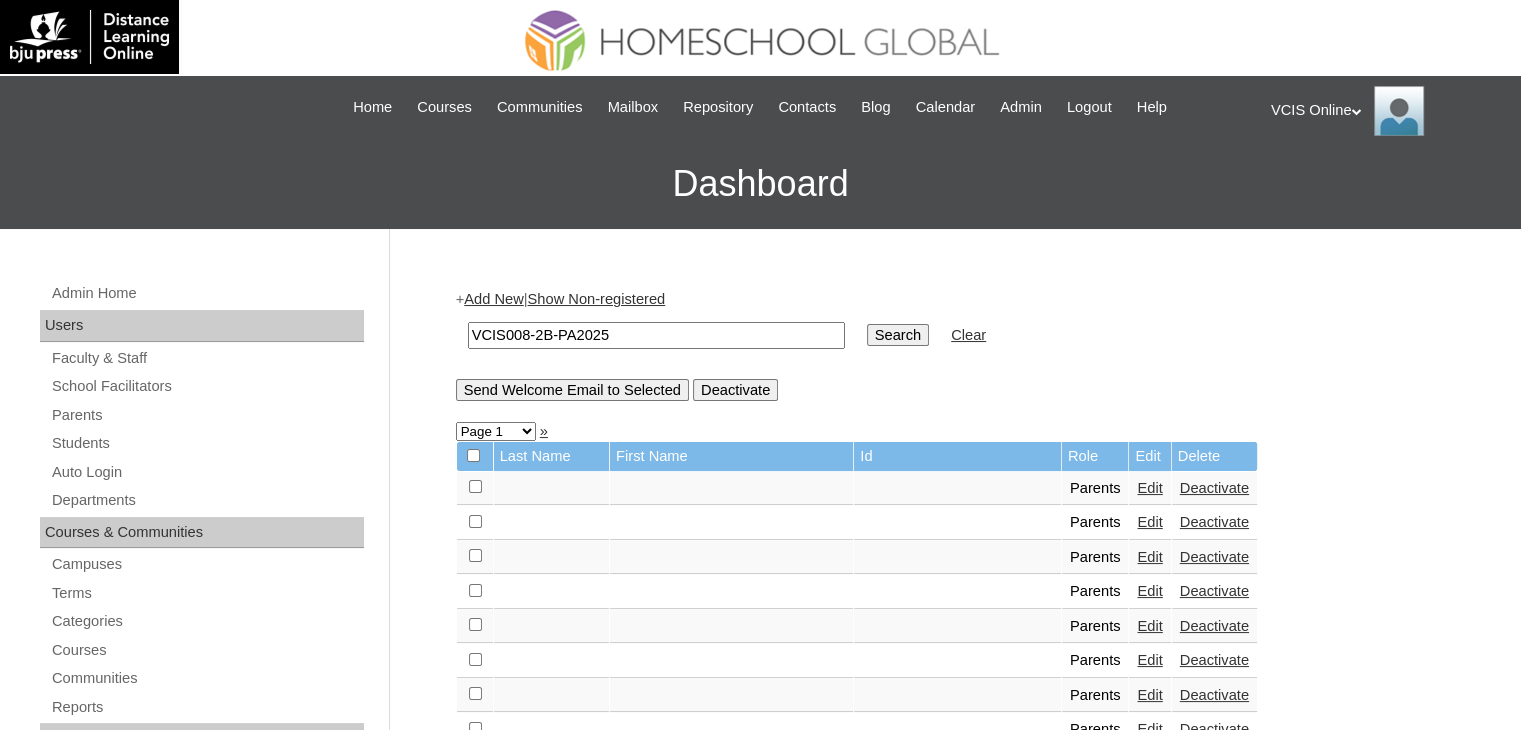 click on "Add New" at bounding box center [493, 299] 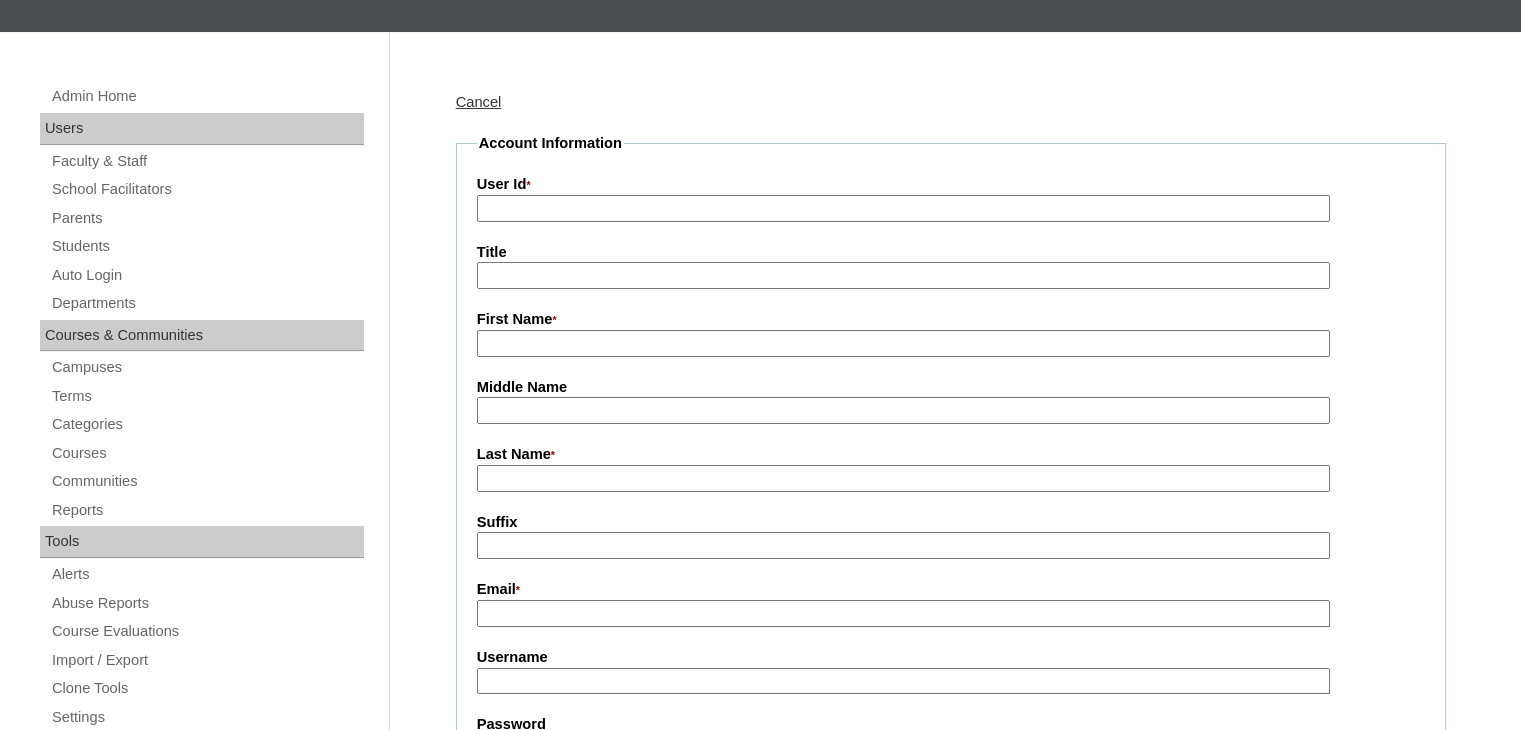 scroll, scrollTop: 0, scrollLeft: 0, axis: both 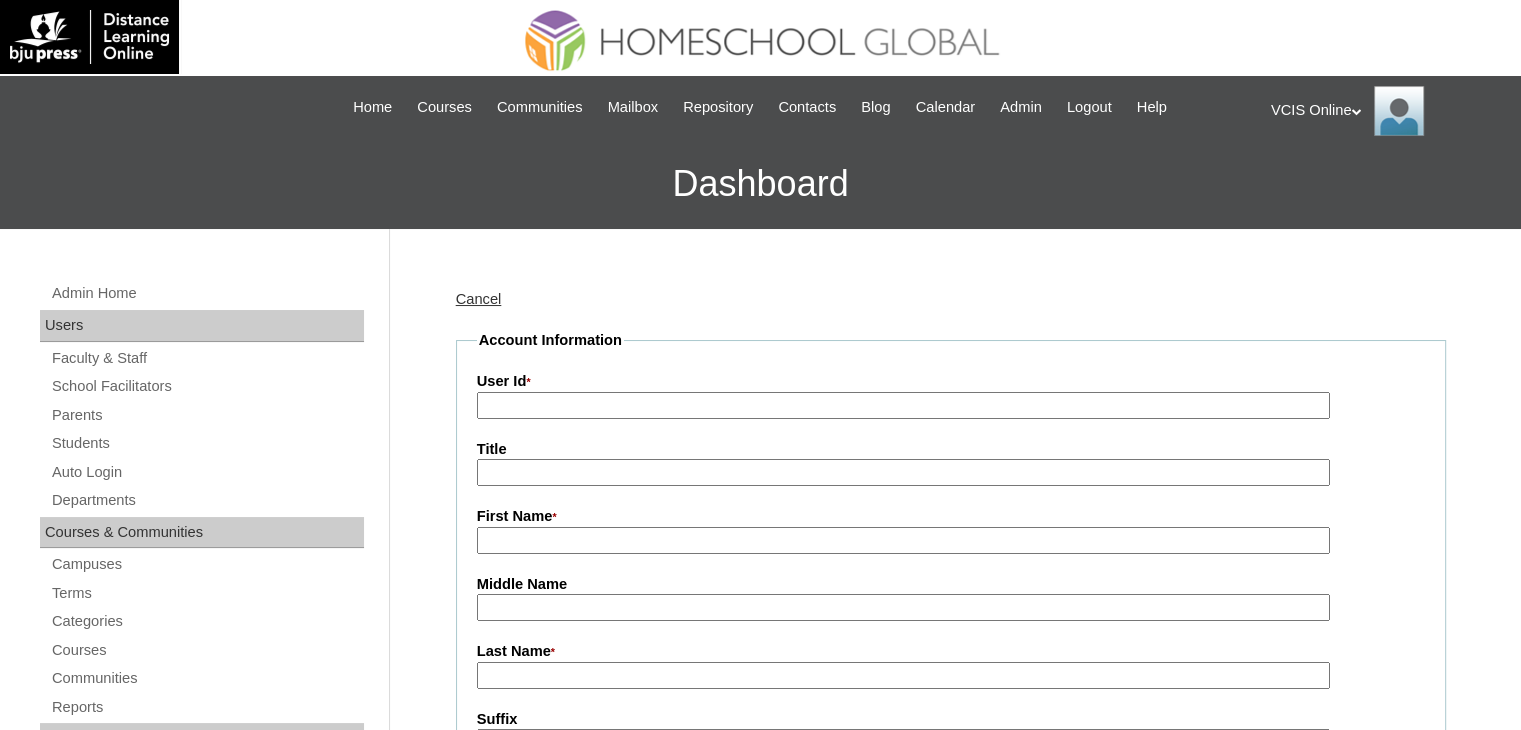 click on "User Id  *" at bounding box center (903, 405) 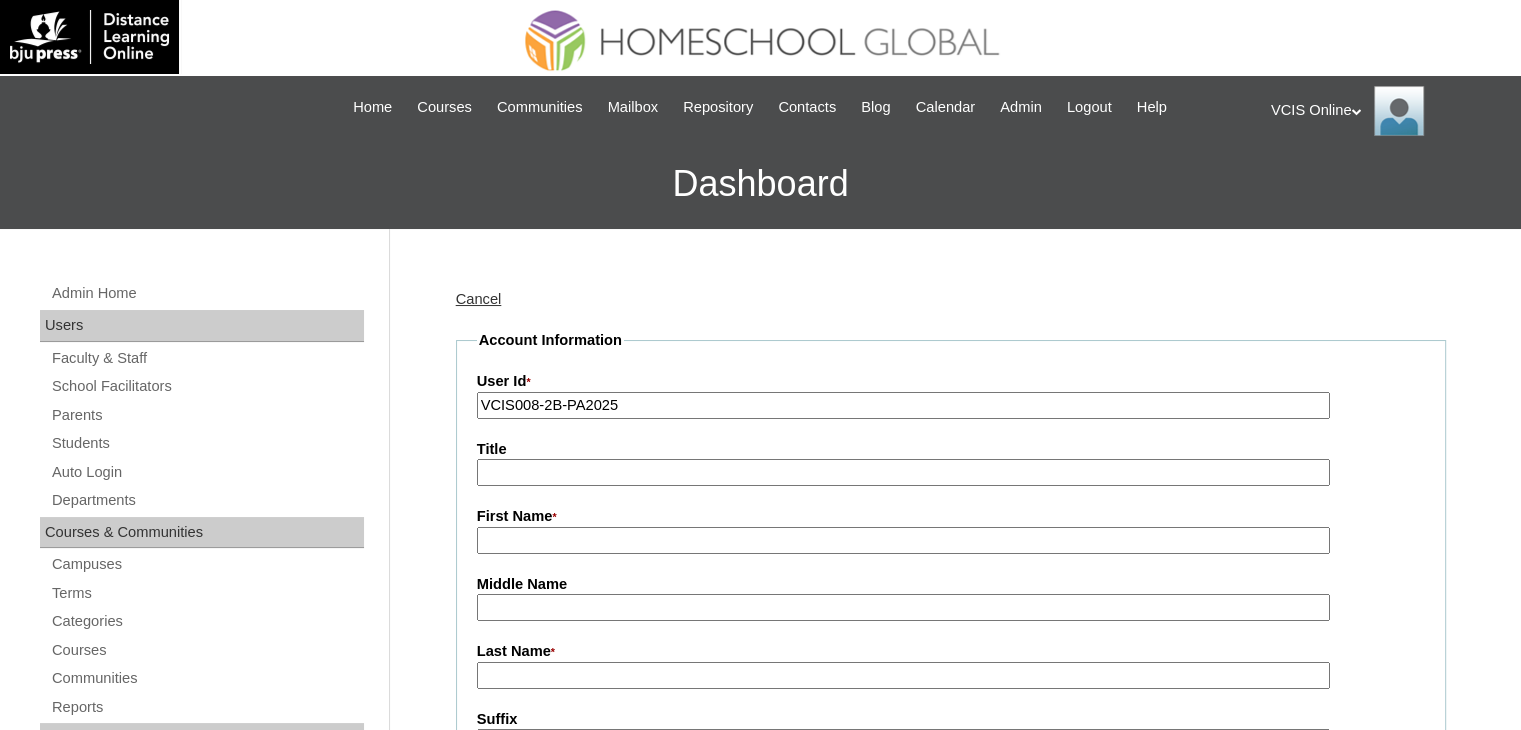type on "VCIS008-2B-PA2025" 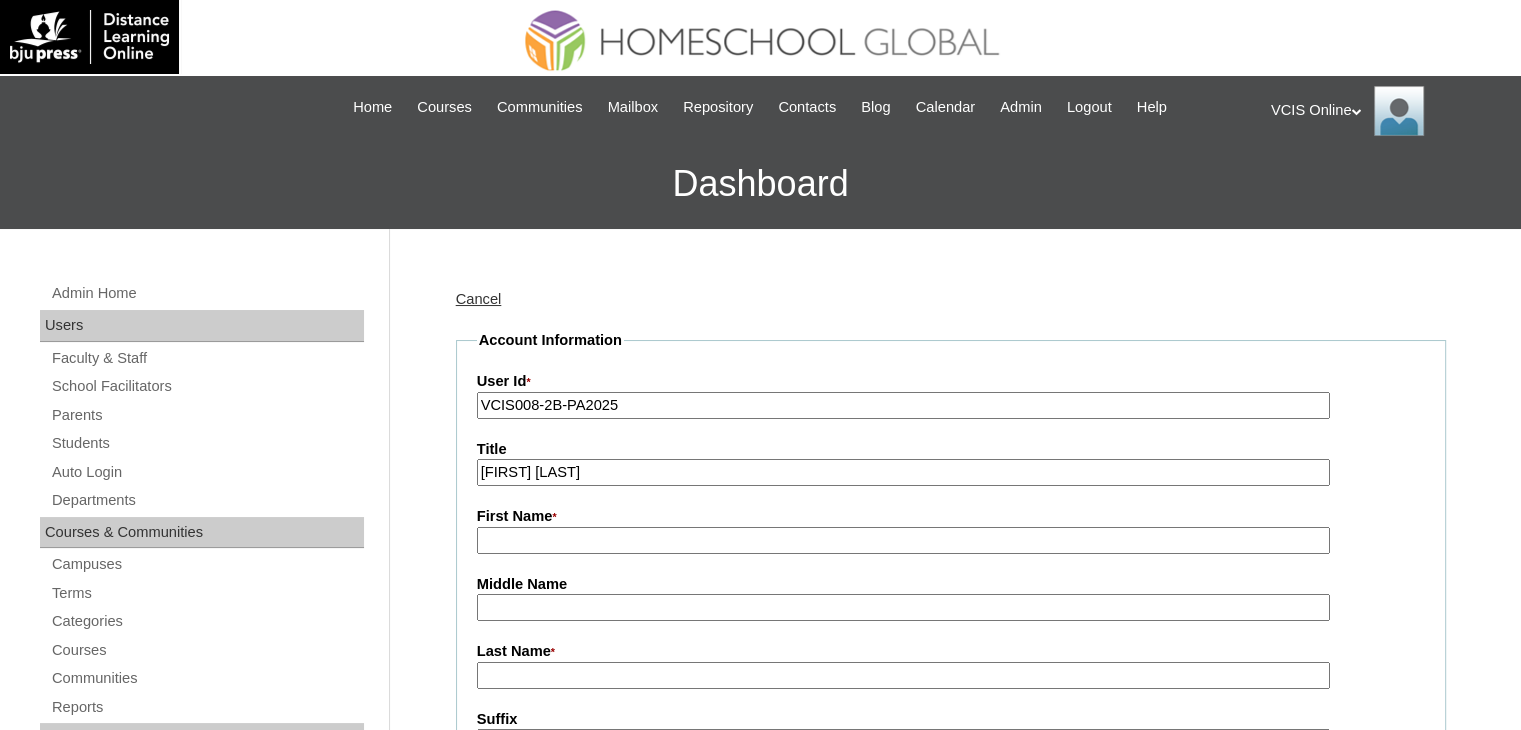 type 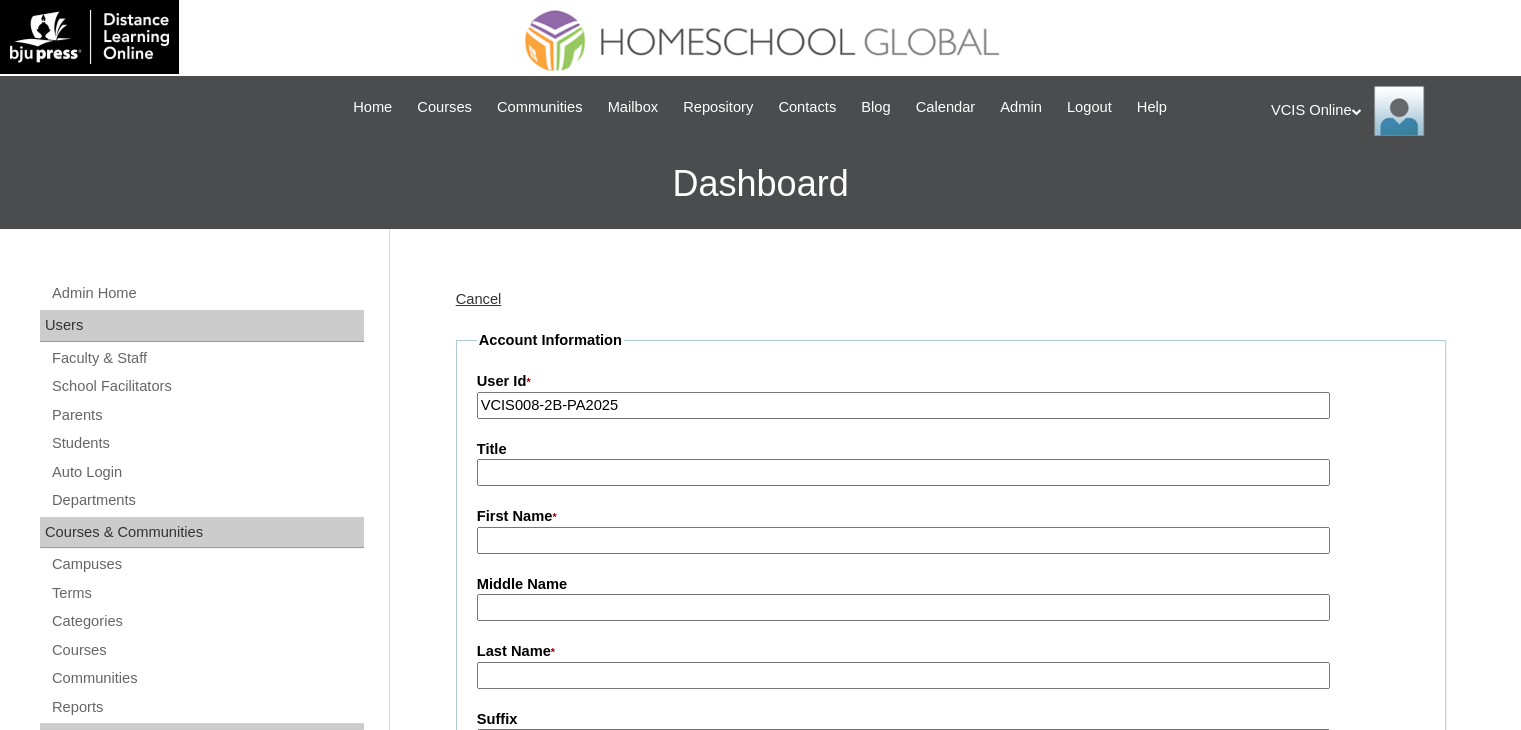 click on "First Name  *" at bounding box center [903, 540] 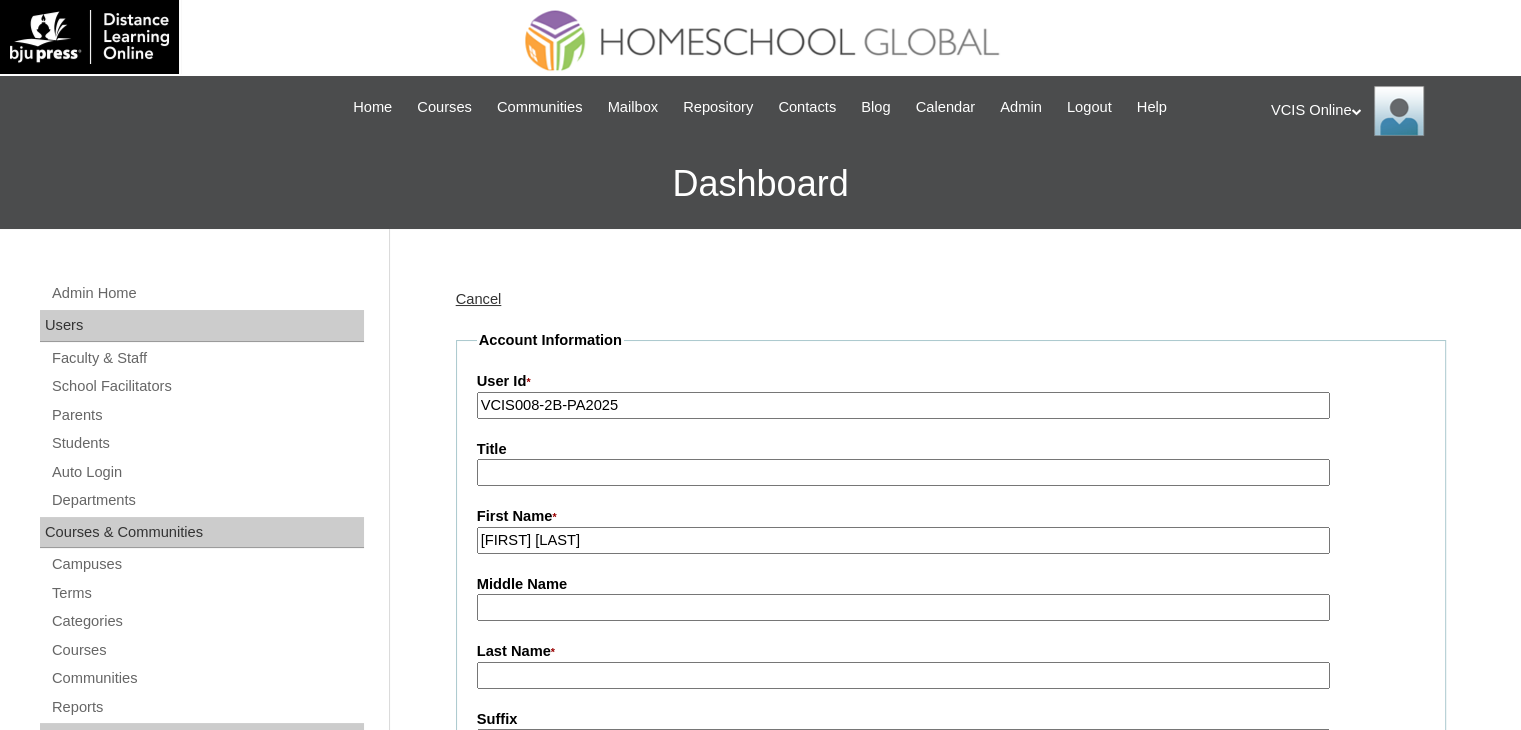 drag, startPoint x: 615, startPoint y: 537, endPoint x: 580, endPoint y: 537, distance: 35 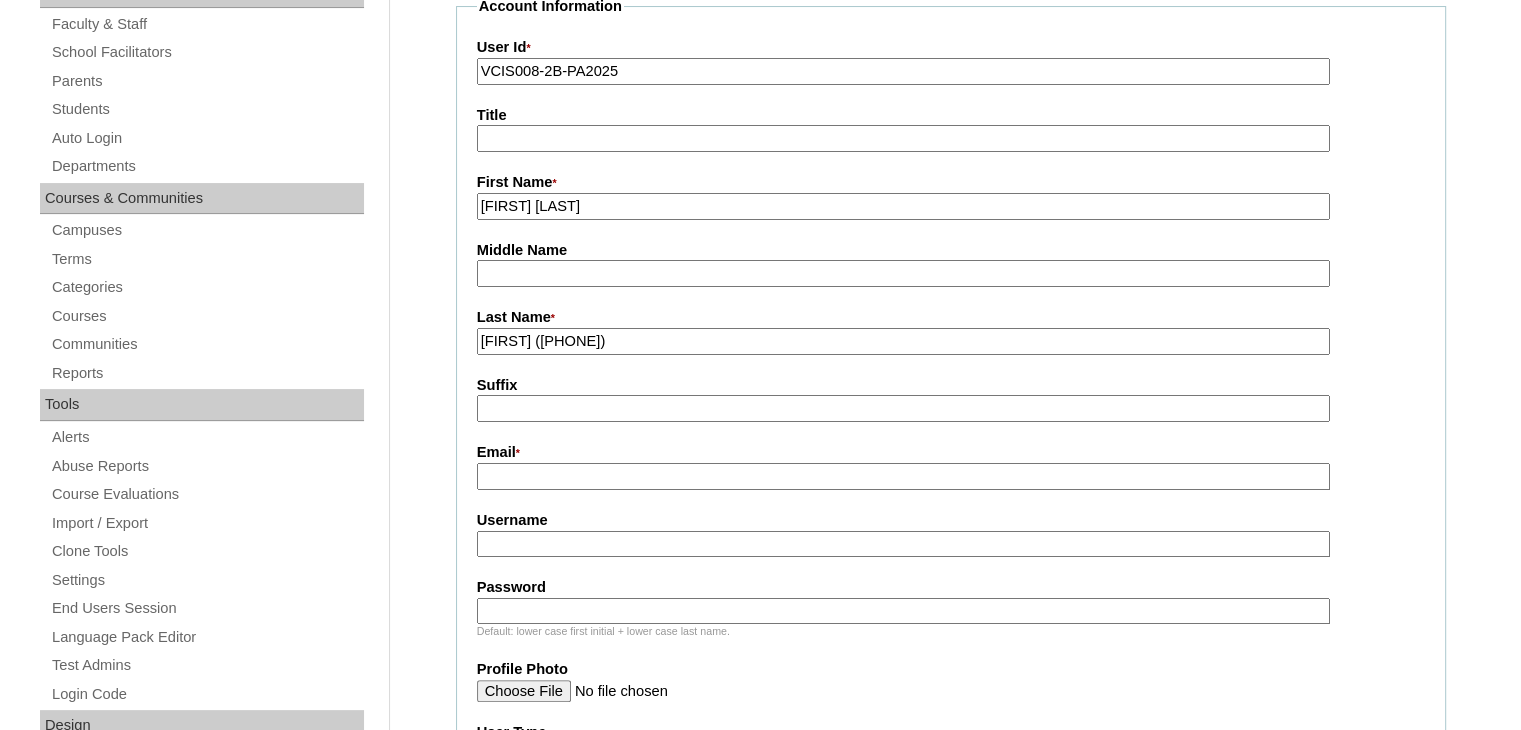 scroll, scrollTop: 335, scrollLeft: 0, axis: vertical 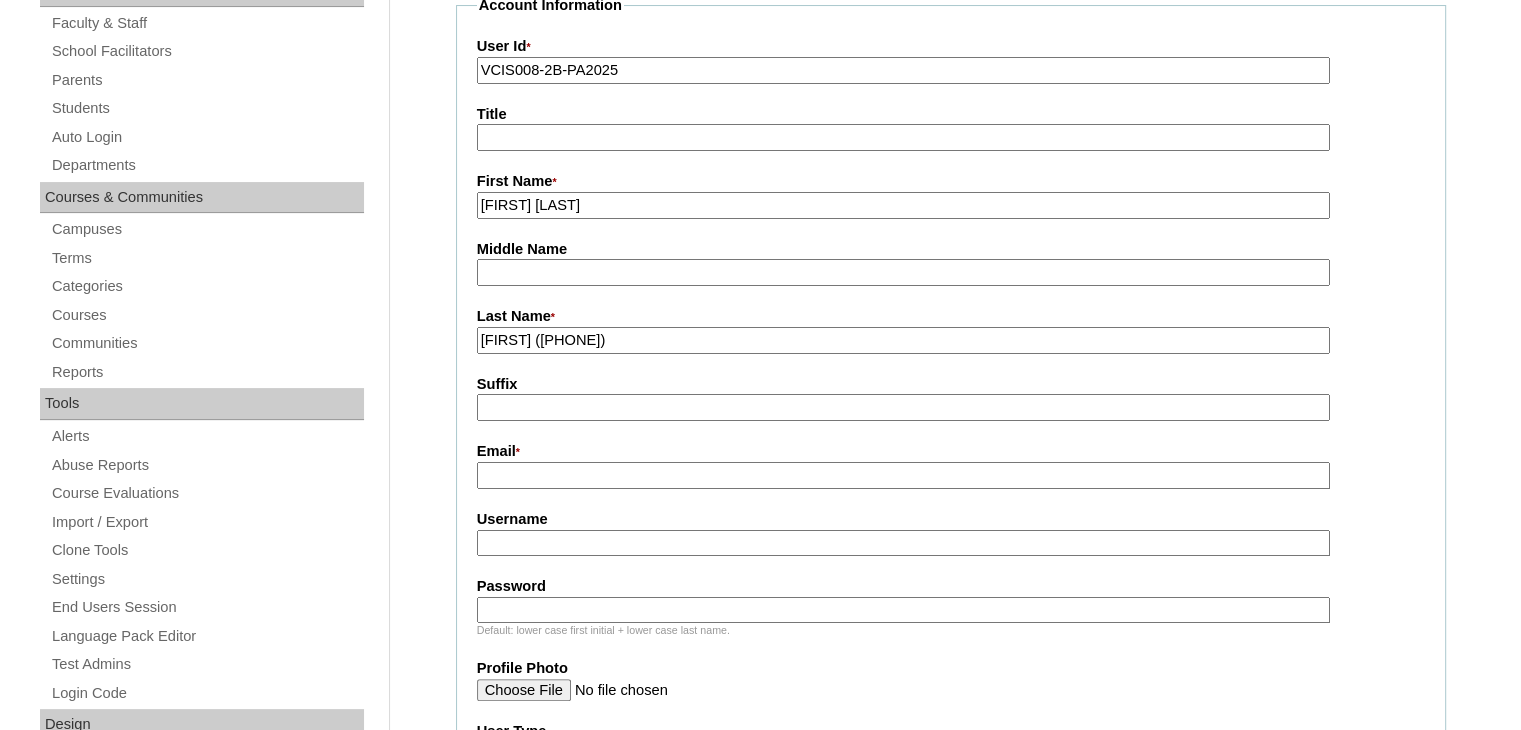 type on "[FIRST] ([PHONE])" 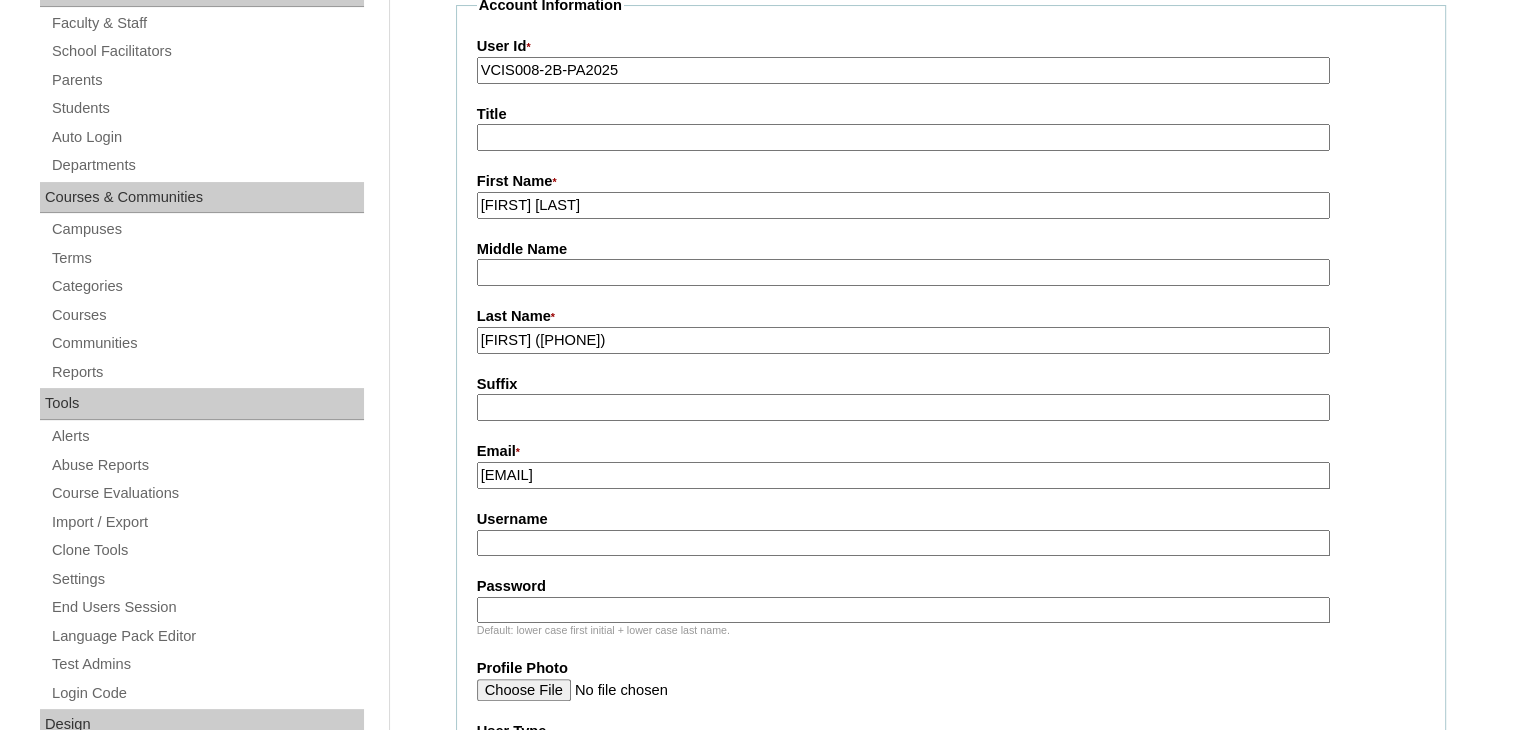 type on "[EMAIL]" 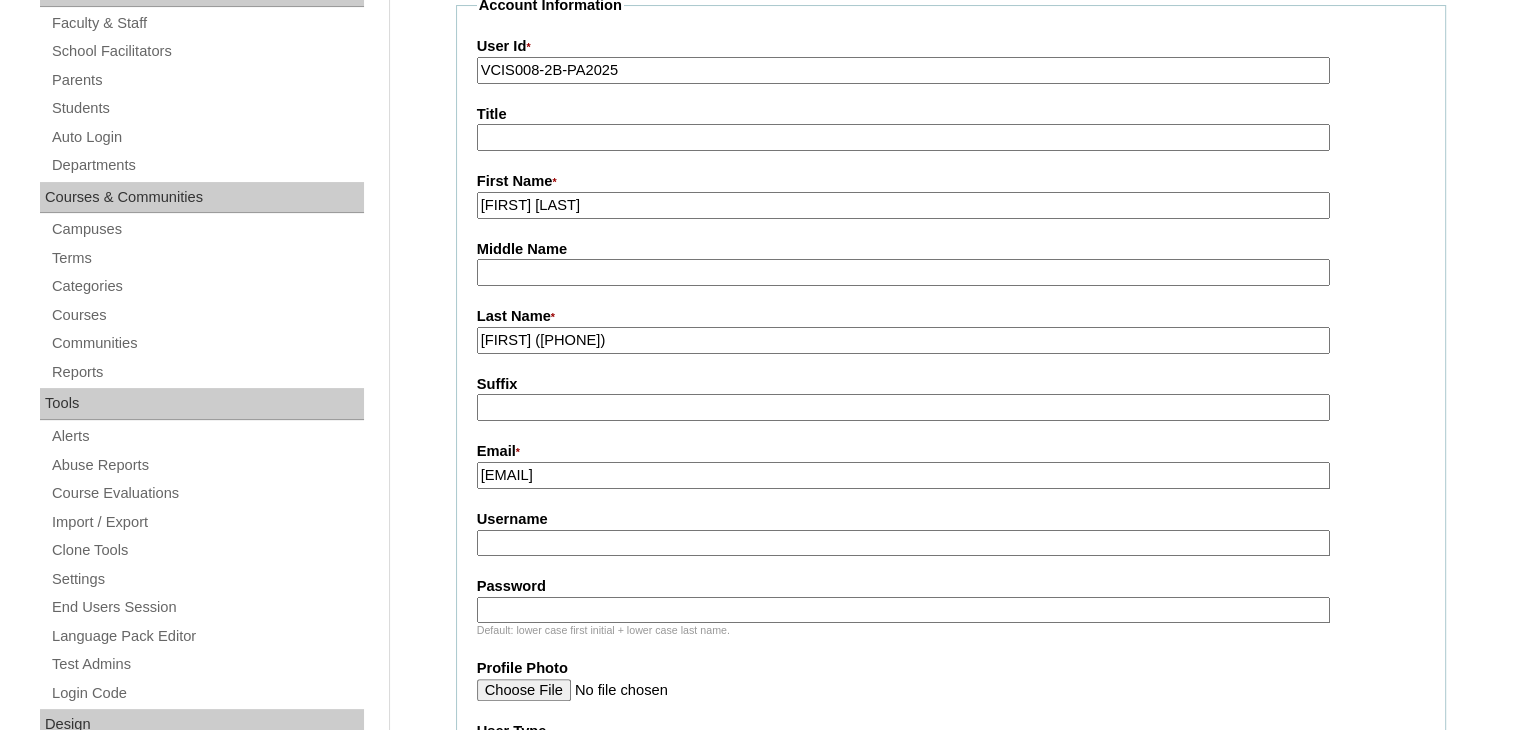click on "Username" at bounding box center [903, 543] 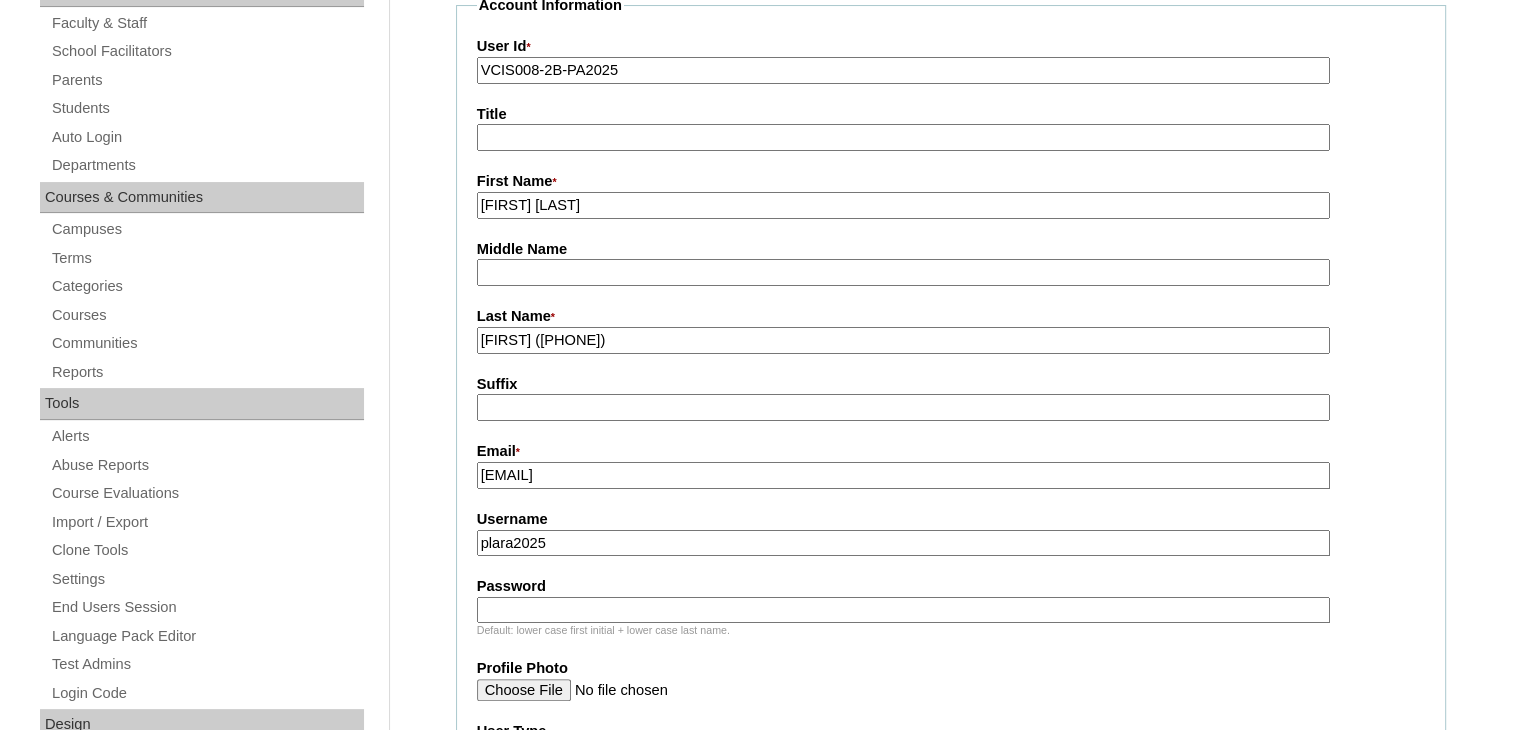 type on "plara2025" 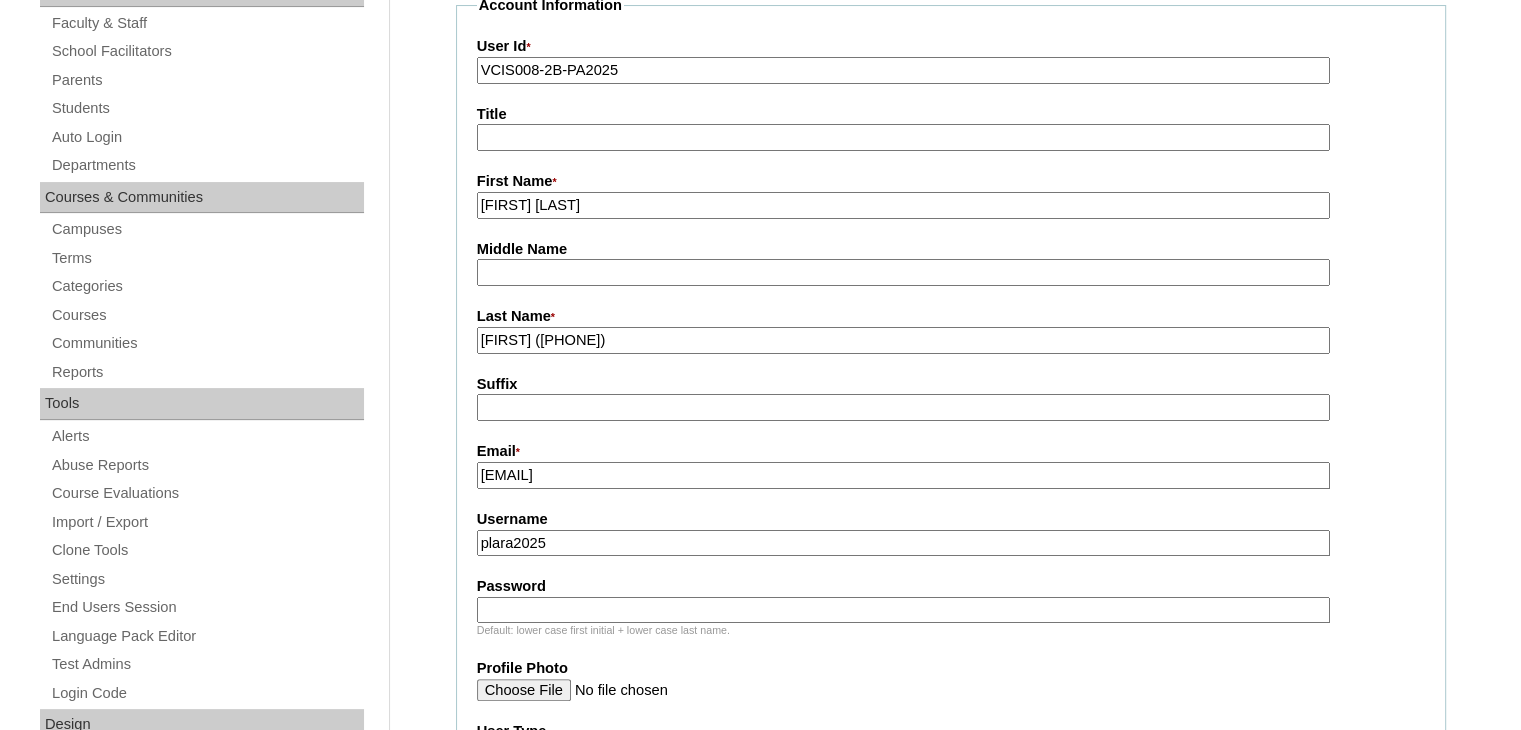 click on "Password" at bounding box center [903, 610] 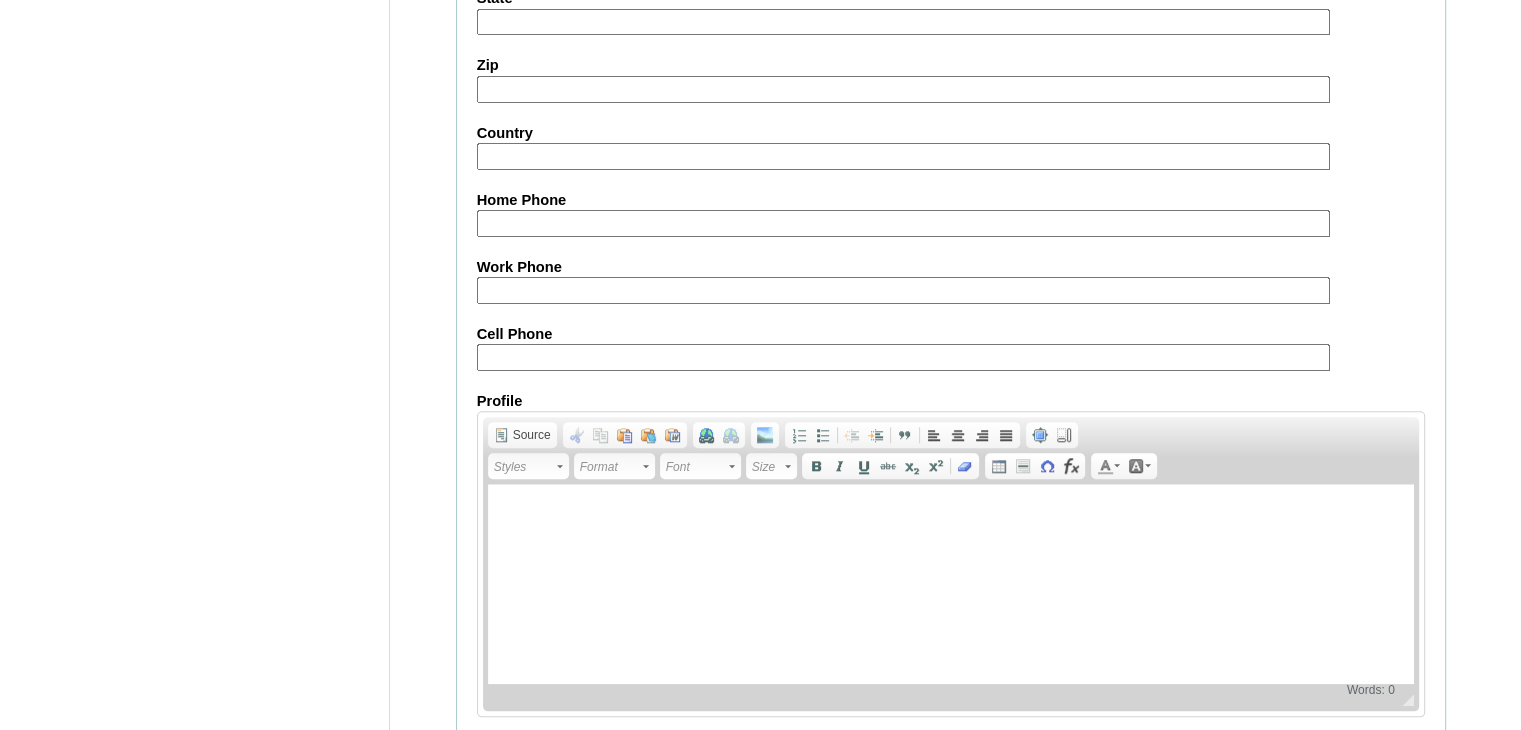 scroll, scrollTop: 1952, scrollLeft: 0, axis: vertical 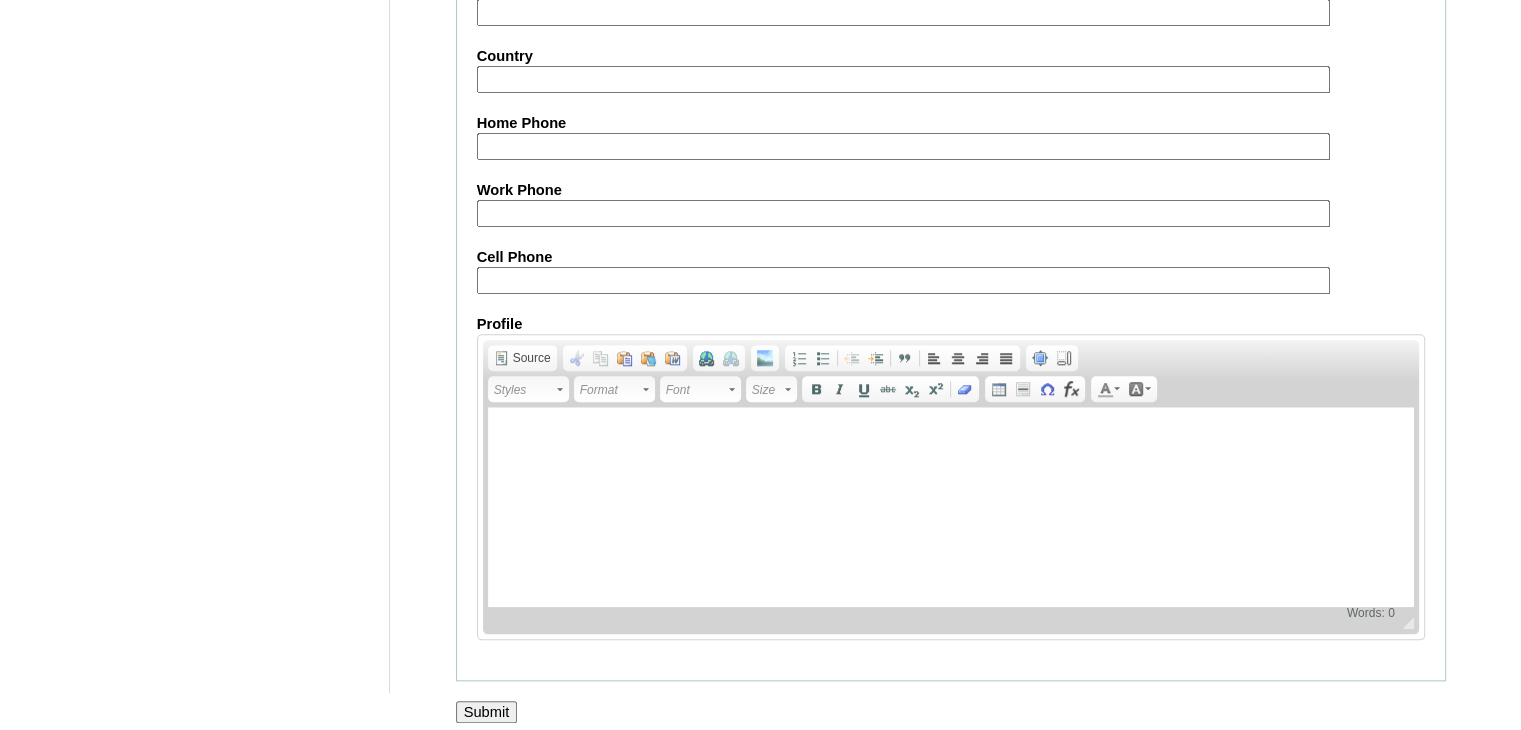 type on "MrCFbq12" 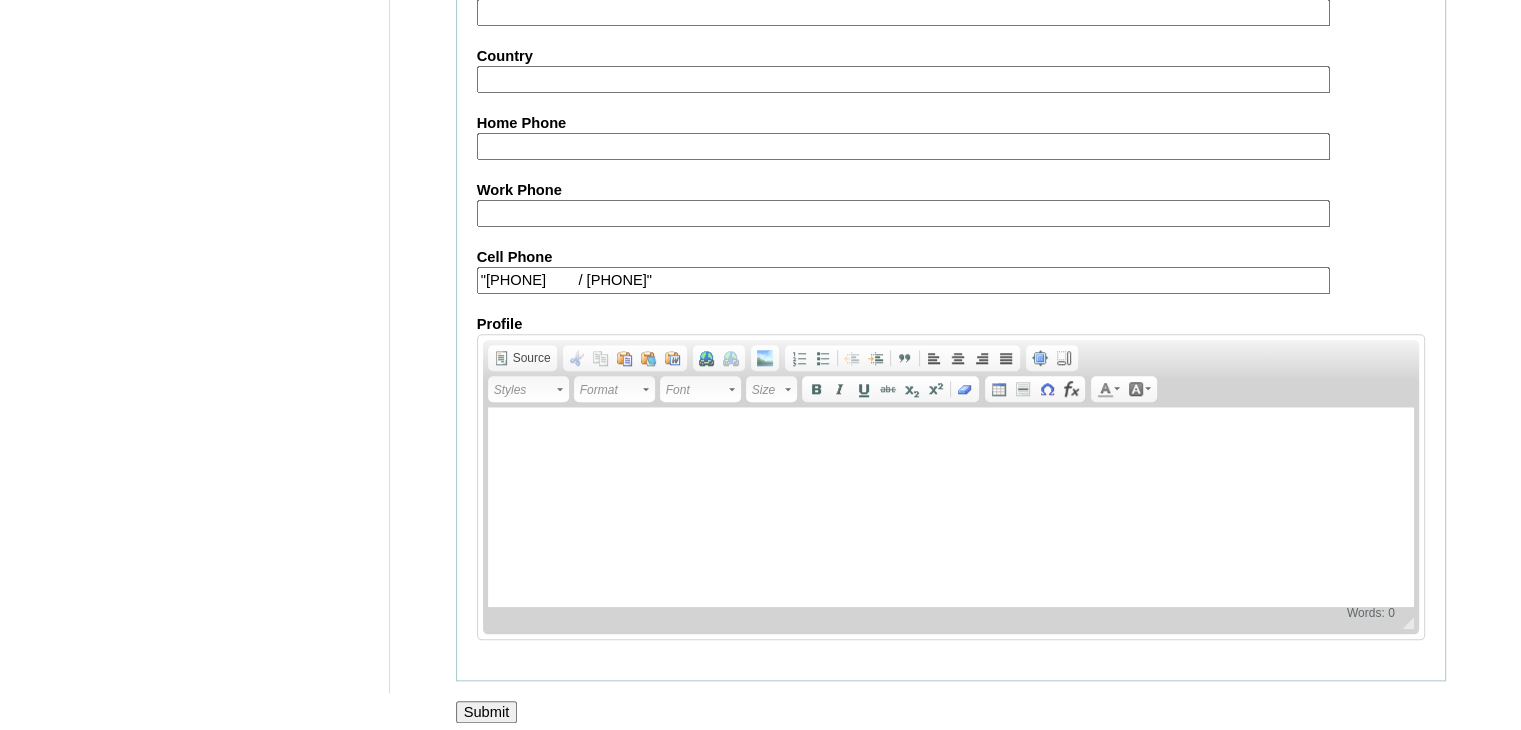 click on ""63-985764640	/ 63-906642770"" at bounding box center [903, 280] 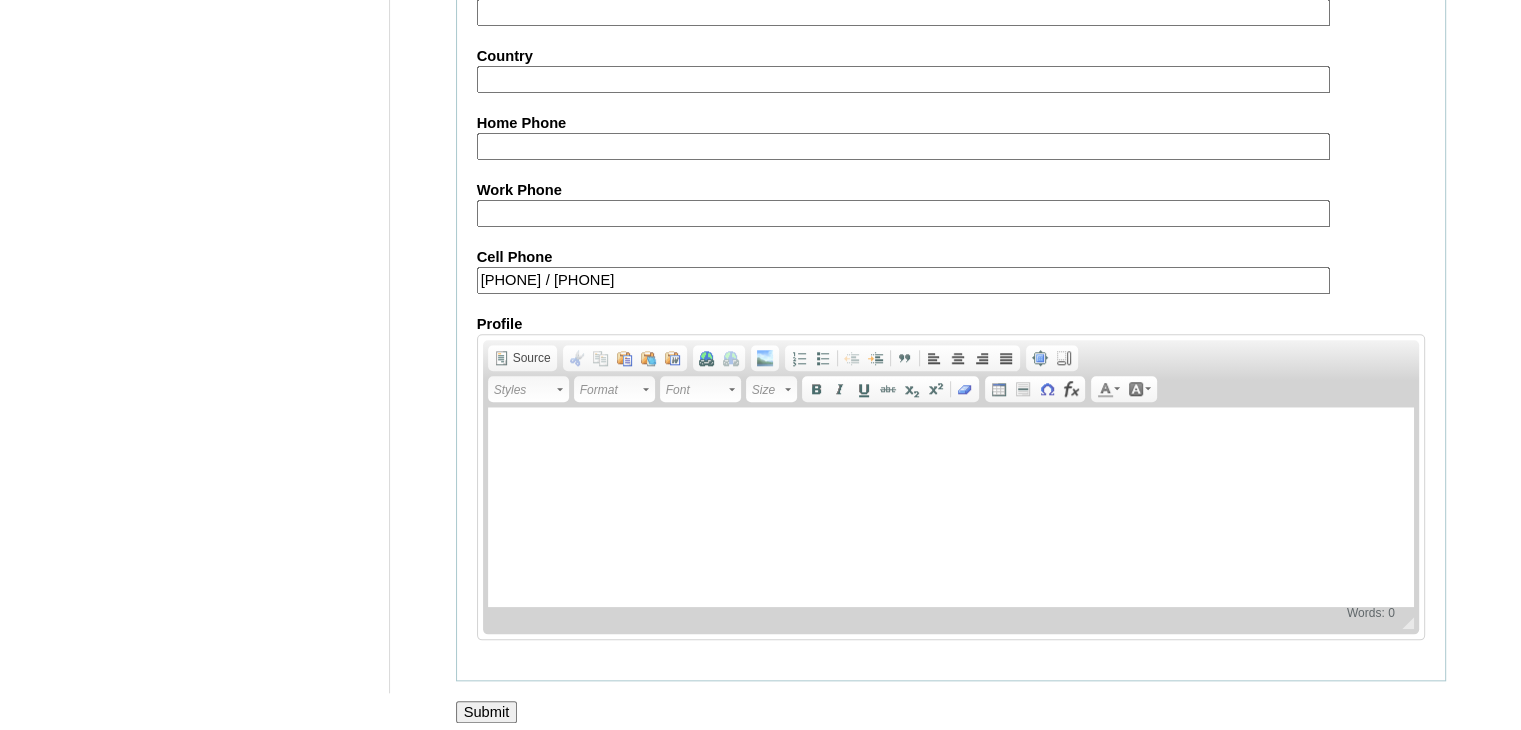 click on "63-985764640	/ 63-906642770"" at bounding box center (903, 280) 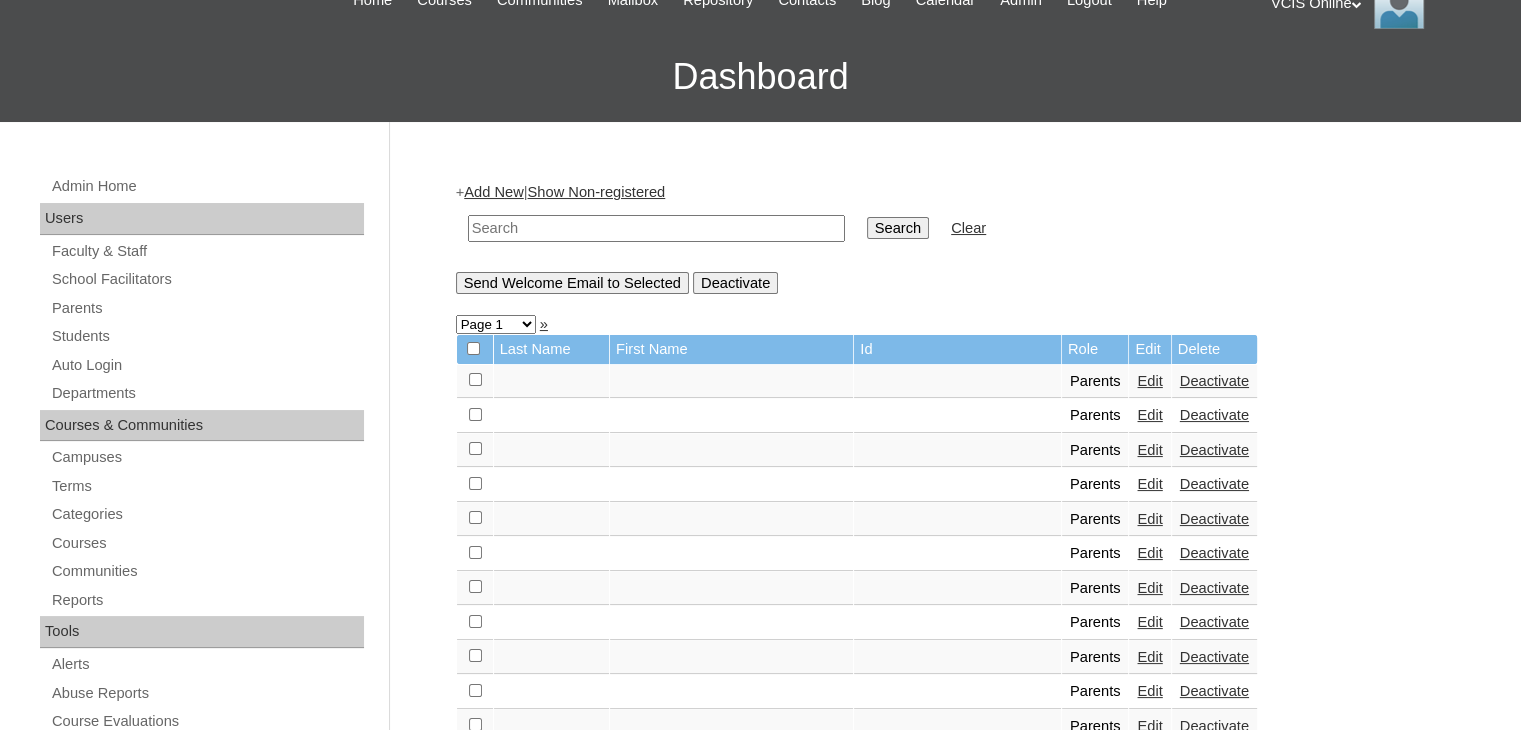 scroll, scrollTop: 119, scrollLeft: 0, axis: vertical 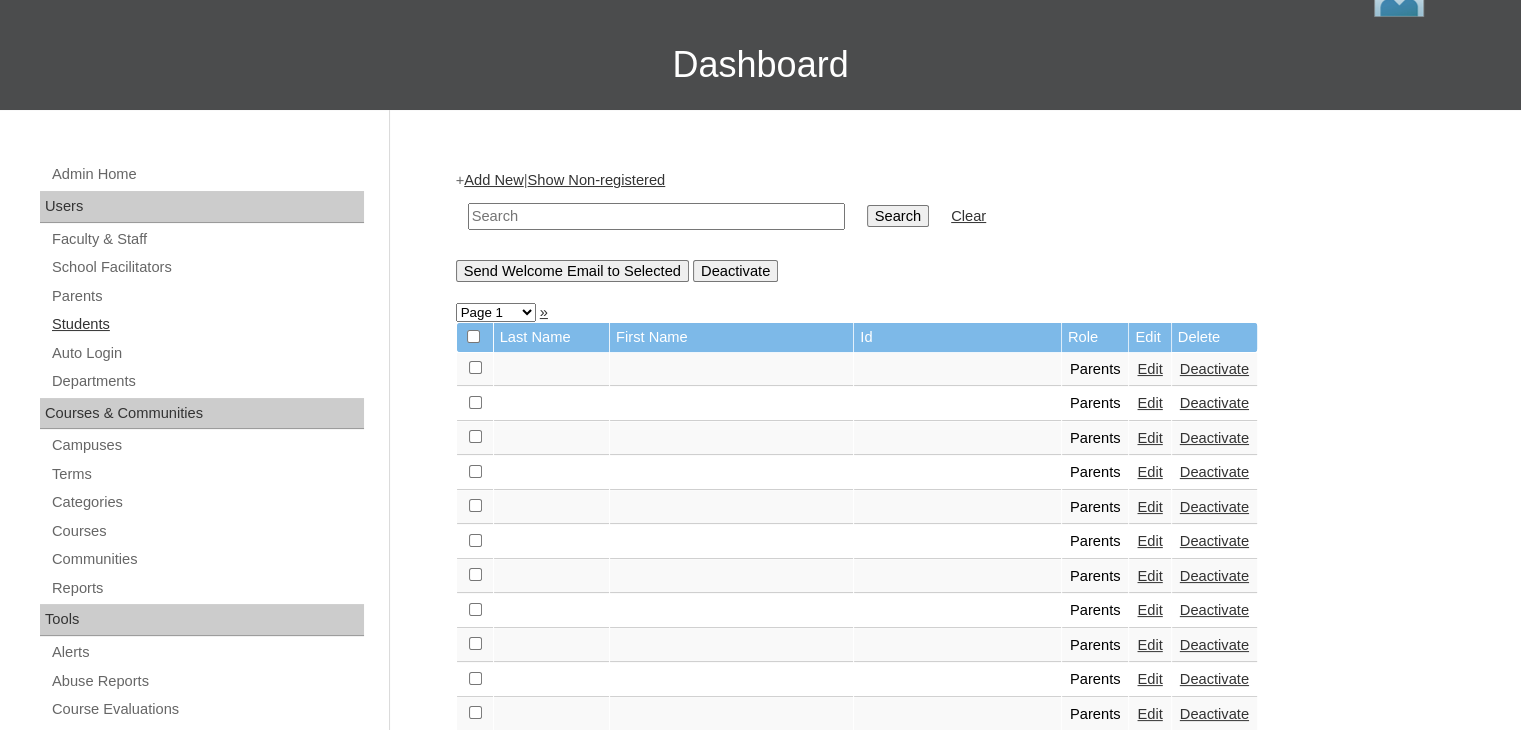 click on "Students" at bounding box center (207, 324) 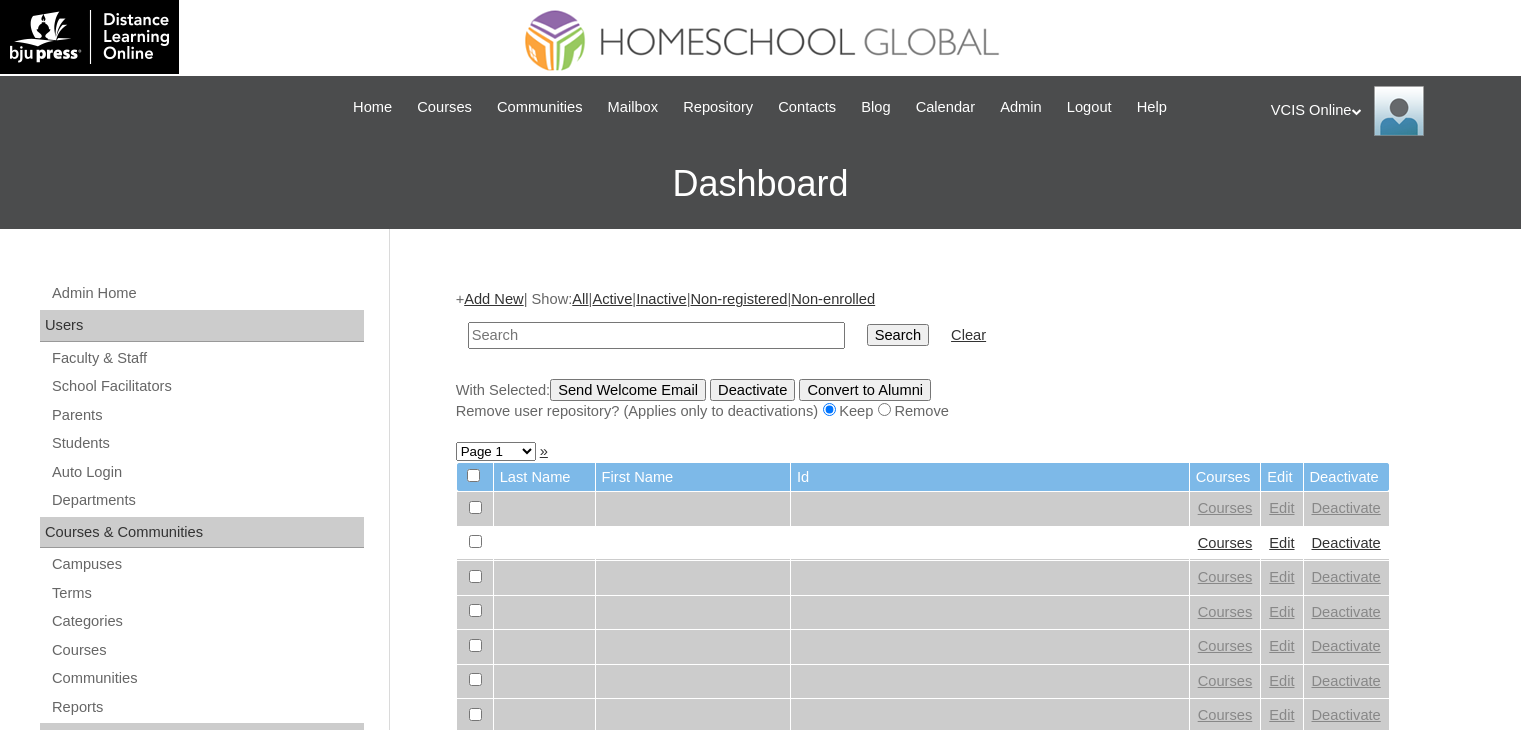scroll, scrollTop: 0, scrollLeft: 0, axis: both 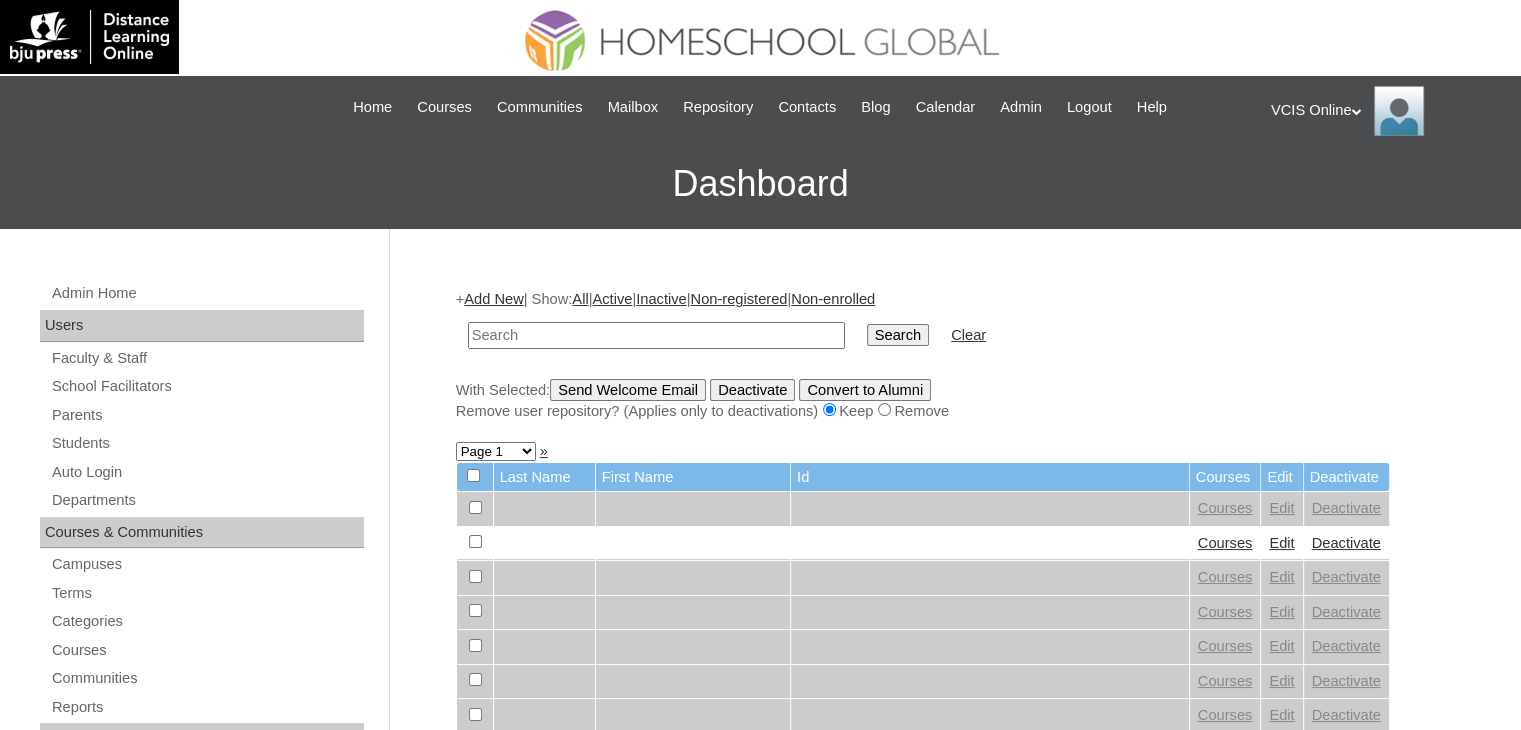 click on "Add New" at bounding box center [493, 299] 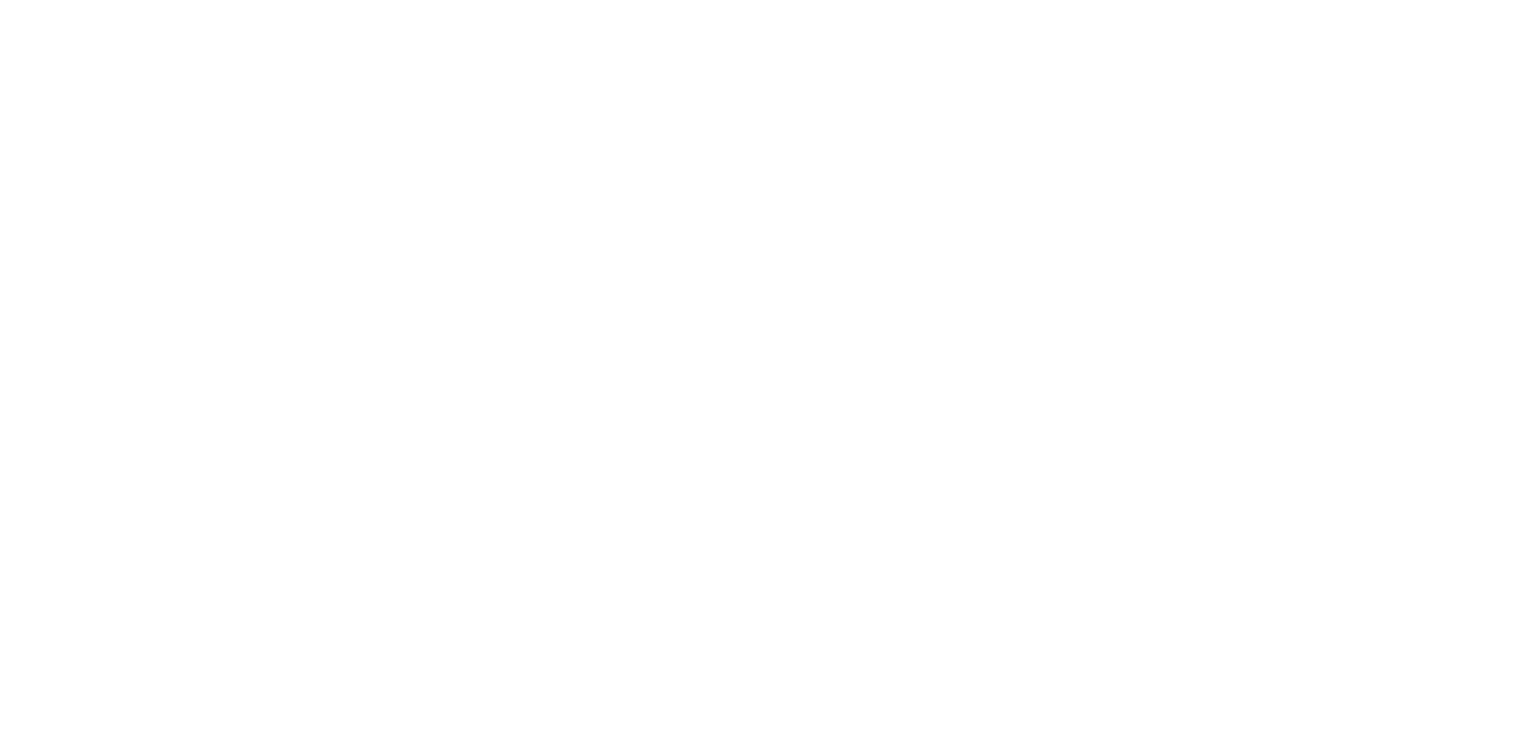 scroll, scrollTop: 0, scrollLeft: 0, axis: both 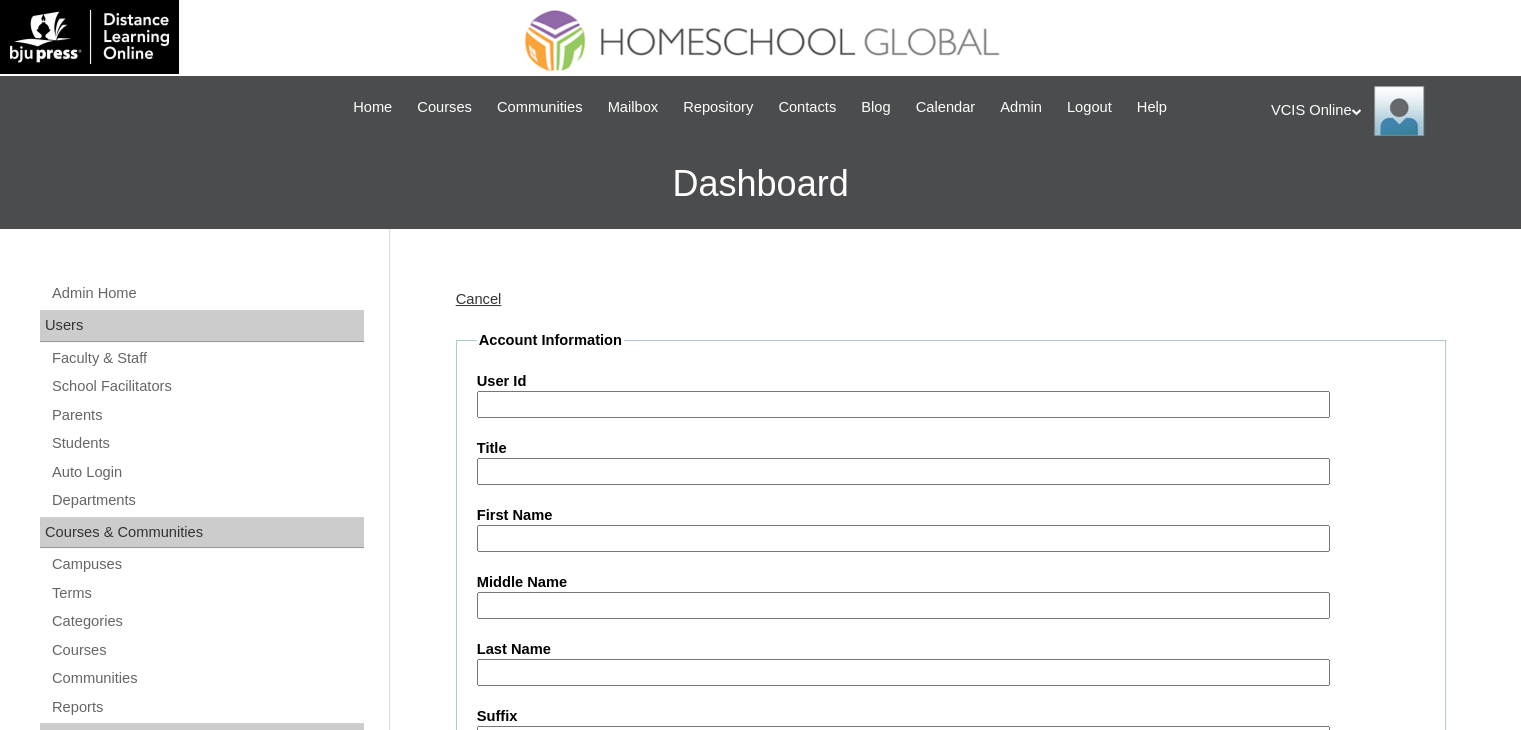click on "User Id" at bounding box center (903, 404) 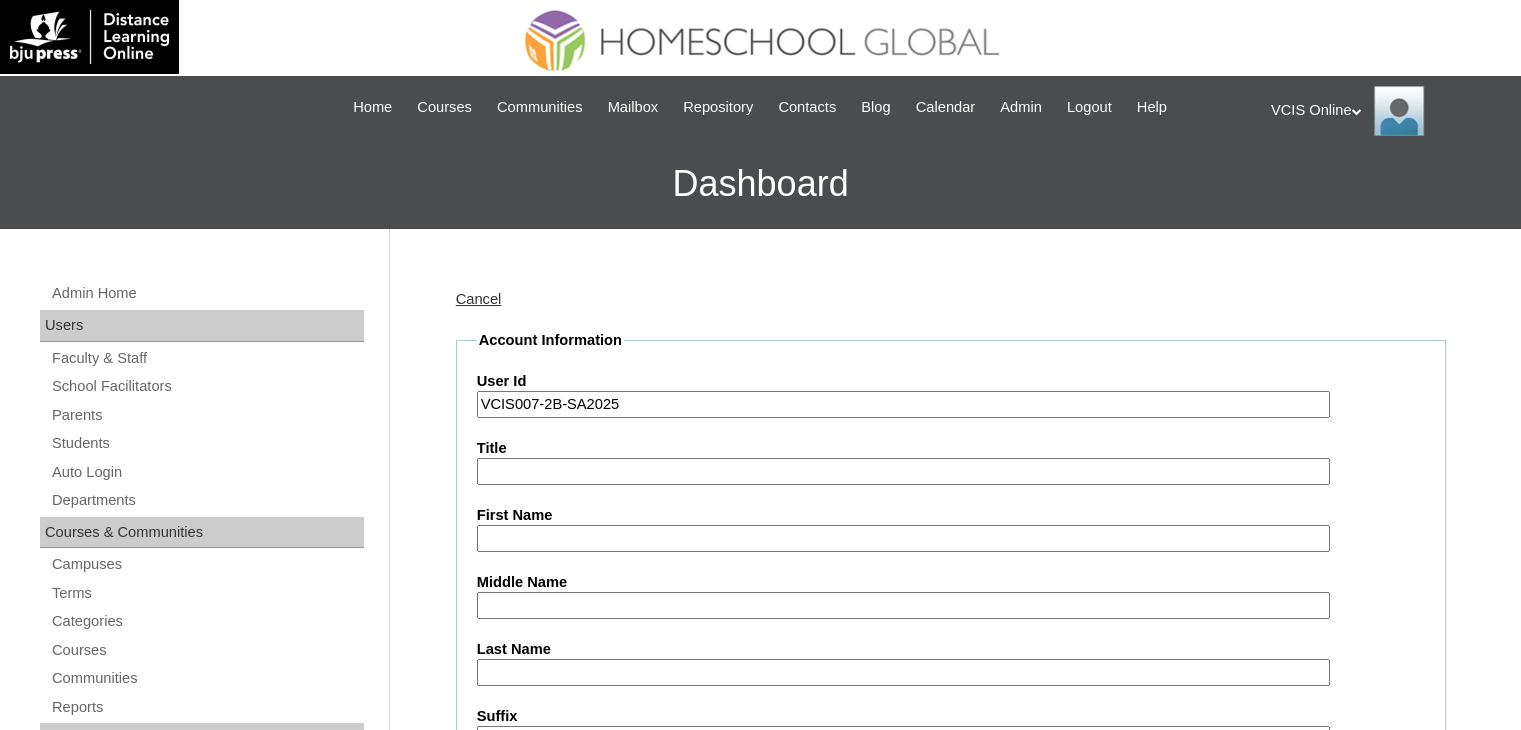 type on "VCIS007-2B-SA2025" 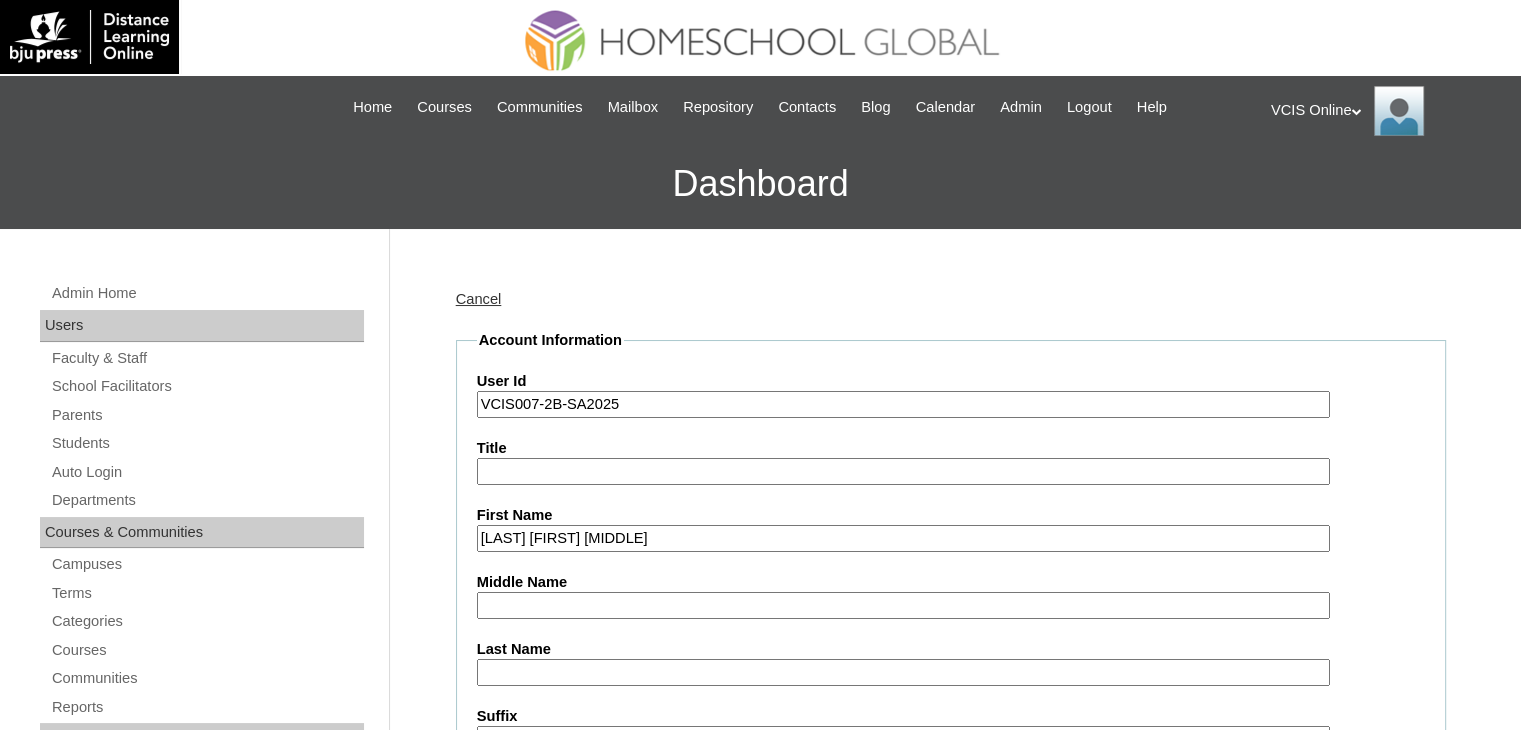 drag, startPoint x: 632, startPoint y: 532, endPoint x: 558, endPoint y: 536, distance: 74.10803 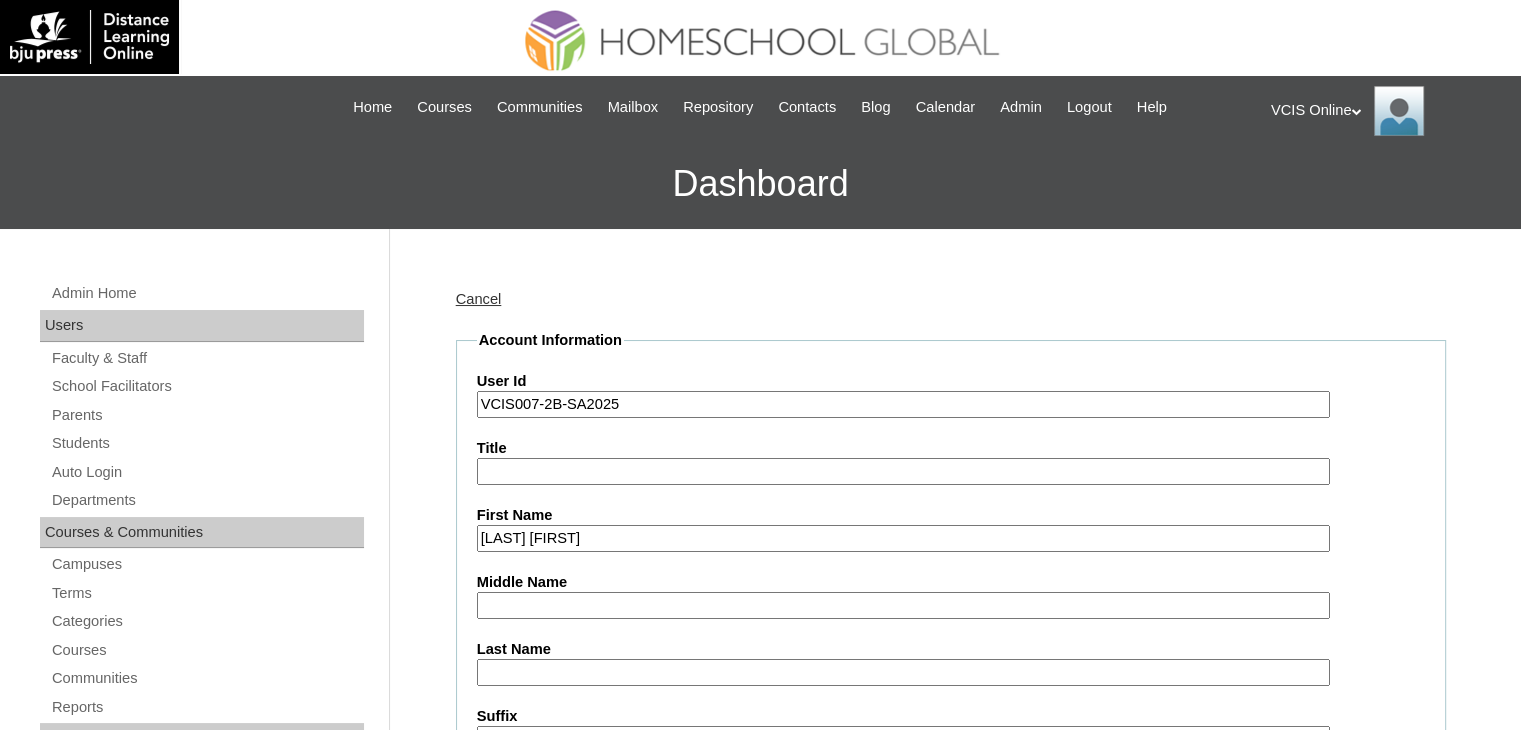 type on "[LAST] [FIRST]" 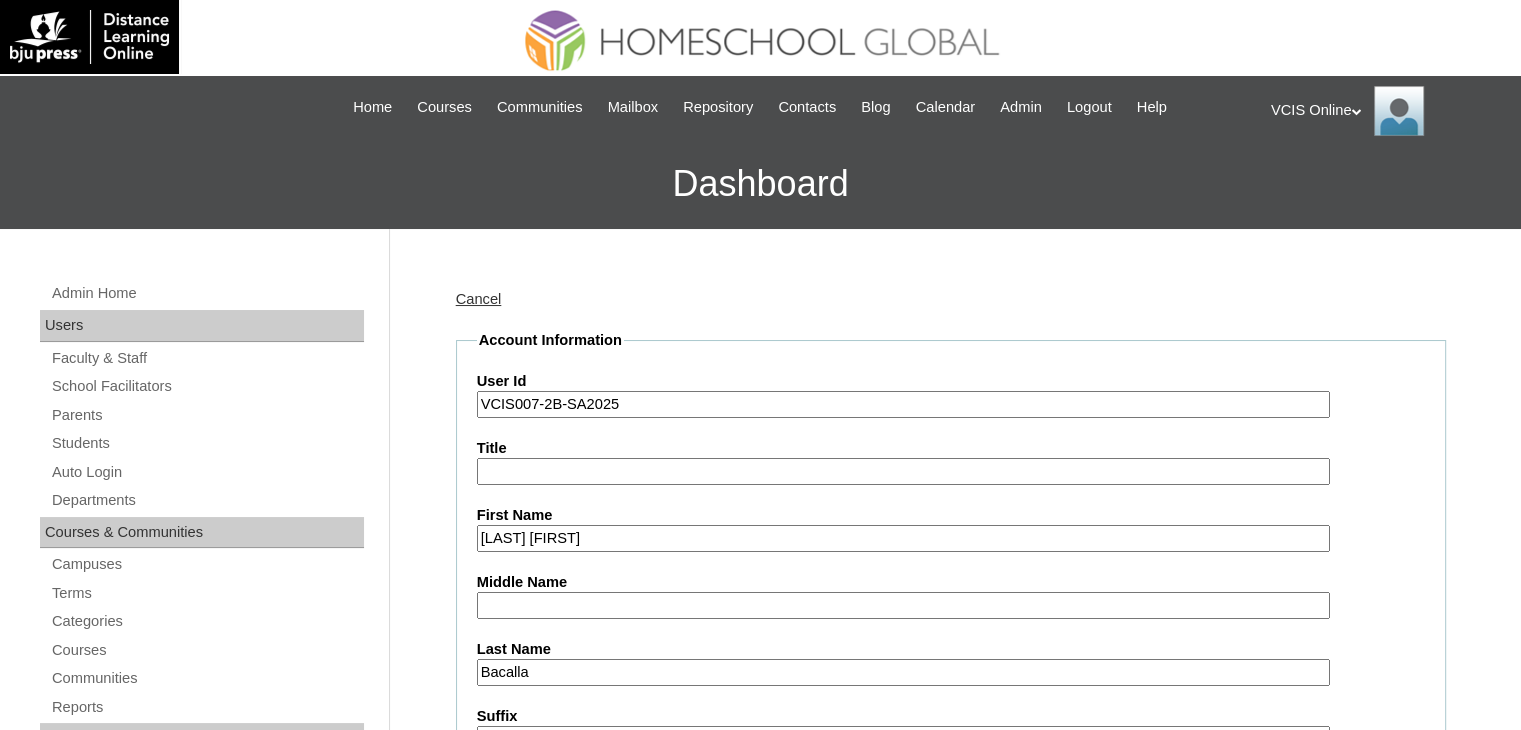 type on "Bacalla" 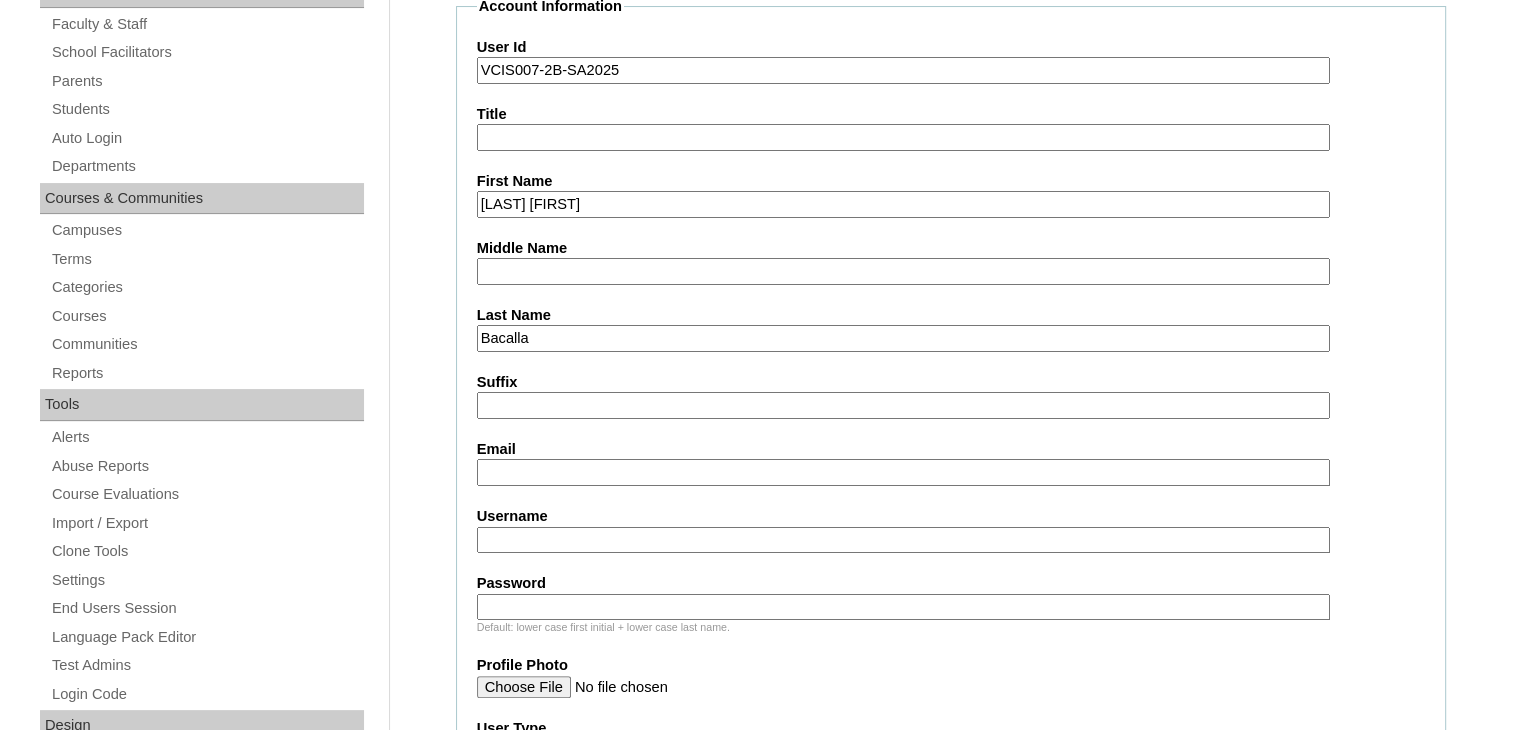 scroll, scrollTop: 336, scrollLeft: 0, axis: vertical 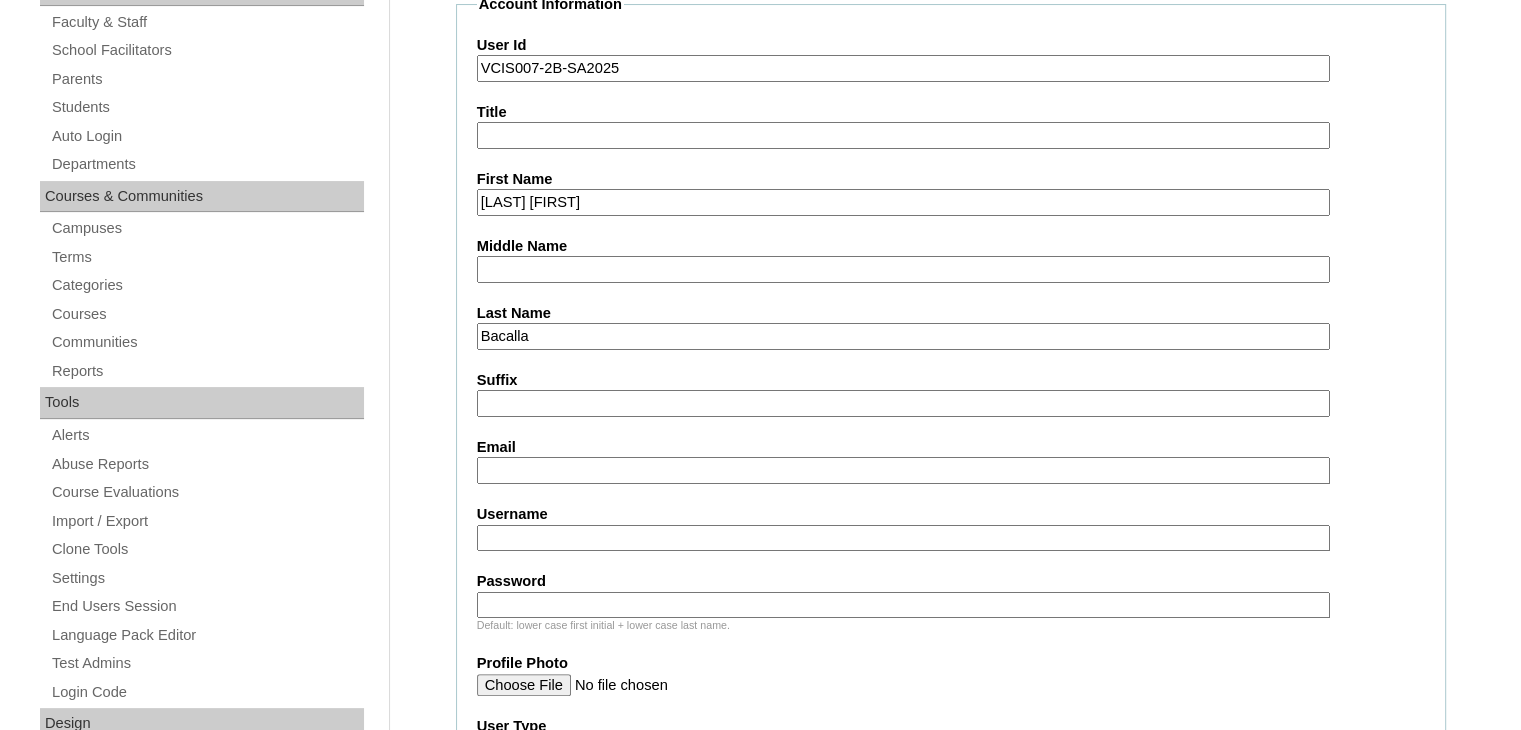 click on "Username" at bounding box center [903, 538] 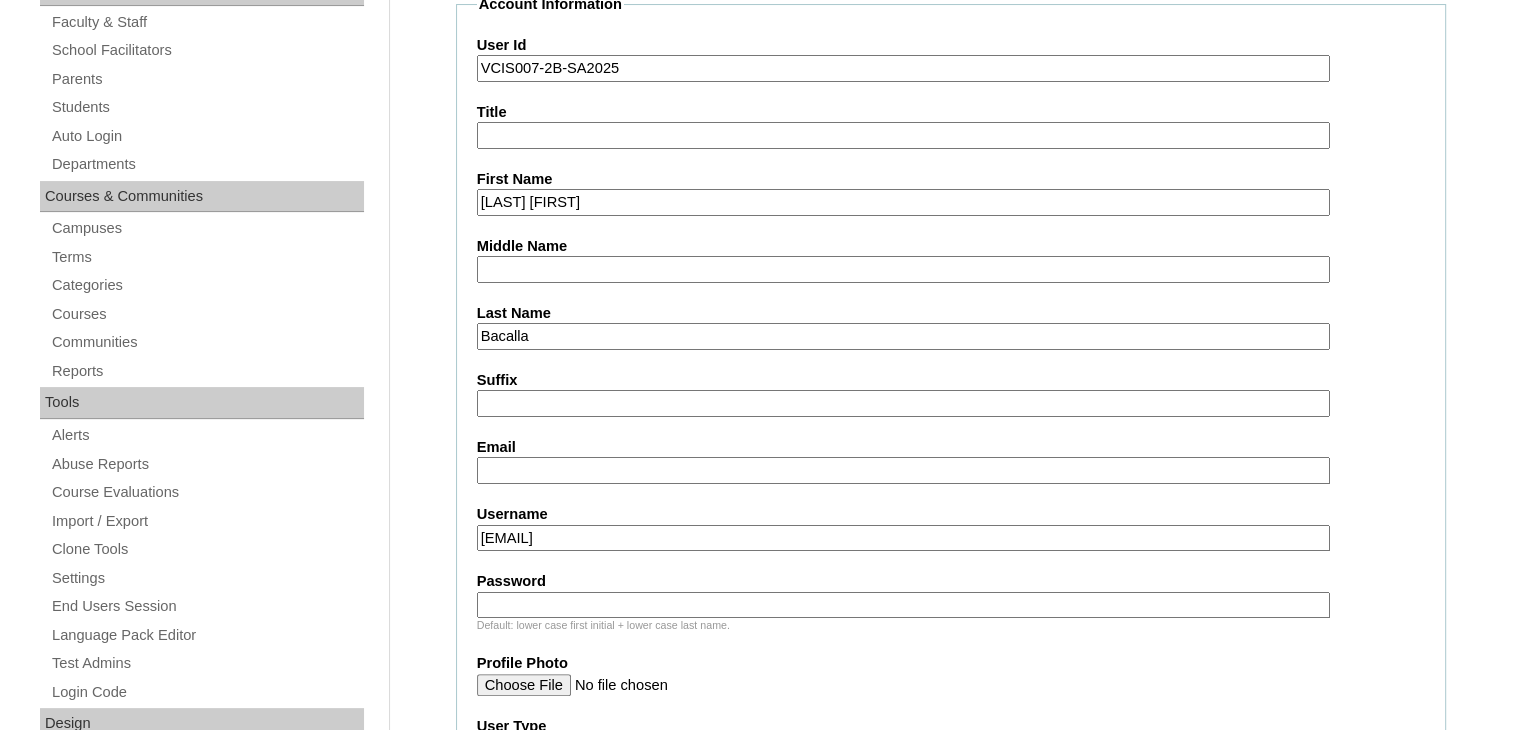 type on "[EMAIL]" 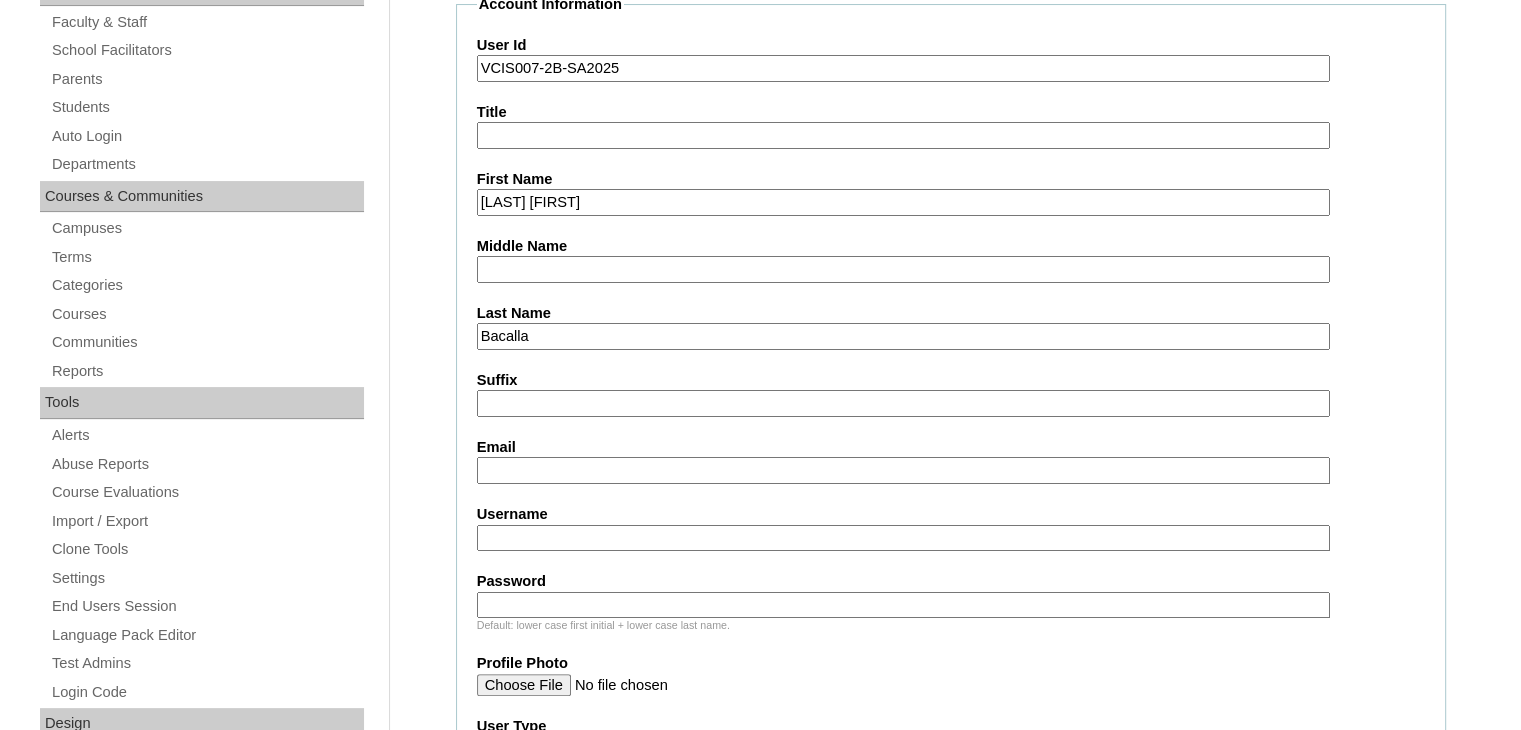 type 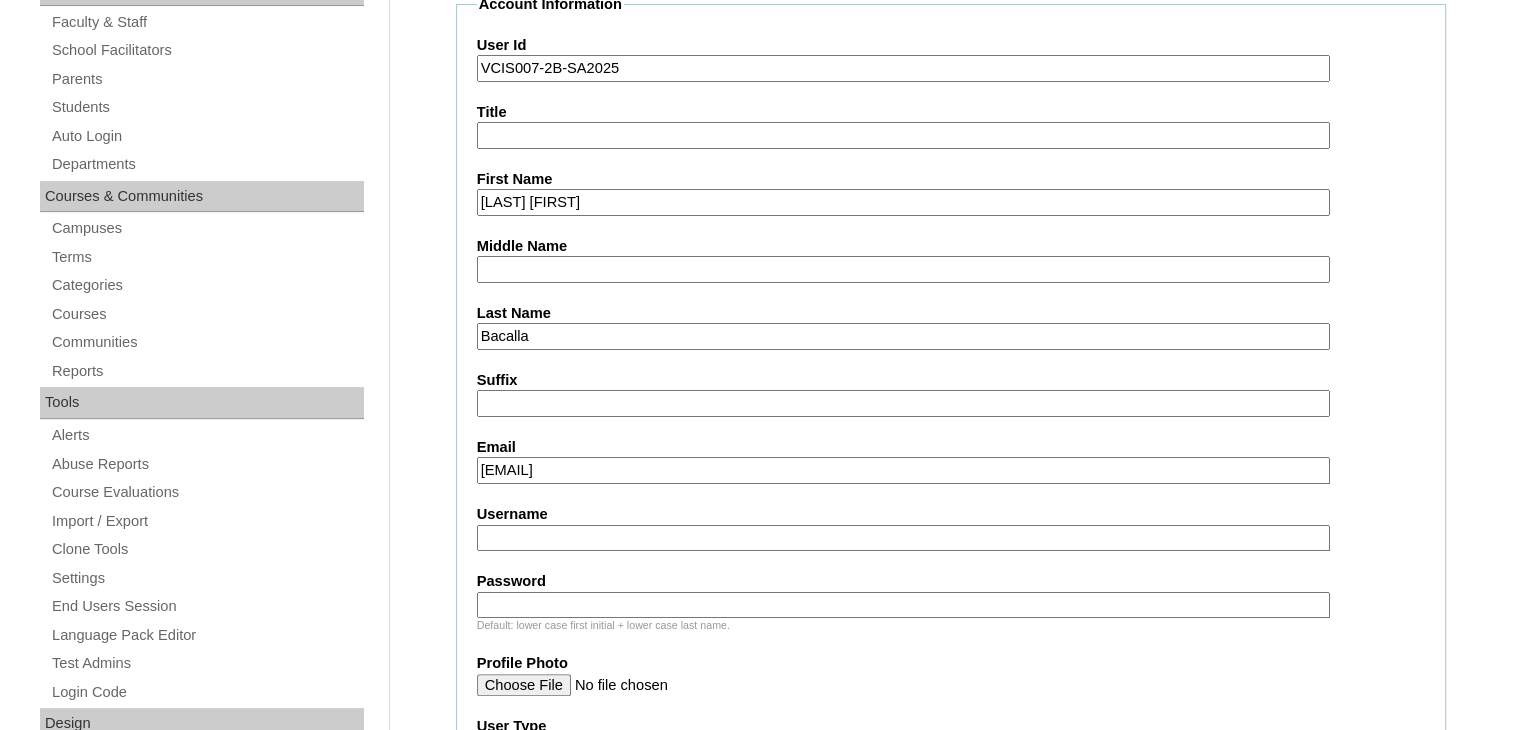 type on "[EMAIL]" 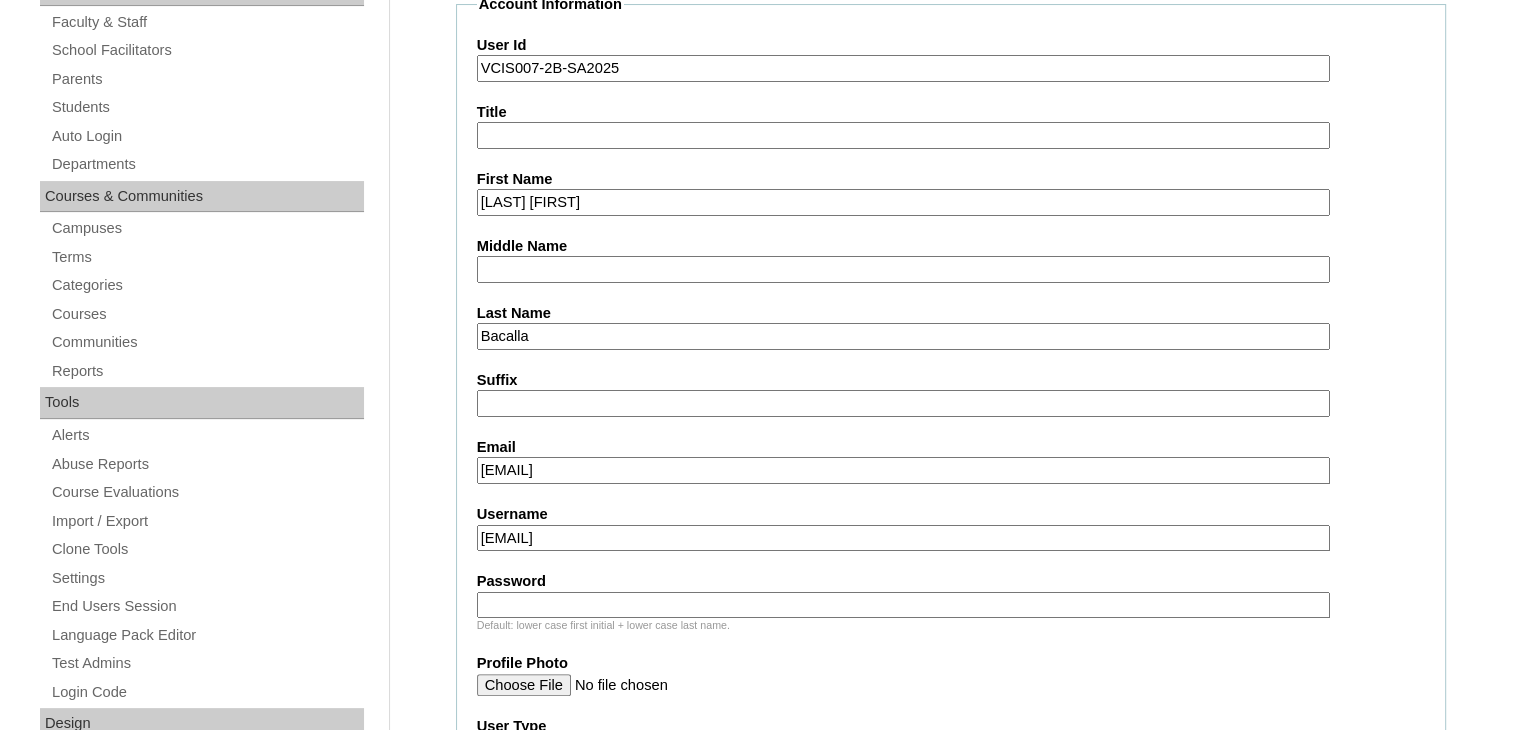 type on "[EMAIL]" 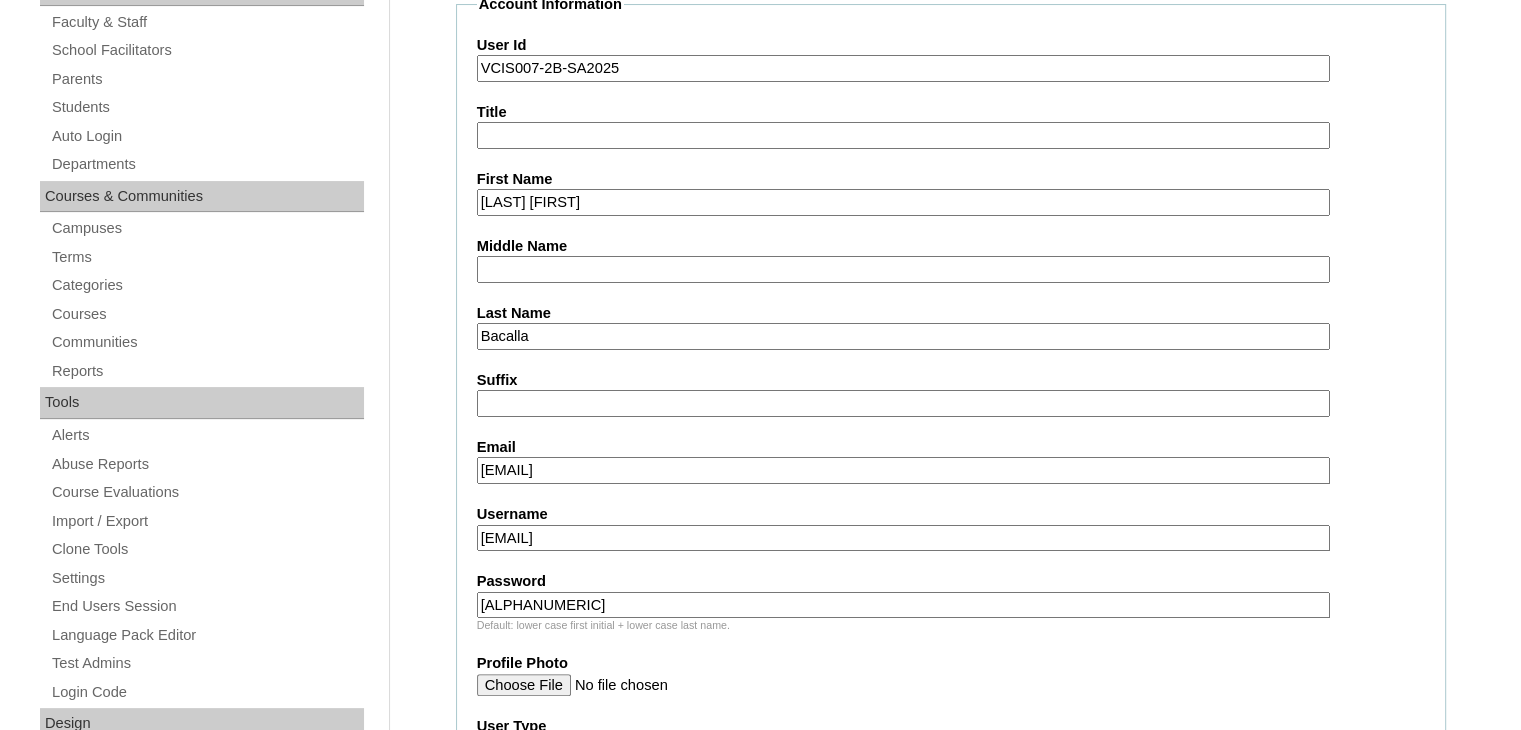 type on "[ALPHANUMERIC]" 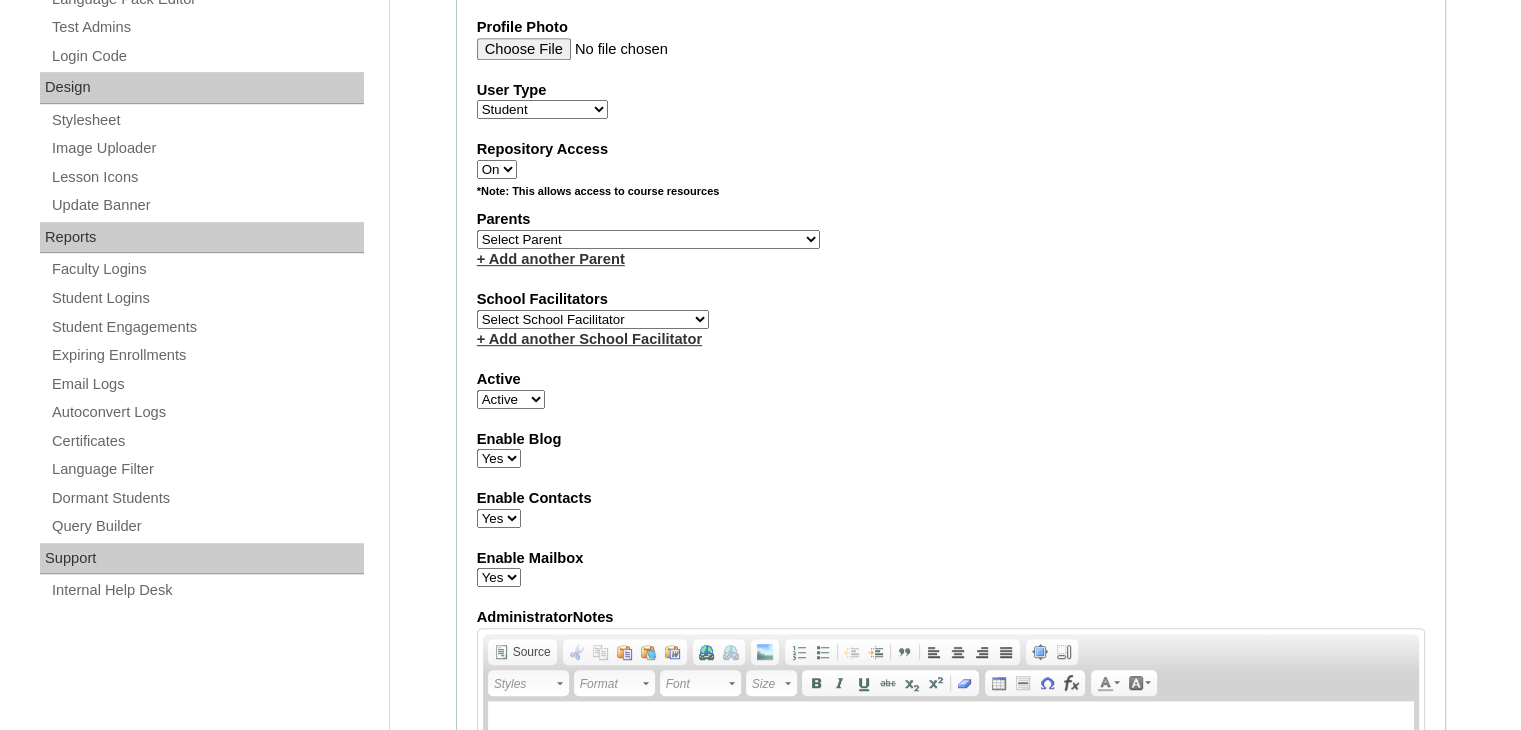 scroll, scrollTop: 980, scrollLeft: 0, axis: vertical 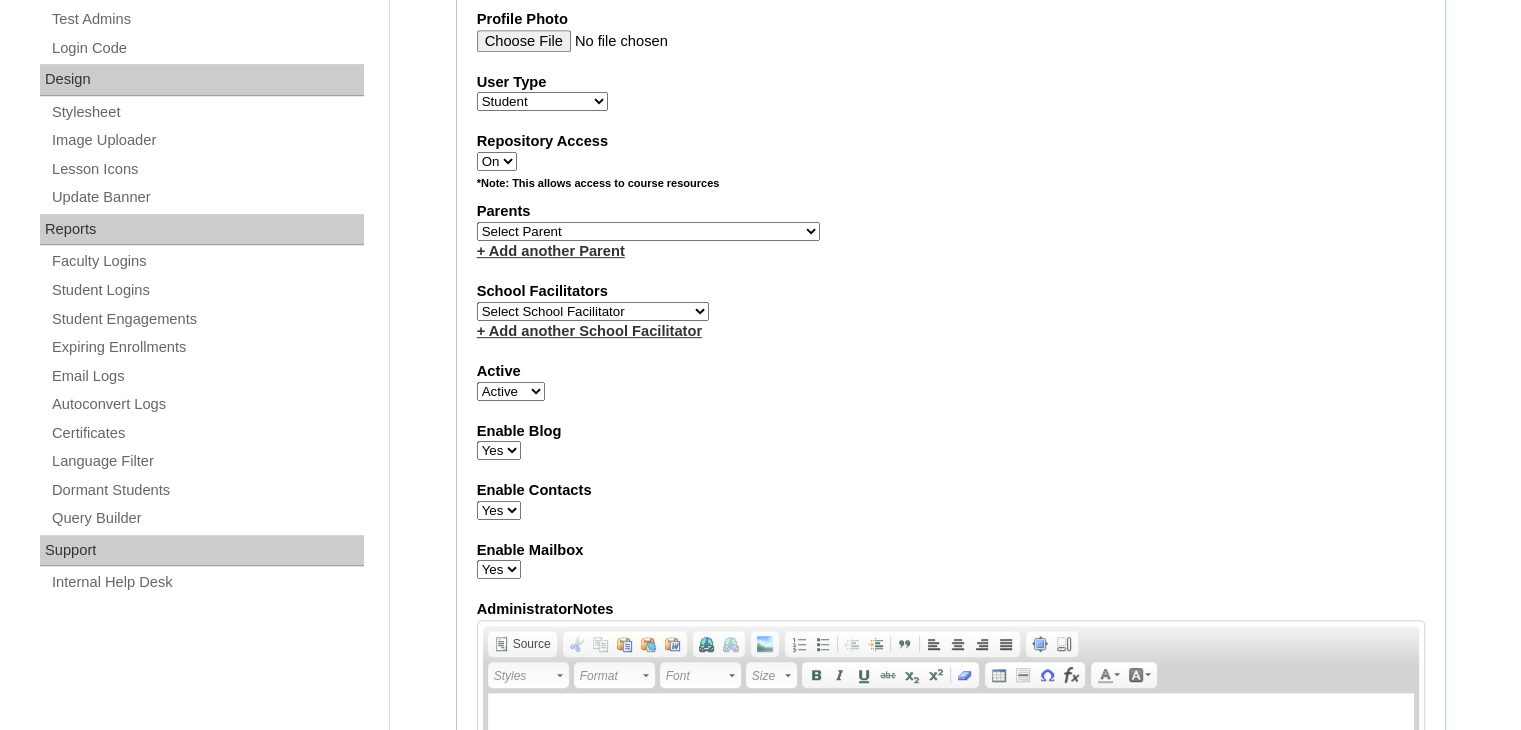 click on "Select Parent
,
,
,
,
,
,
,
,
,
,
,
,
,
,
,
,
,
,
,
,
,
,
,
,
,
,
,
,
,
,
,
,
,
,
,
,
,
,
,
, Earl
, Leona Mae
, Mark and Rem Facilitators Account
Abastillas, Ruby Anne
Adelantar, Christine
AGUILAR, PAULA BIANCA DE GUIA
AGUTO ABAD, MARIA KIMBERLY
Allego, (OLD) Jacqueline V.
Apostol (2025), Ma. Angelique
Arabia, Joy Pauline
Arca, Marinela
ARINGAY, Rona
AUSTRIA	, GENIE (2023)
Bahtiyorovic Mahkamov, Umid
Bajarias 2025, Ma. Luz
Balay , Jennie Rose
Balingit, 2025, Jennith
BALISBIS (2025), CHAREEN
Balubayan , Bleszl Grace
Banez, Mary Karmilita
Bayudan., Charo
Benitez, Maria Christina
Boosten, April Aro
Braga, Pilita Castro
Braga (new), Pilita
Briones, Keziah
Buncio, Sophia Ellen
Caalim, Kathleen Grace
Calangian (2025), Dexter
Cani (2025), Michelle Anne
Canlas, Maria Criselda
Carino (OLD), Catherina" at bounding box center (648, 231) 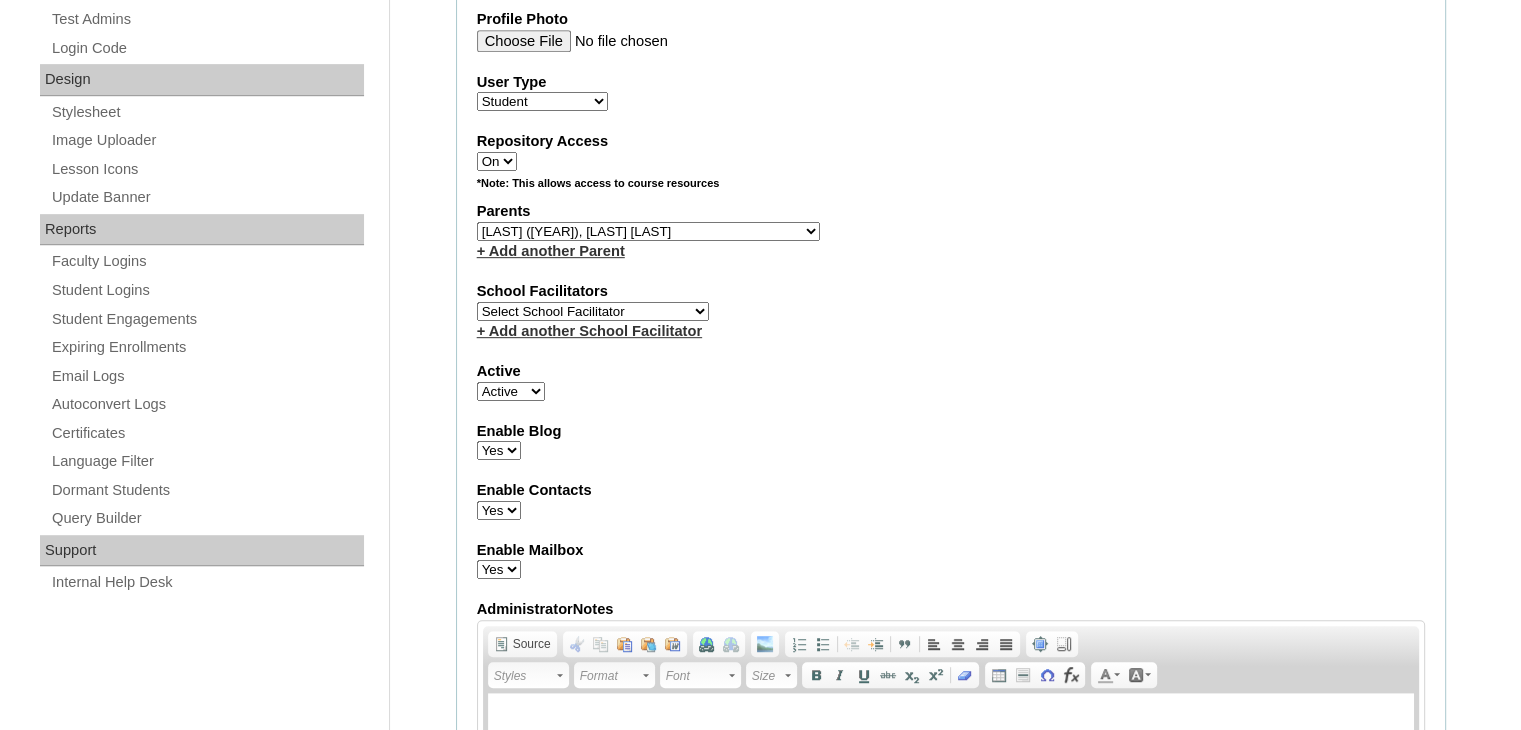 click on "Select Parent
,
,
,
,
,
,
,
,
,
,
,
,
,
,
,
,
,
,
,
,
,
,
,
,
,
,
,
,
,
,
,
,
,
,
,
,
,
,
,
, Earl
, Leona Mae
, Mark and Rem Facilitators Account
Abastillas, Ruby Anne
Adelantar, Christine
AGUILAR, PAULA BIANCA DE GUIA
AGUTO ABAD, MARIA KIMBERLY
Allego, (OLD) Jacqueline V.
Apostol (2025), Ma. Angelique
Arabia, Joy Pauline
Arca, Marinela
ARINGAY, Rona
AUSTRIA	, GENIE (2023)
Bahtiyorovic Mahkamov, Umid
Bajarias 2025, Ma. Luz
Balay , Jennie Rose
Balingit, 2025, Jennith
BALISBIS (2025), CHAREEN
Balubayan , Bleszl Grace
Banez, Mary Karmilita
Bayudan., Charo
Benitez, Maria Christina
Boosten, April Aro
Braga, Pilita Castro
Braga (new), Pilita
Briones, Keziah
Buncio, Sophia Ellen
Caalim, Kathleen Grace
Calangian (2025), Dexter
Cani (2025), Michelle Anne
Canlas, Maria Criselda
Carino (OLD), Catherina" at bounding box center (648, 231) 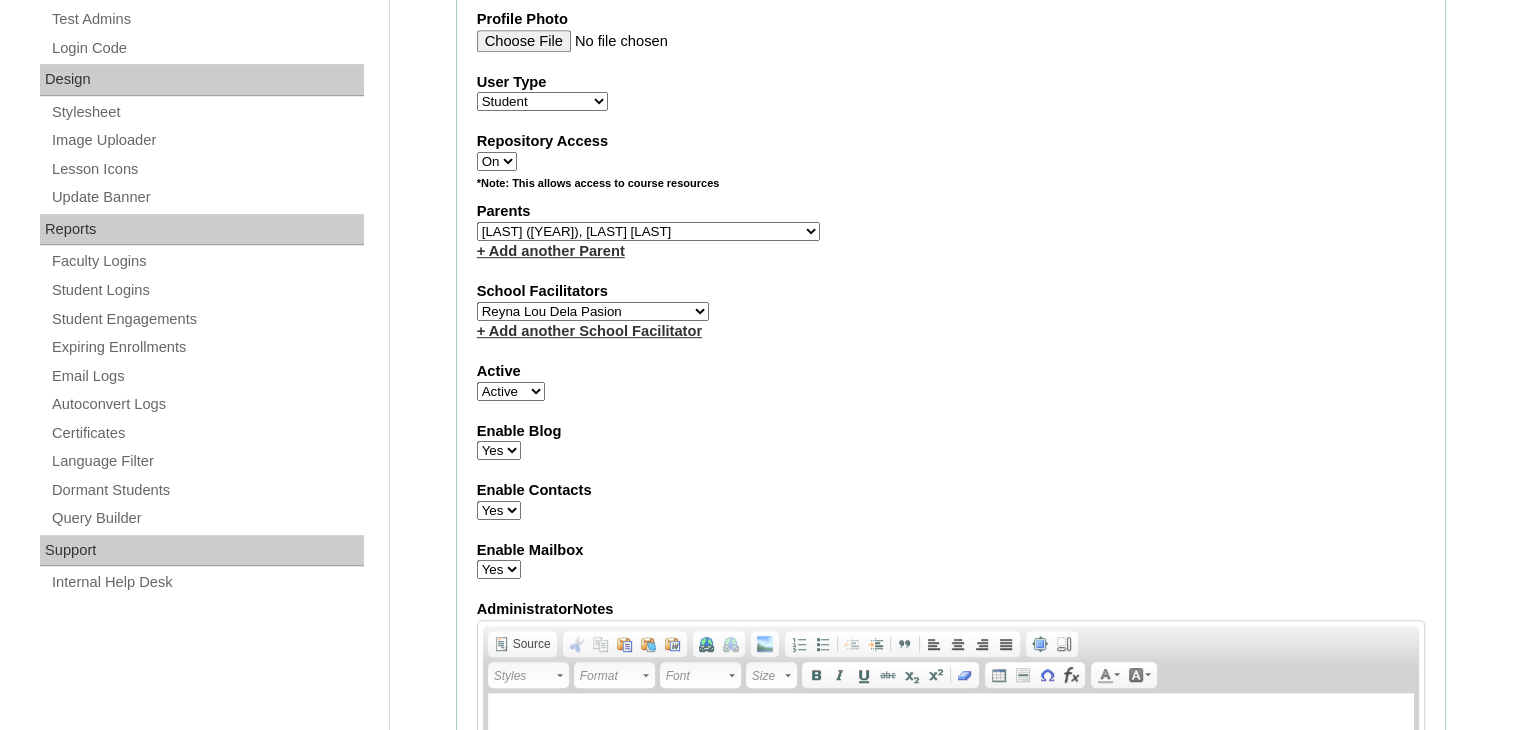click on "Select School Facilitator
Norman Añain
Ruffa Abadijas
Mary Abella
Gloryfe Abion
Ariel Micah Albuero
Ariel Albuero OLD
KC Arciaga
Denise Ayado
Ruth Maye Bacani
May Bautista
Zaida Belbar
Daniella Benitez
Marielle Bermas
Jamie Ann Bleza
Mark Christian Braganza
Anj Brequillo
Melody Broqueza
Ruth Catherine Caña
Kit Cachuela
Jethro Francis Cagas
Camille Canlas
Mescel Capoquian
Mitchelle Carlos
Rose Castillo
Paula Mae Catalan
Jeremy Ann Catunao
Charlene Mae Chiong
Cla Chua
Cyrene Chua
Joshua Cobilla
Clarissa Joy Colimbino
Alvin Cruz
Ma. Katrina Helena Dabu
Krizle Fidelis De Vera
Henrick Jess Del Mundo
Precious Haziel Del Rosario
Reyna Lou Dela Pasion
Ritchel Densing
Alex Diaz
Alexandra Diaz
Alexandra Diaz
Patricia Diomampo-Co
Therese Margaurite Domingo
dontuse dontuse
Charrise Encina
VCIS TEACHER ENGLISH 5678
Chiaralyn Escamillas
Princess  Farrales
Kaye Felipe
Lery Garcia
Carmina Generalao
Racel Gonzales" at bounding box center (593, 311) 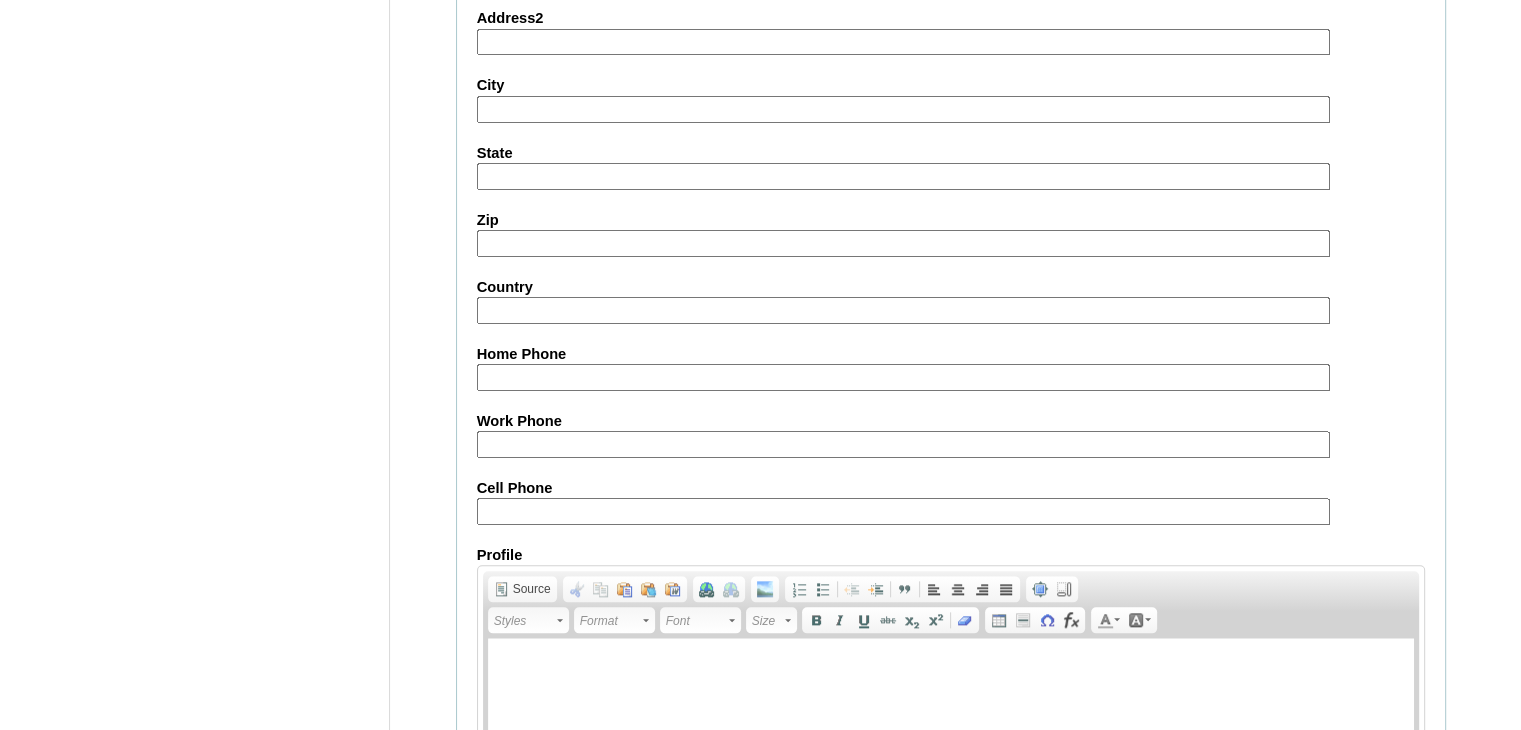 scroll, scrollTop: 2292, scrollLeft: 0, axis: vertical 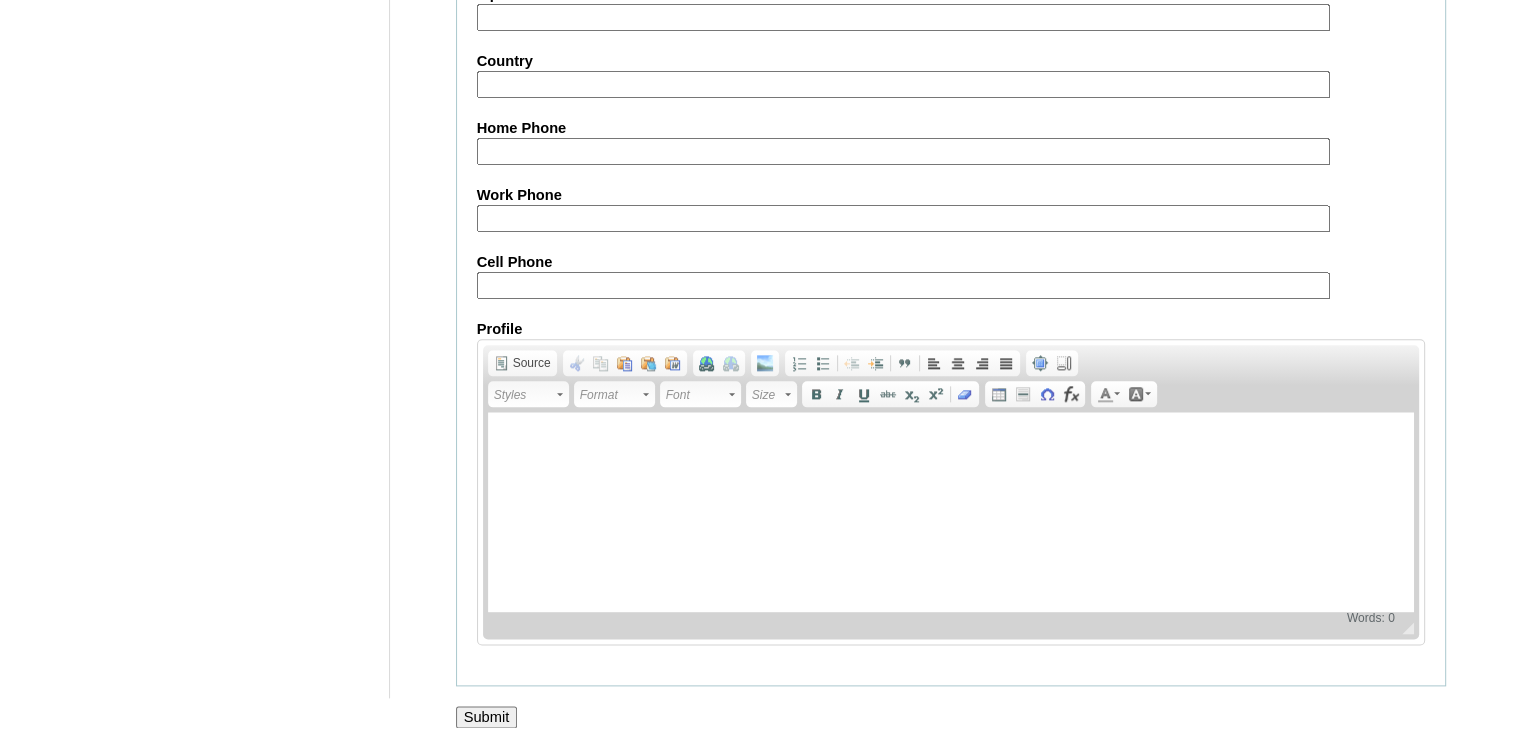 click on "Cell Phone" at bounding box center (903, 285) 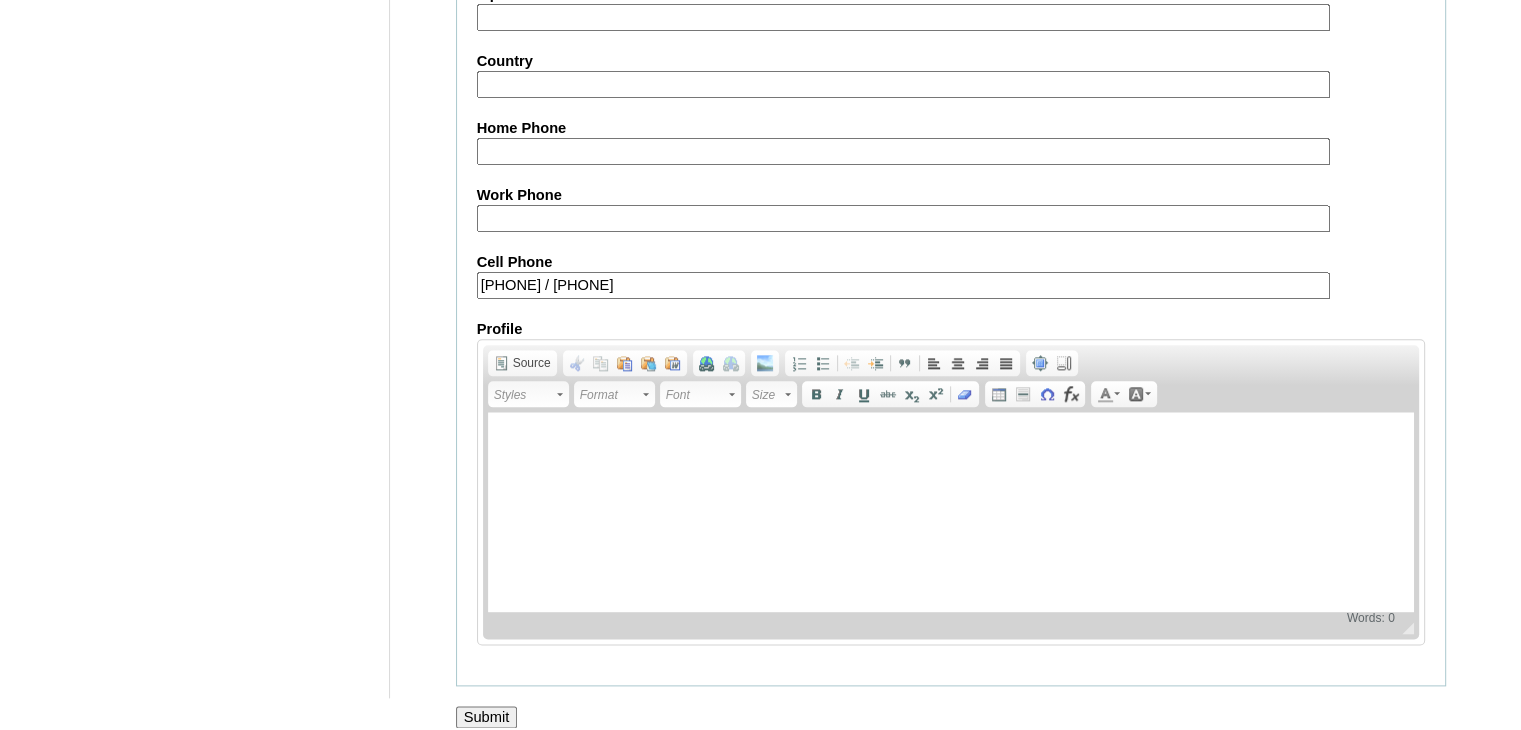 type on "[PHONE] / [PHONE]" 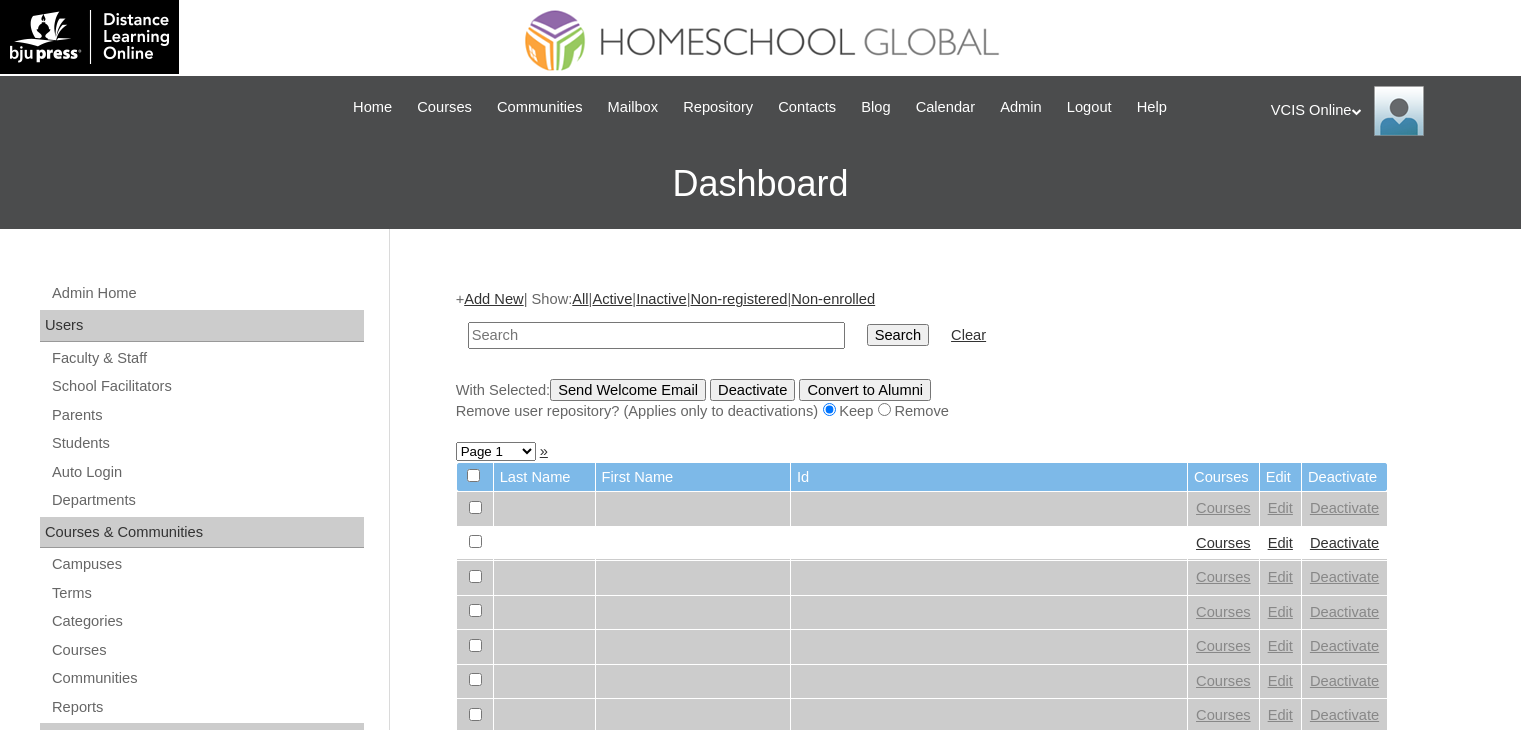 scroll, scrollTop: 0, scrollLeft: 0, axis: both 